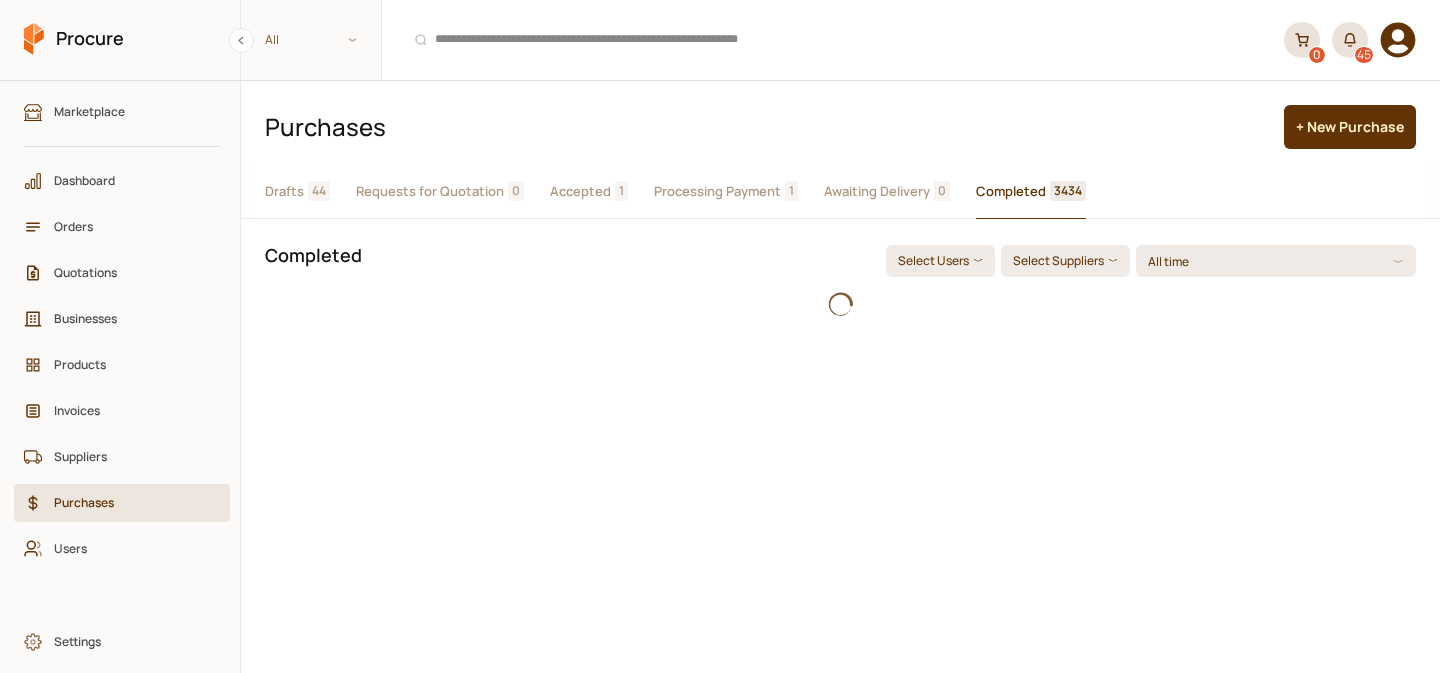 scroll, scrollTop: 0, scrollLeft: 0, axis: both 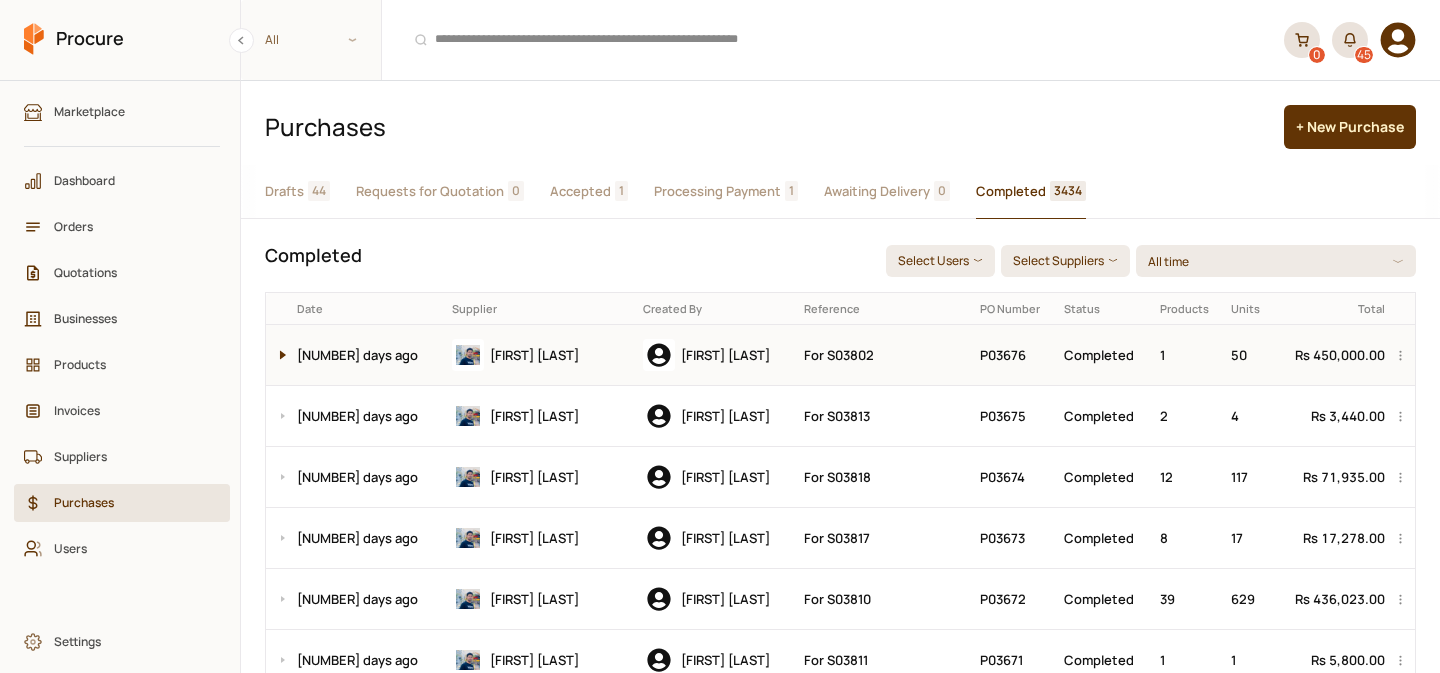 click at bounding box center [278, 355] 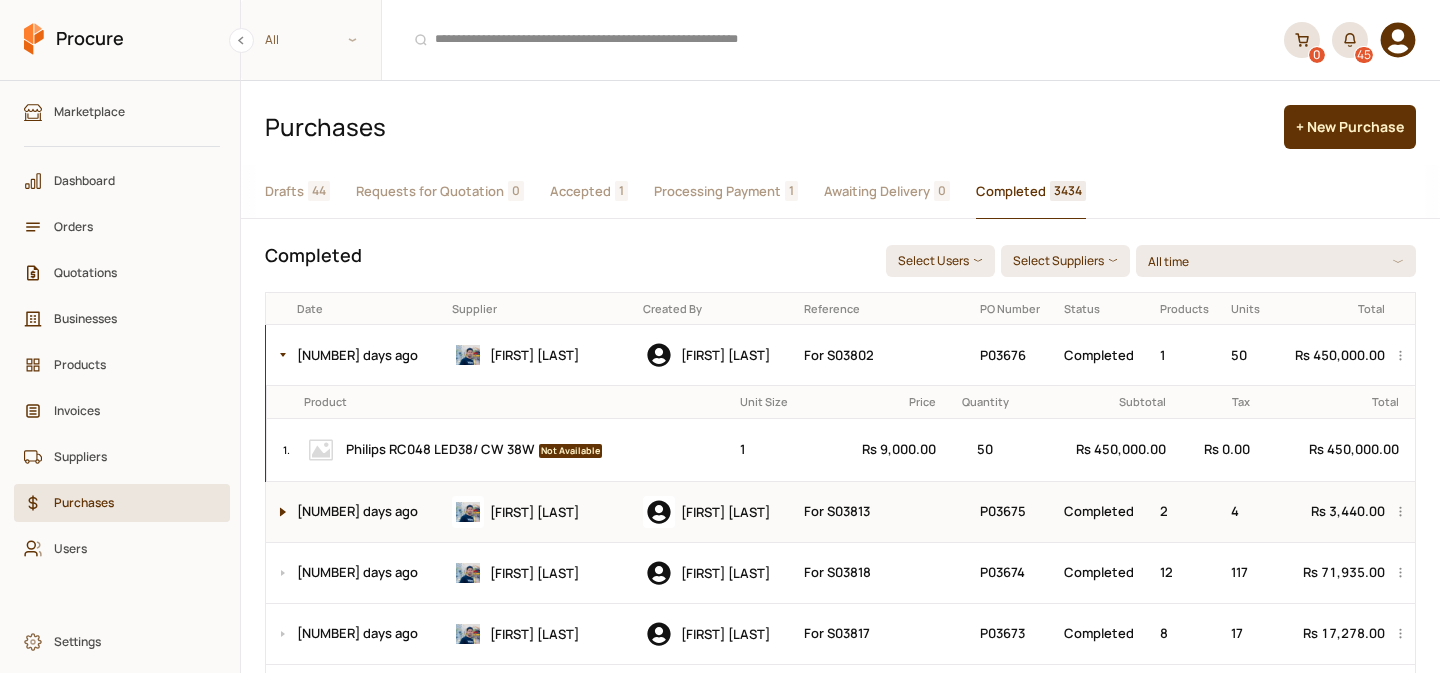 click at bounding box center (278, 512) 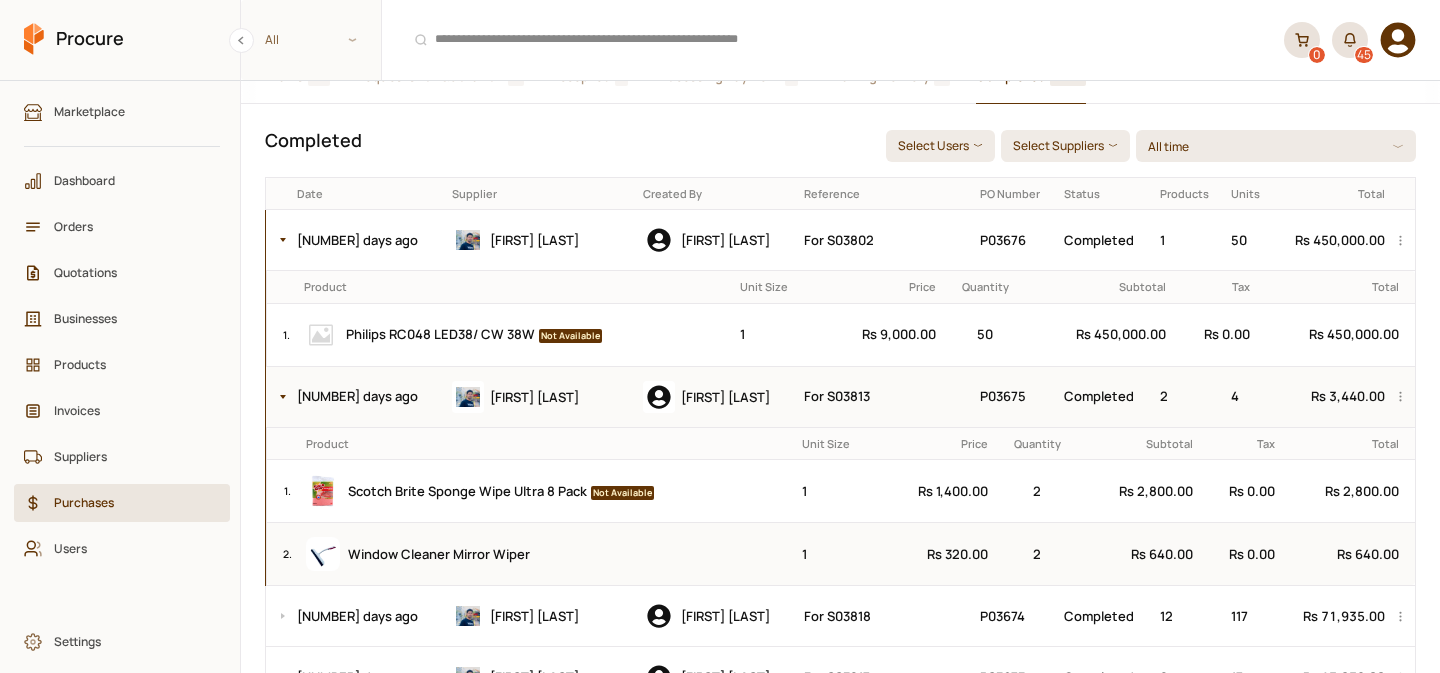 scroll, scrollTop: 0, scrollLeft: 0, axis: both 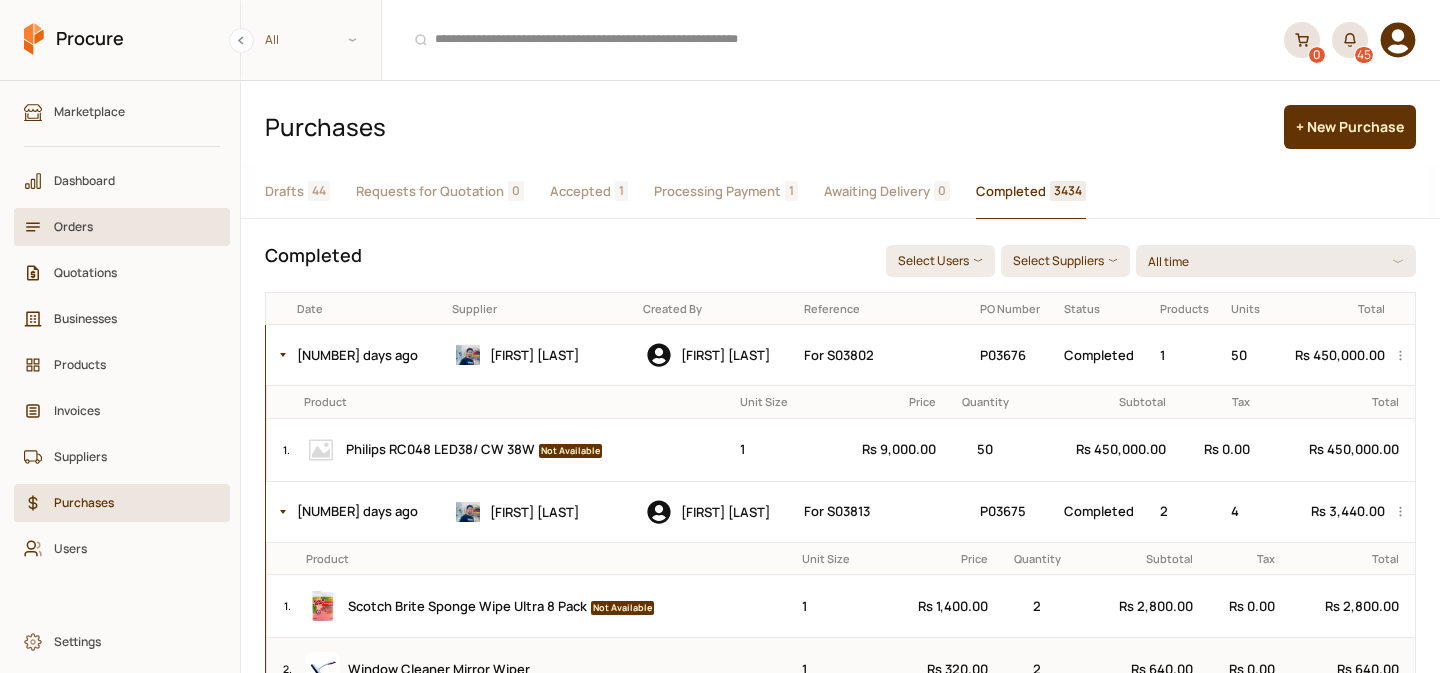 click on "Orders" at bounding box center (129, 226) 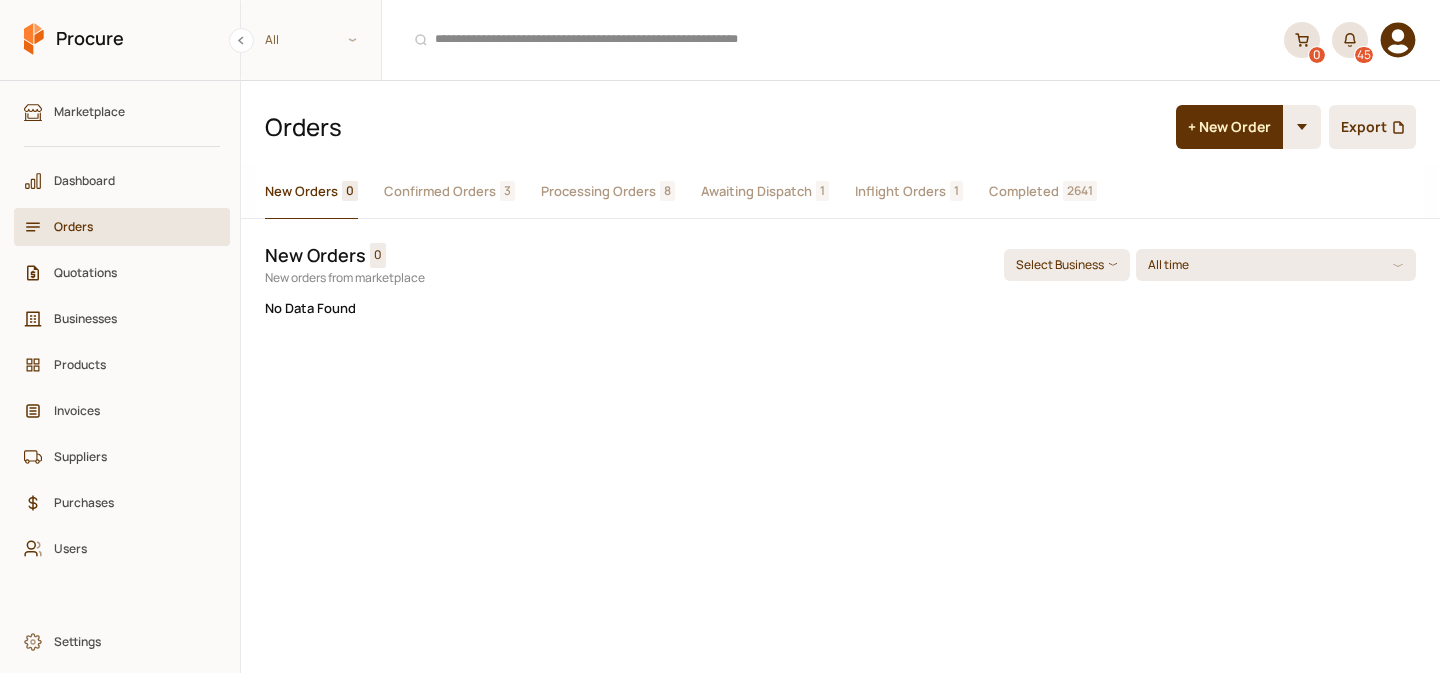 click on "Awaiting Dispatch" at bounding box center [756, 191] 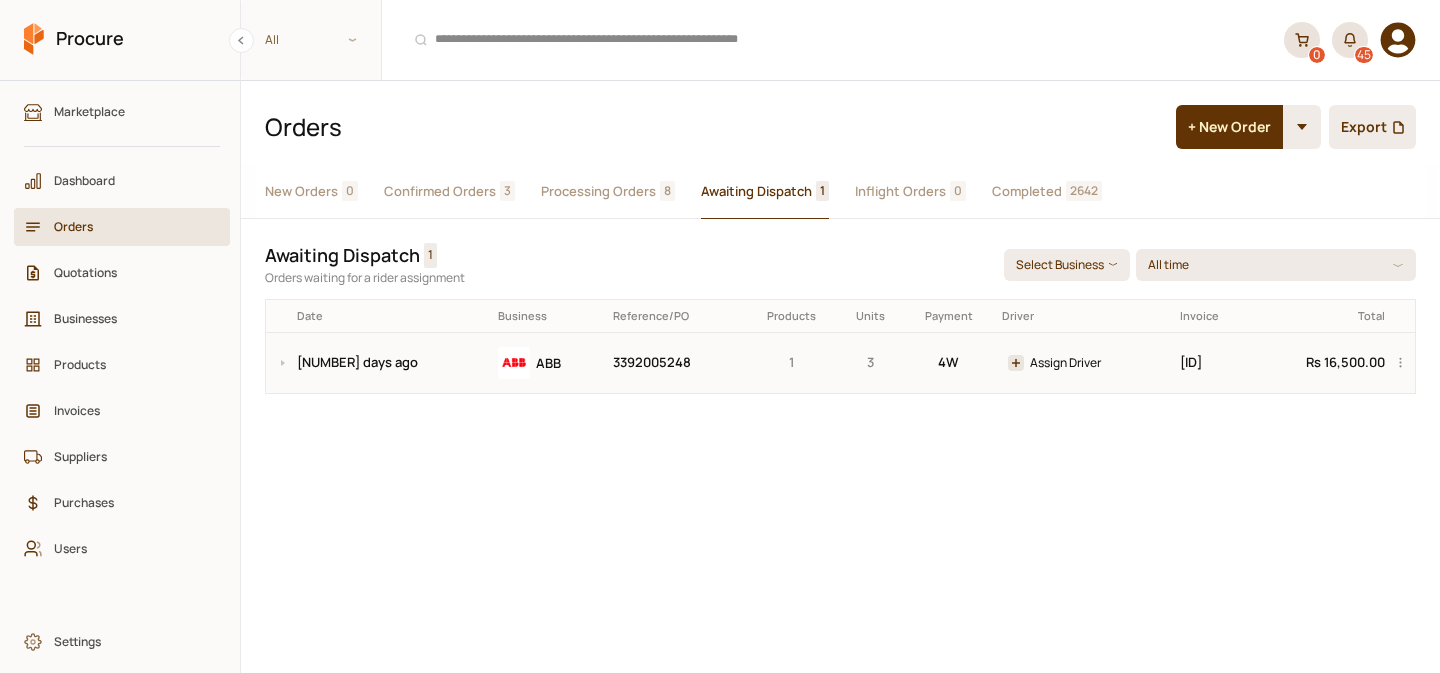 click on "1" at bounding box center [791, 362] 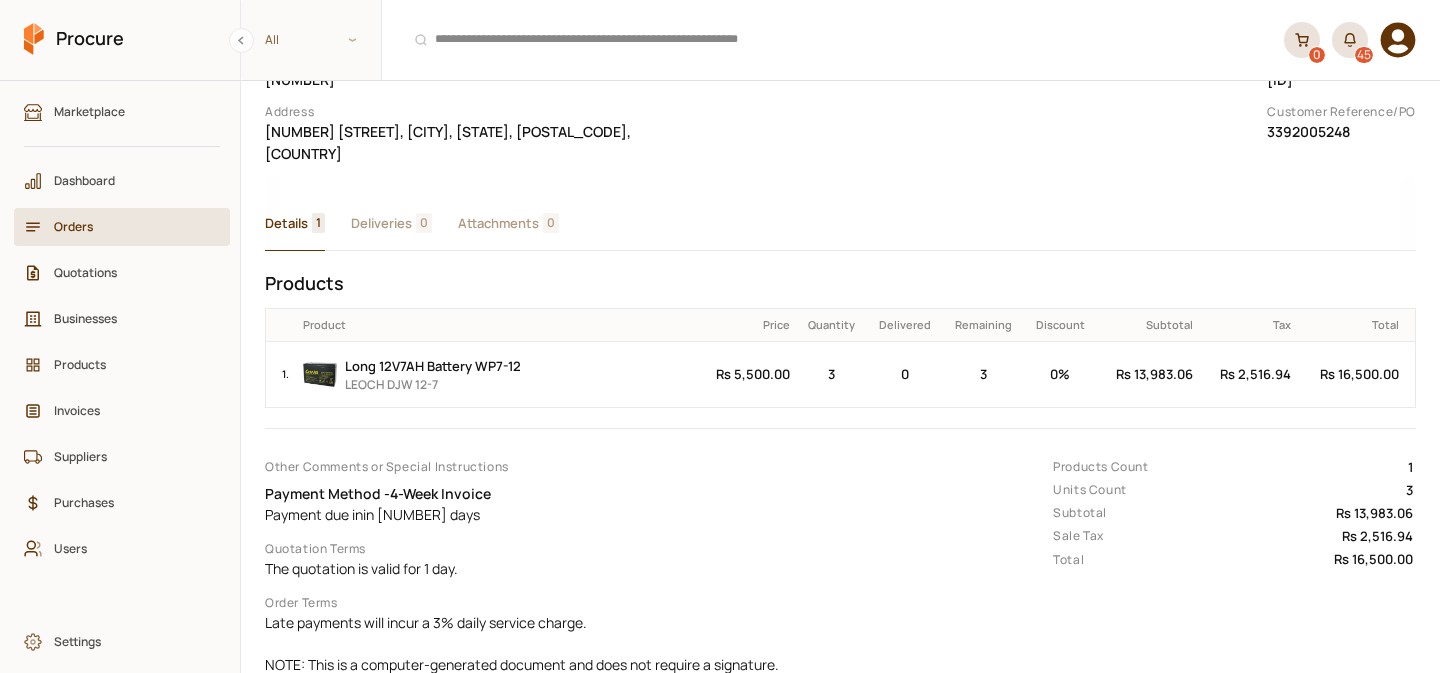 scroll, scrollTop: 279, scrollLeft: 0, axis: vertical 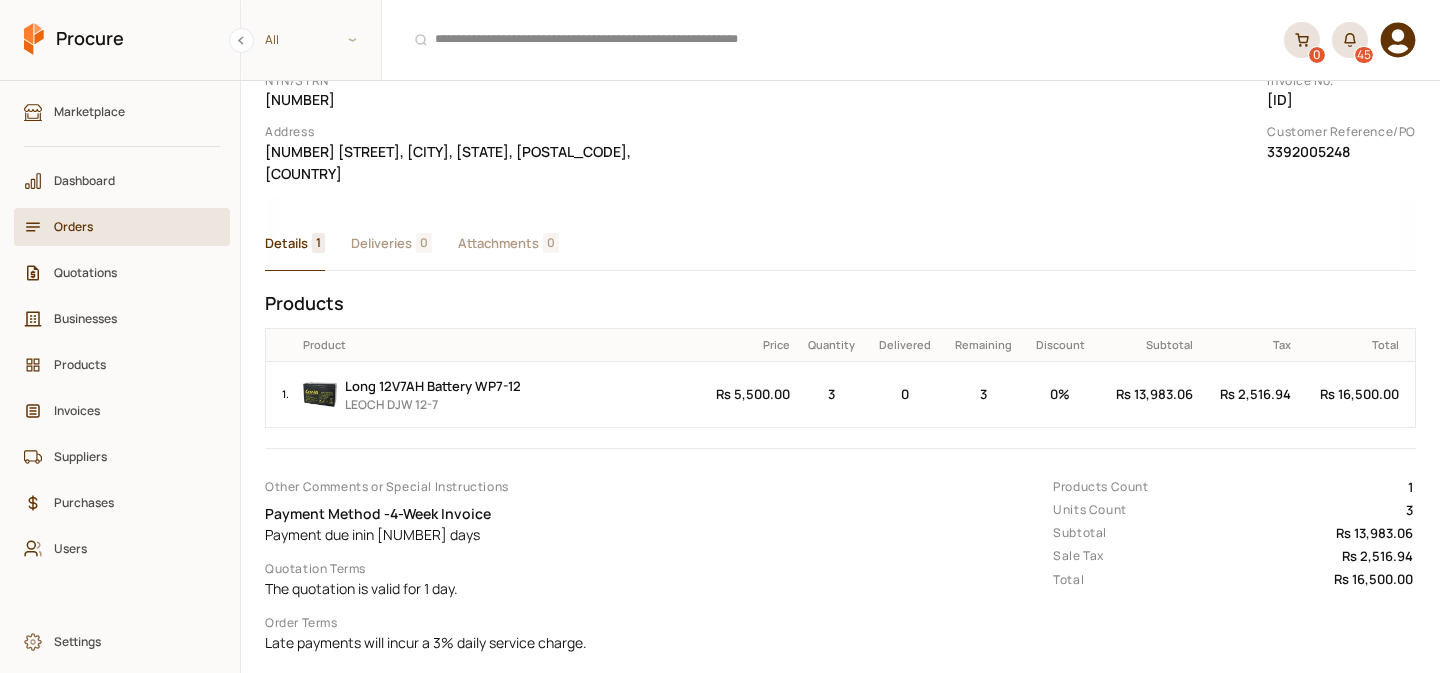 click on "Order Date [DATE] Created By [FIRST] [LAST] Invoice To [COMPANY] NTN/STRN [NUMBER] Address [NUMBER][LETTER], [BUILDING] [AREA], [AREA] [AREA], [CITY], [STATE] - [POSTAL_CODE], [COUNTRY] Order Status [STATUS] Last Updated Date [DATE] Last Updated By [FIRST] [LAST] Invoice No. [ID] Customer Reference/PO [NUMBER] Details 1 Deliveries 0 Attachments 0 Products Product Price Quantity Delivered Remaining Discount Subtotal Tax Total 1 . Long 12V7AH Battery WP7-12 LEOCH DJW 12-7 [CURRENCY] [PRICE] 3 0 3 0 % [CURRENCY] [PRICE] [CURRENCY] [PRICE] [CURRENCY] [PRICE] Other Comments or Special Instructions Payment Method - 4-Week Invoice Payment due in in 5 days Quotation Terms The quotation is valid for 1 day. Order Terms Late payments will incur a 3% daily service charge. NOTE: This is a computer-generated document and does not require a signature. Products Count 1 Units Count 3 Subtotal [CURRENCY] [PRICE] Sale Tax [CURRENCY] [PRICE] Total [CURRENCY] [PRICE]" at bounding box center [840, 295] 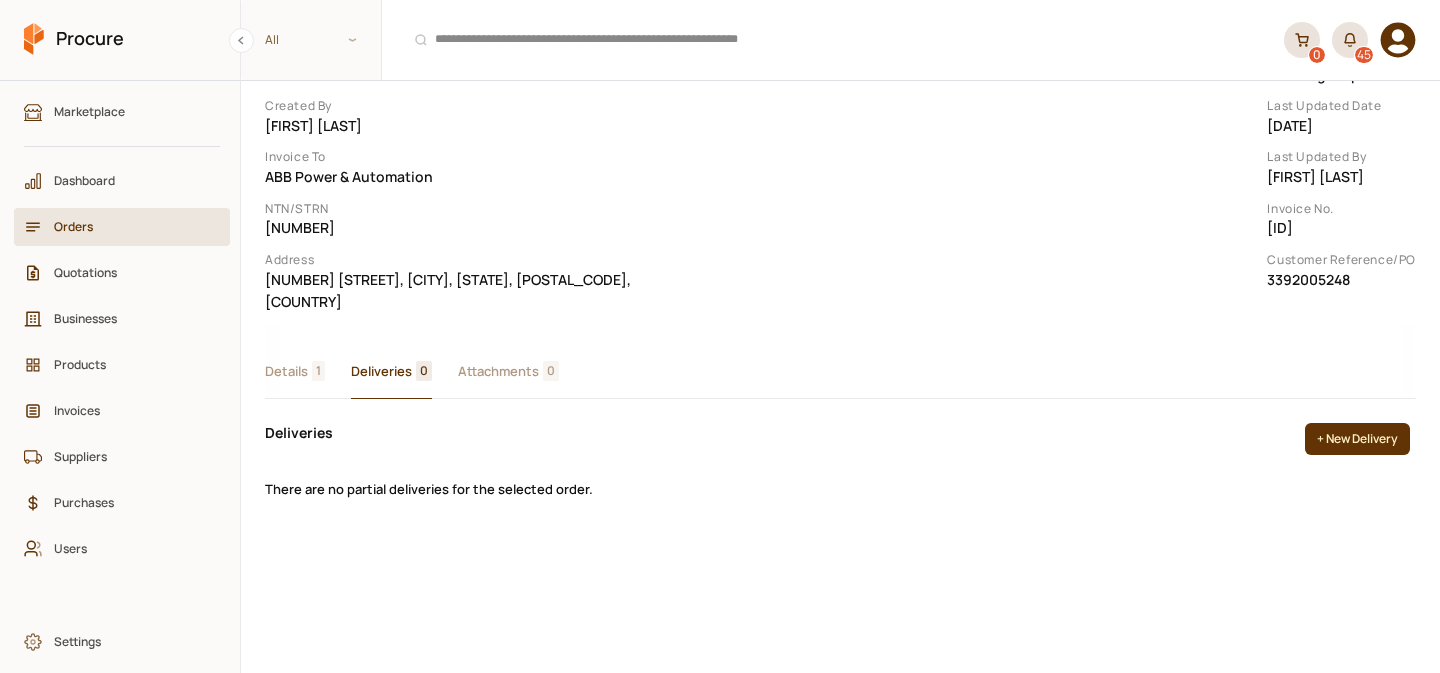 scroll, scrollTop: 151, scrollLeft: 0, axis: vertical 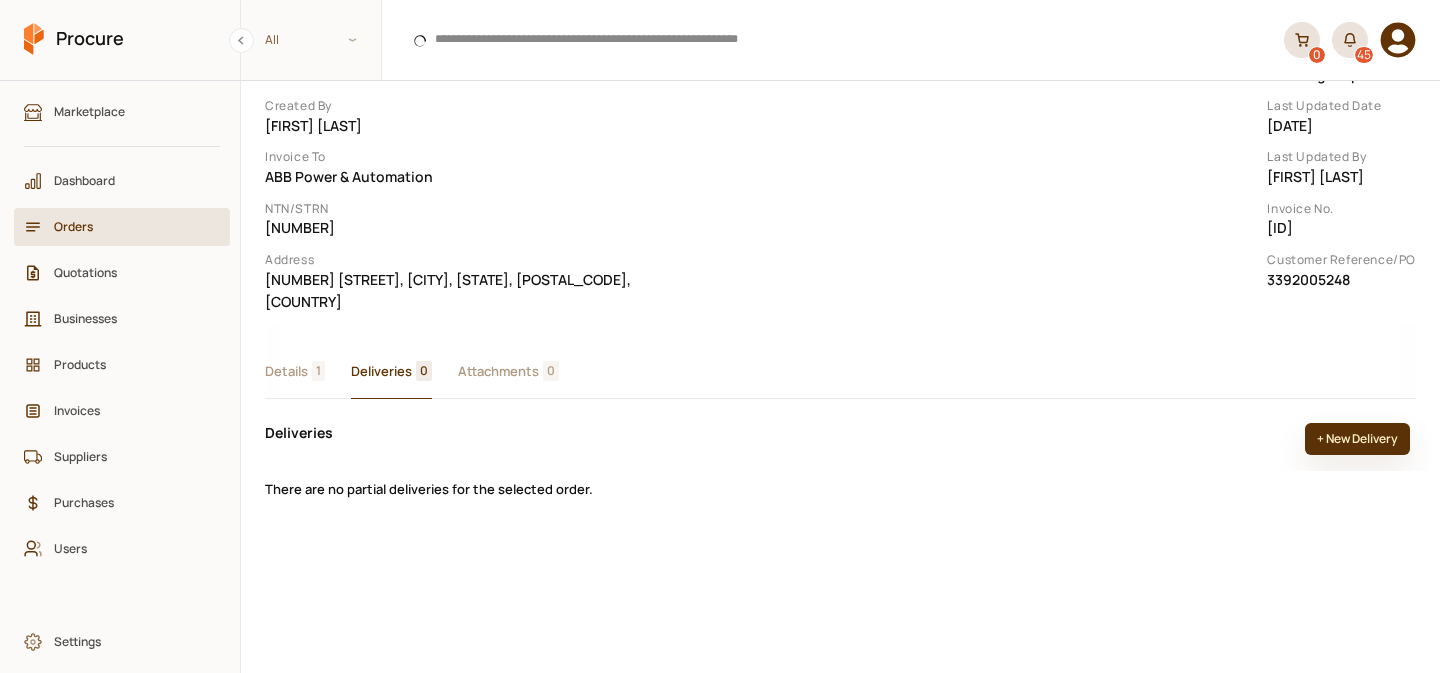 click on "+ New Delivery" at bounding box center [1357, 439] 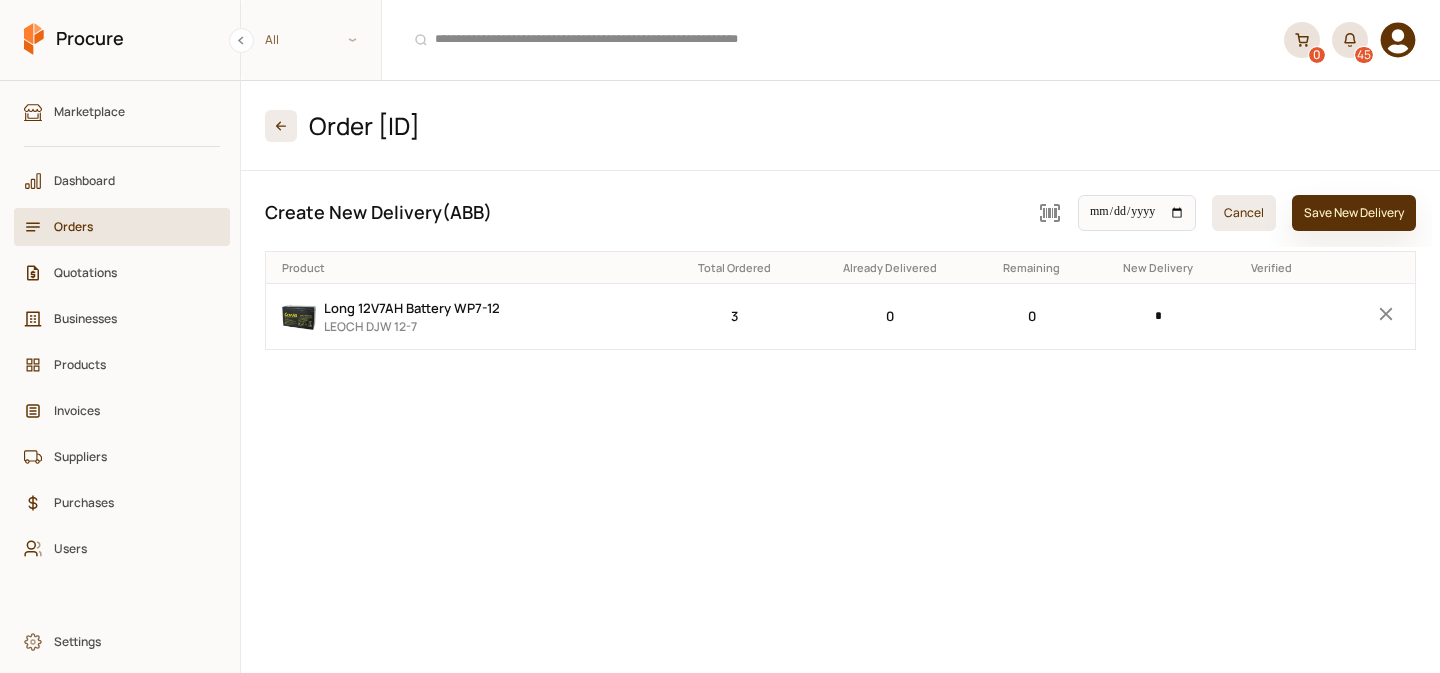 click on "Save New Delivery" at bounding box center [1354, 213] 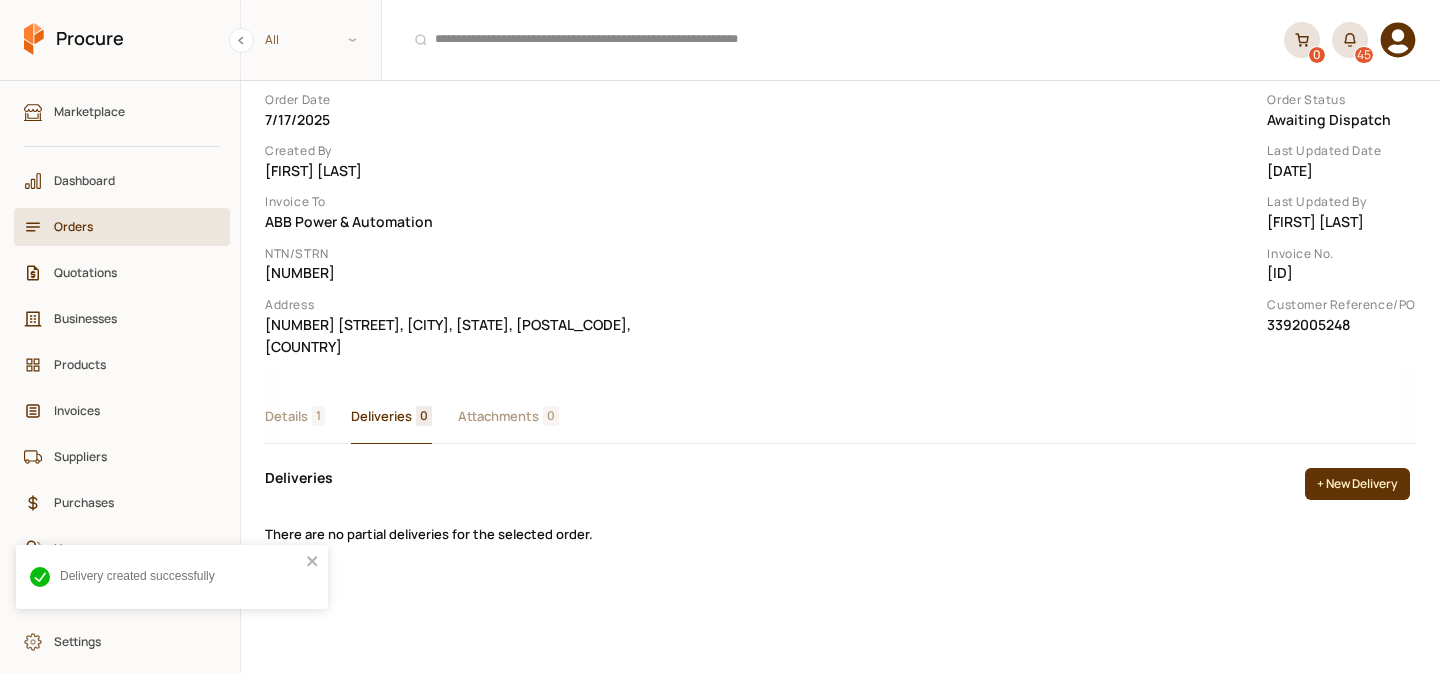 scroll, scrollTop: 151, scrollLeft: 0, axis: vertical 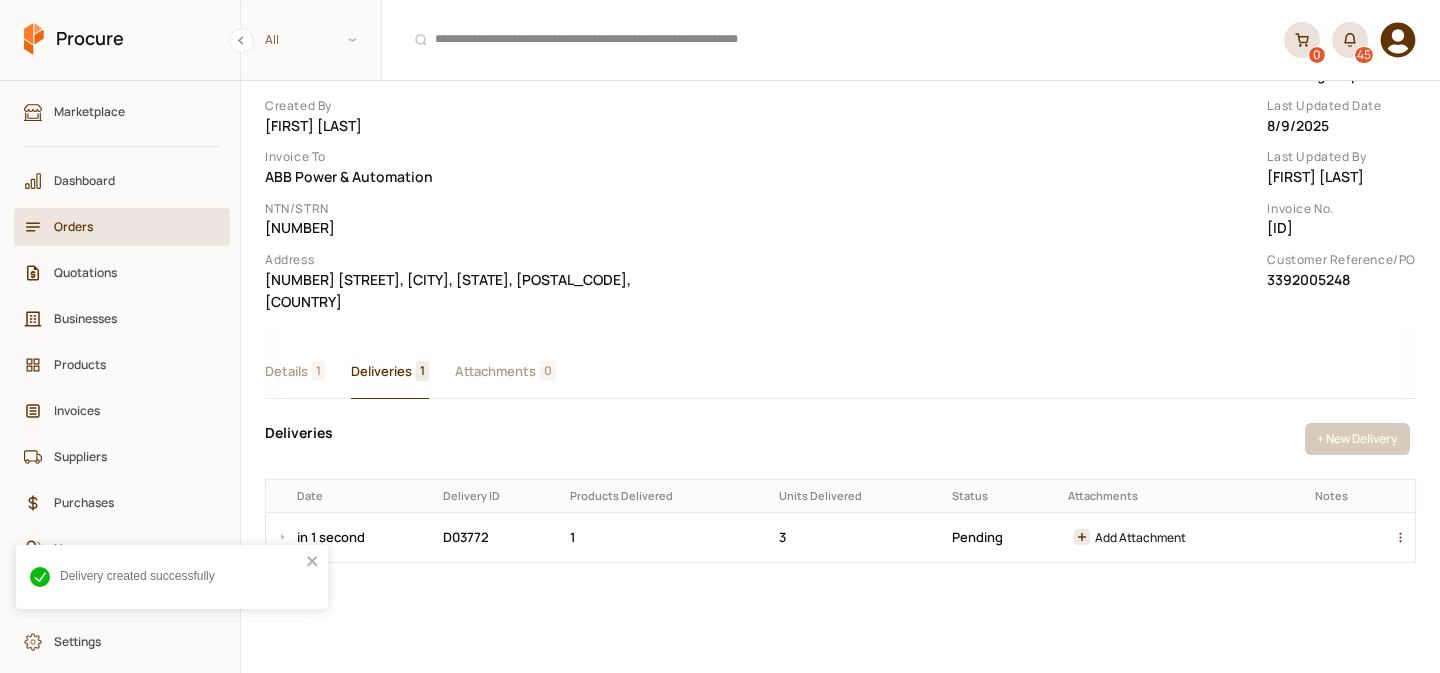 click at bounding box center (1404, 537) 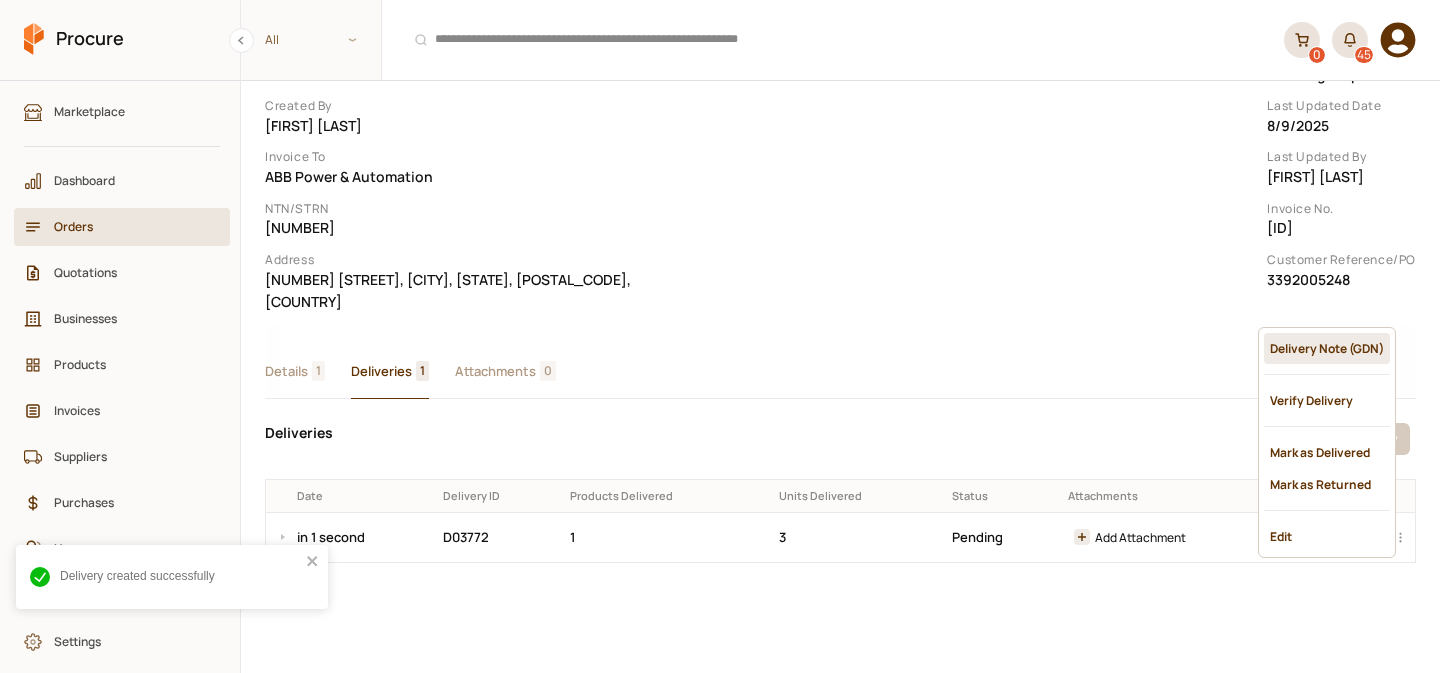 click on "Delivery Note (GDN)" at bounding box center (1327, 348) 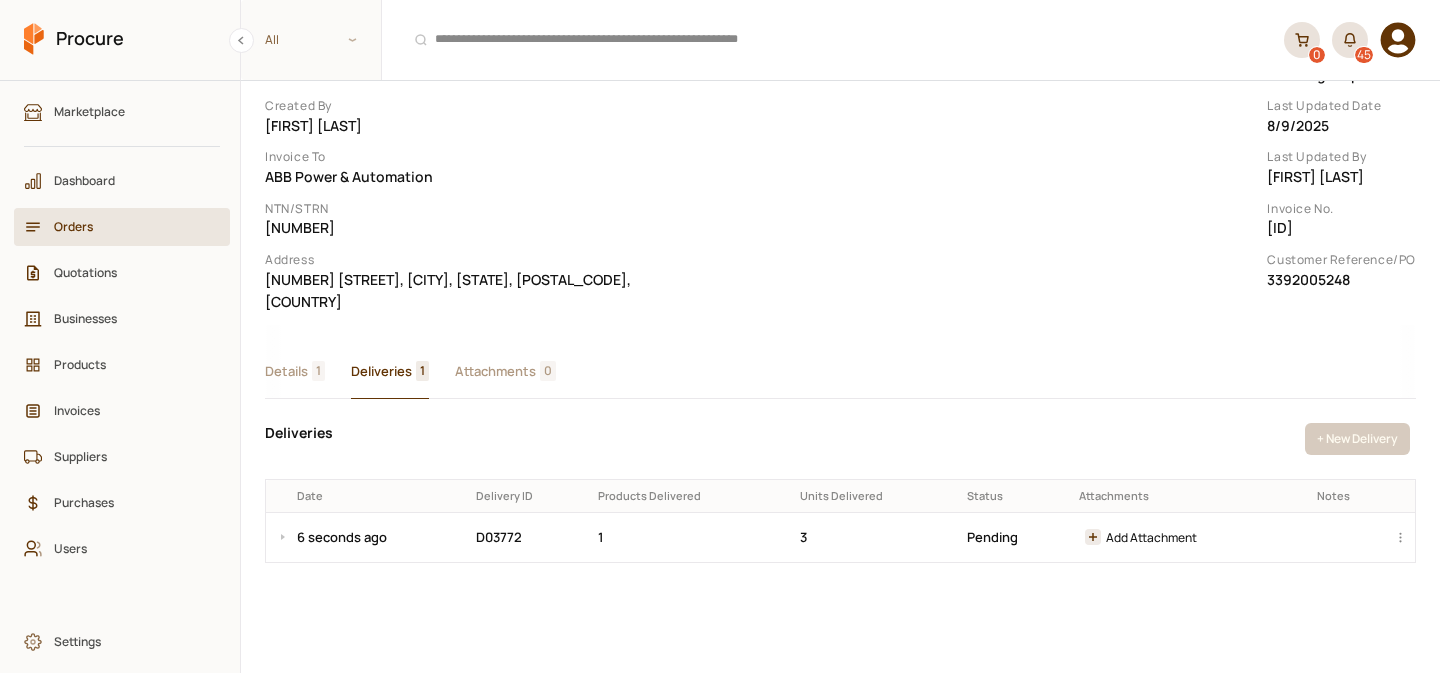 click 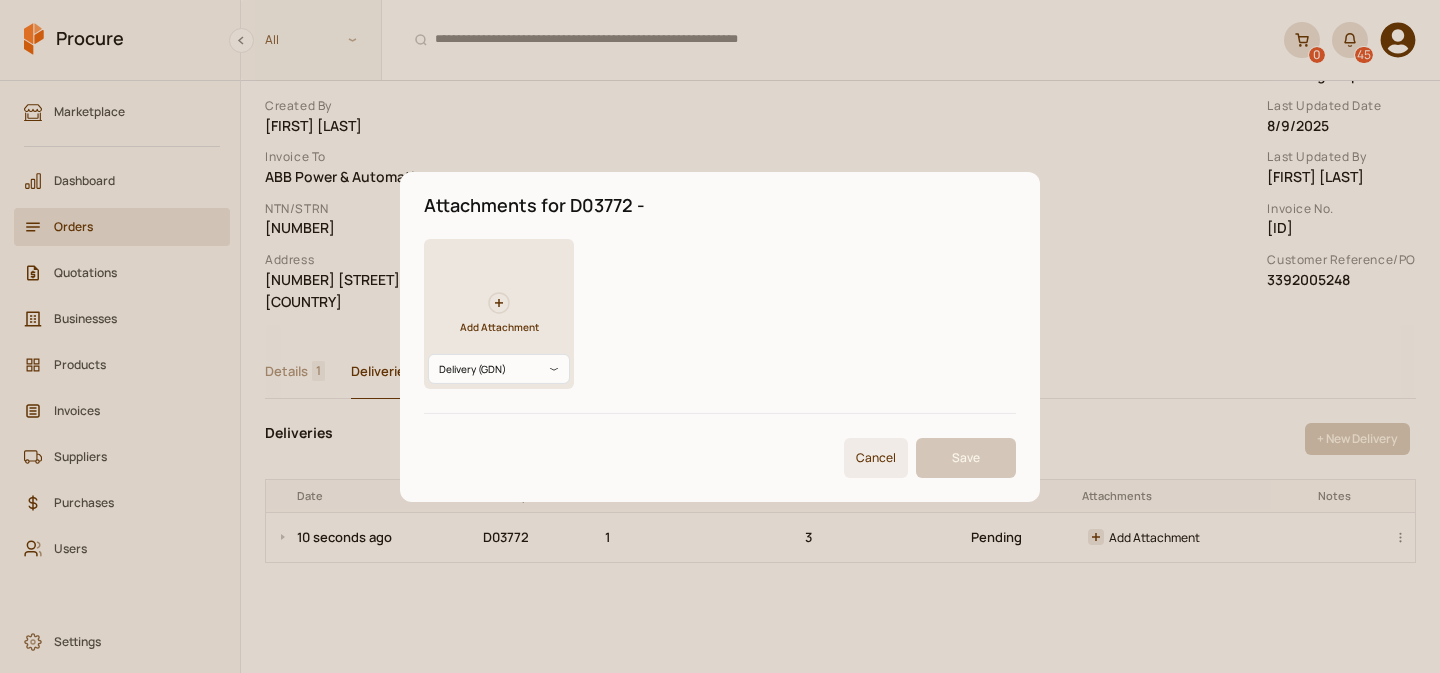 click 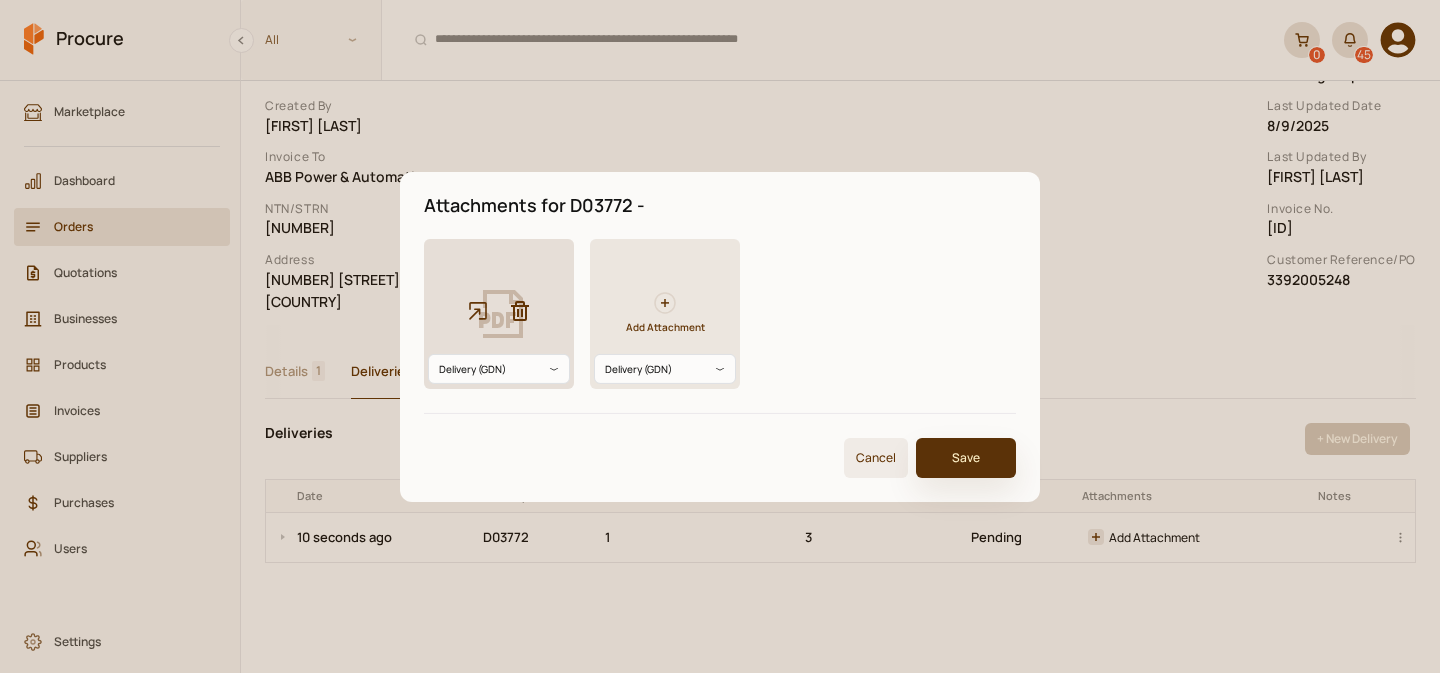 click on "Save" at bounding box center (966, 458) 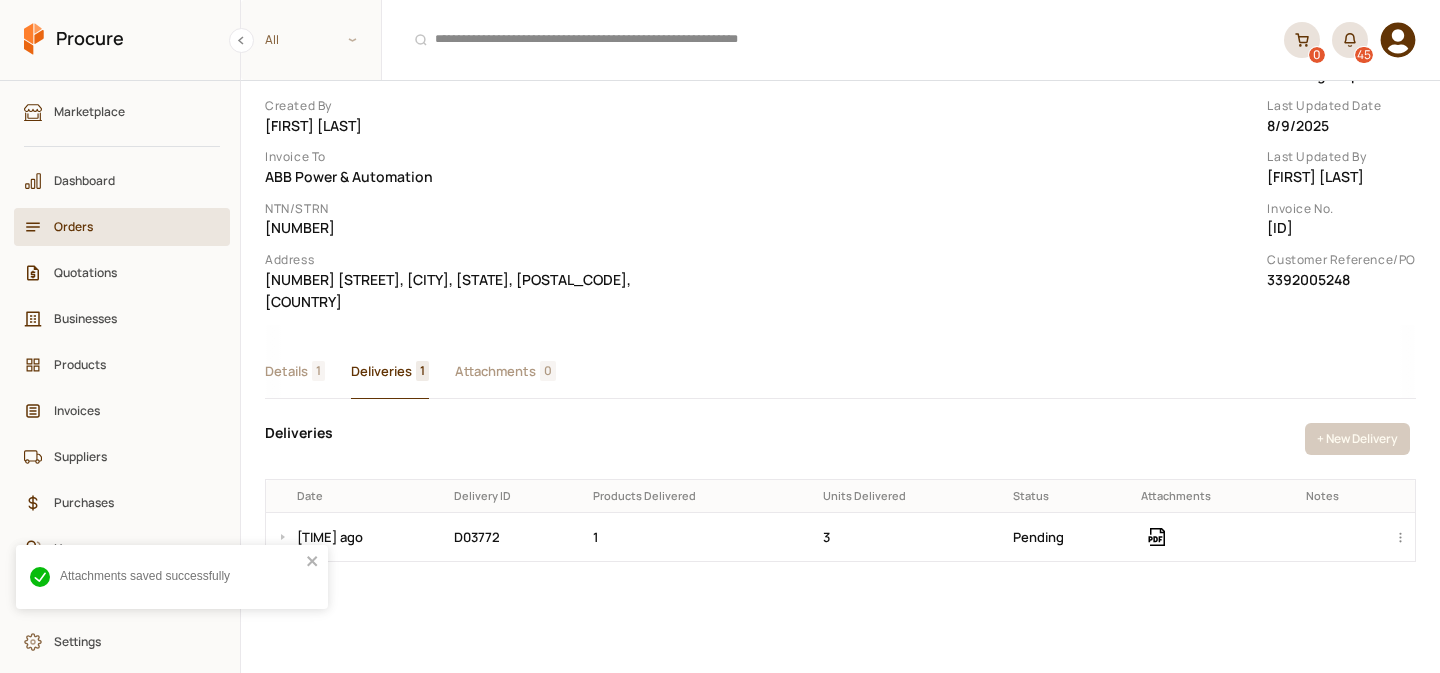 click at bounding box center (1404, 537) 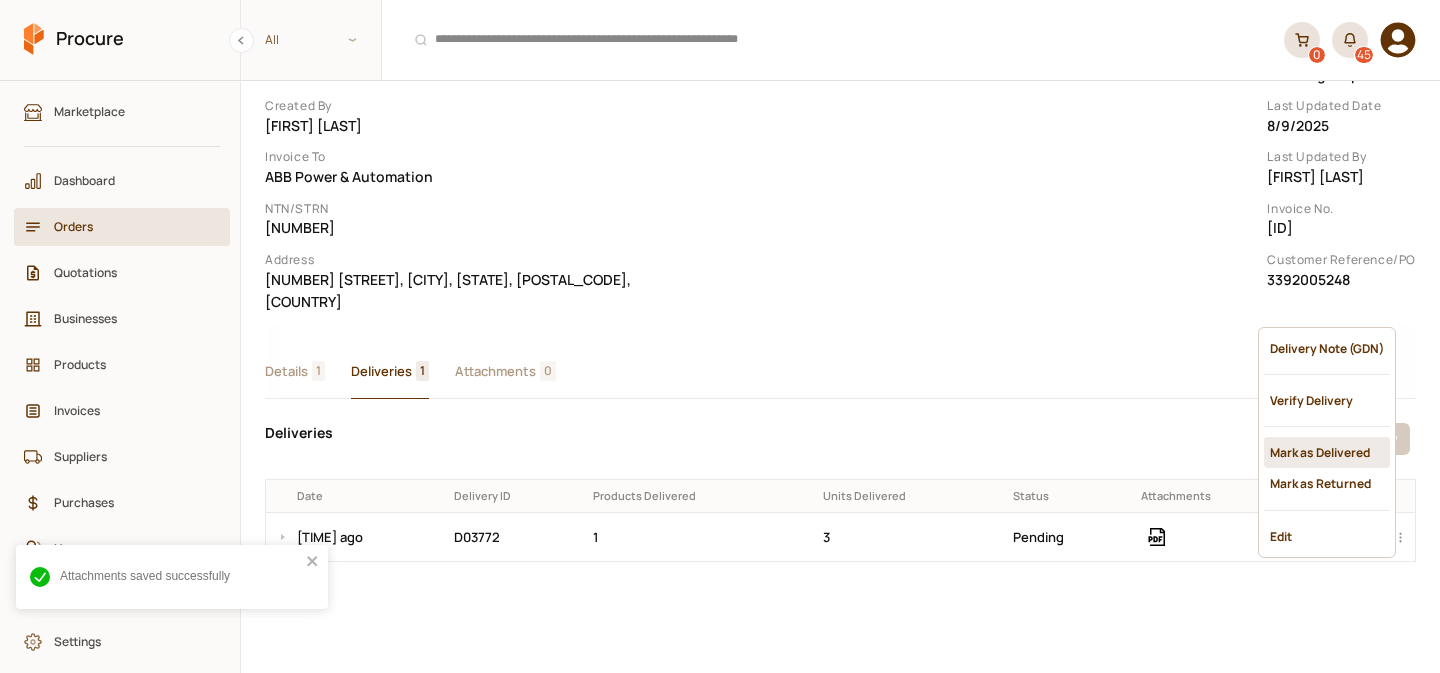 click on "Mark as Delivered" at bounding box center (1327, 452) 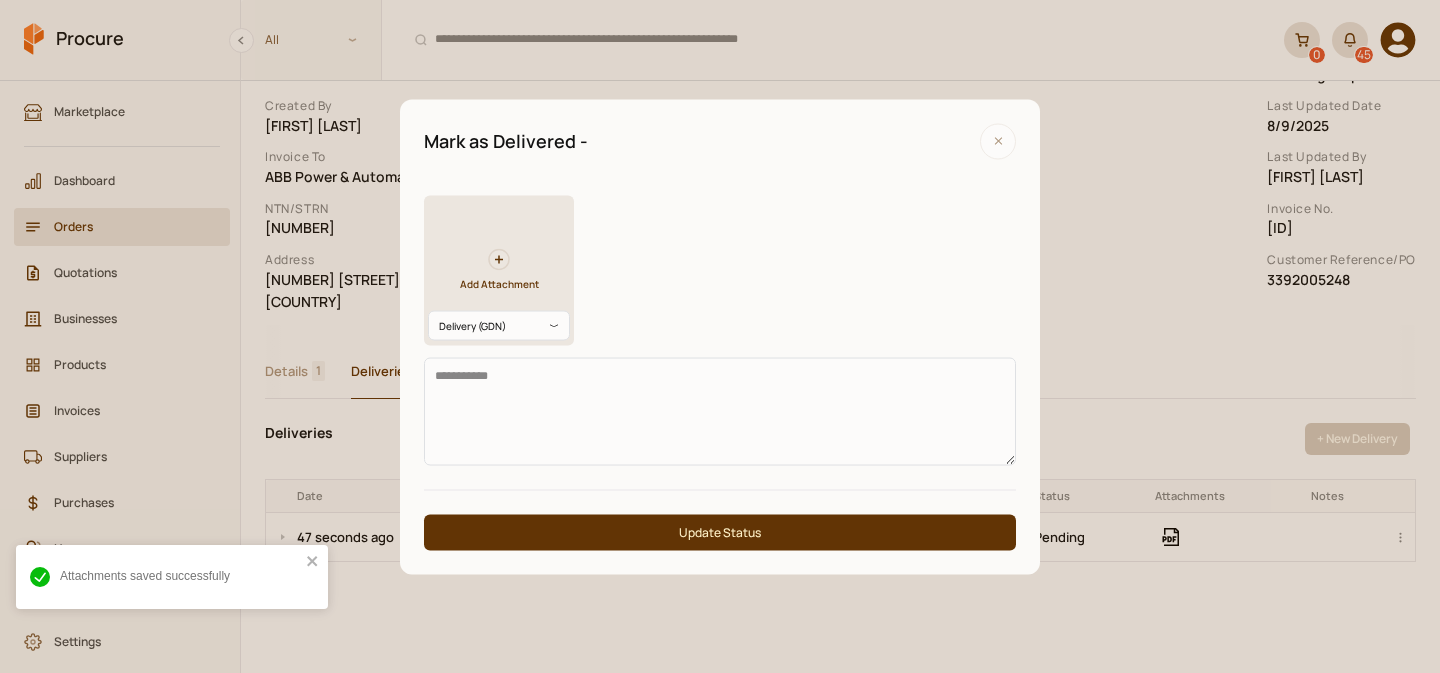 click on "Add Attachment" at bounding box center [499, 270] 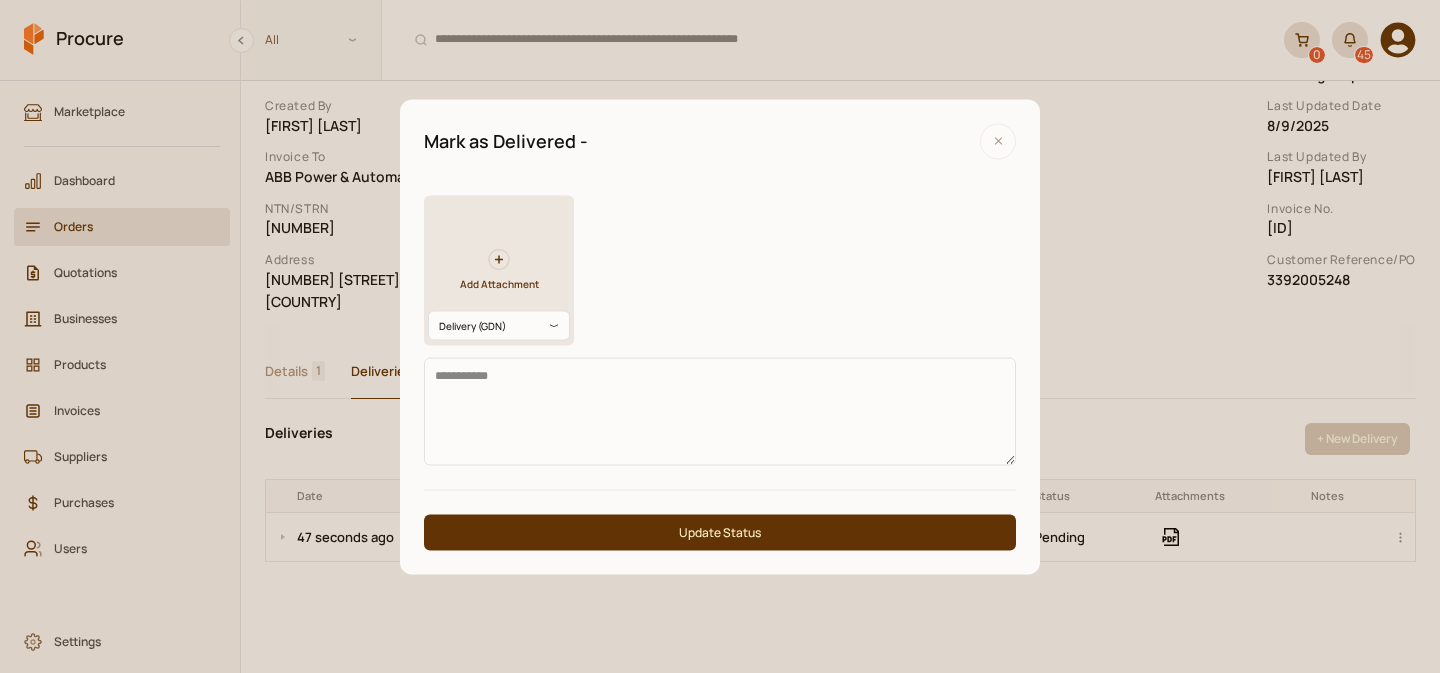 type on "**********" 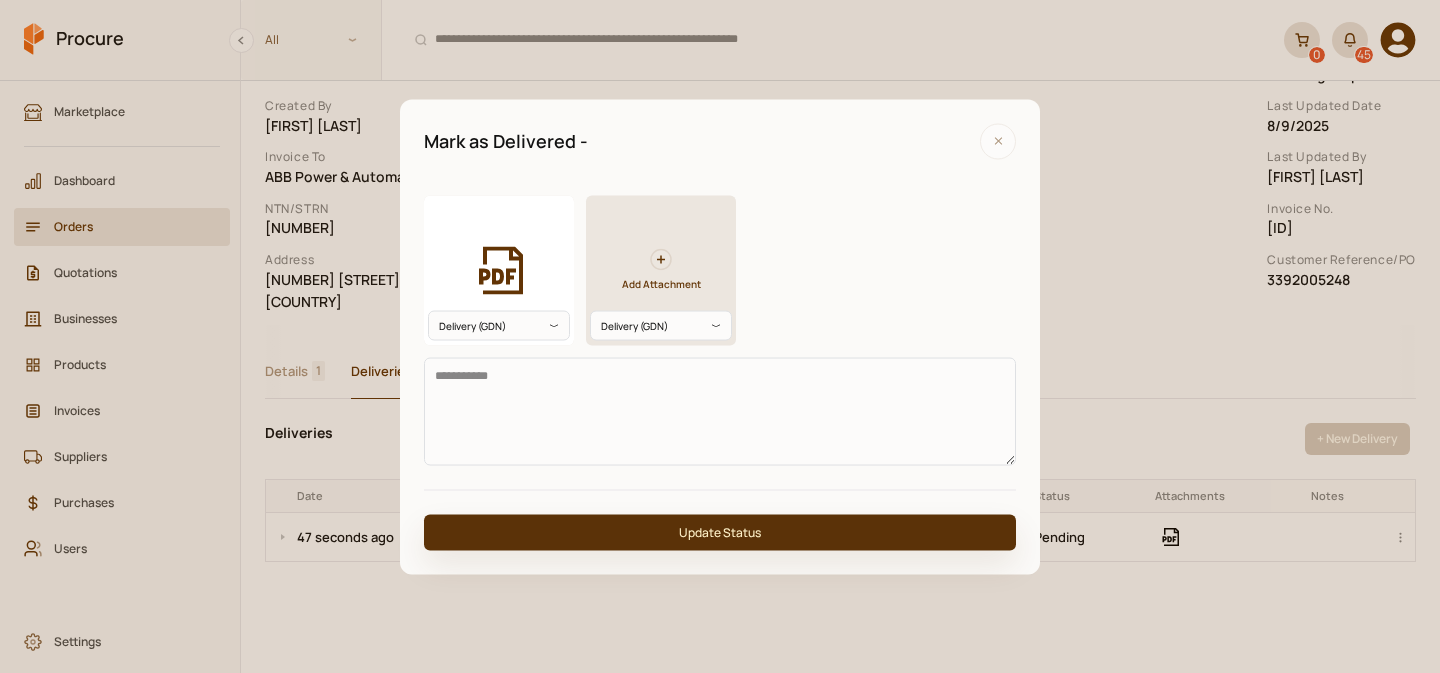 click on "Update Status" at bounding box center [720, 532] 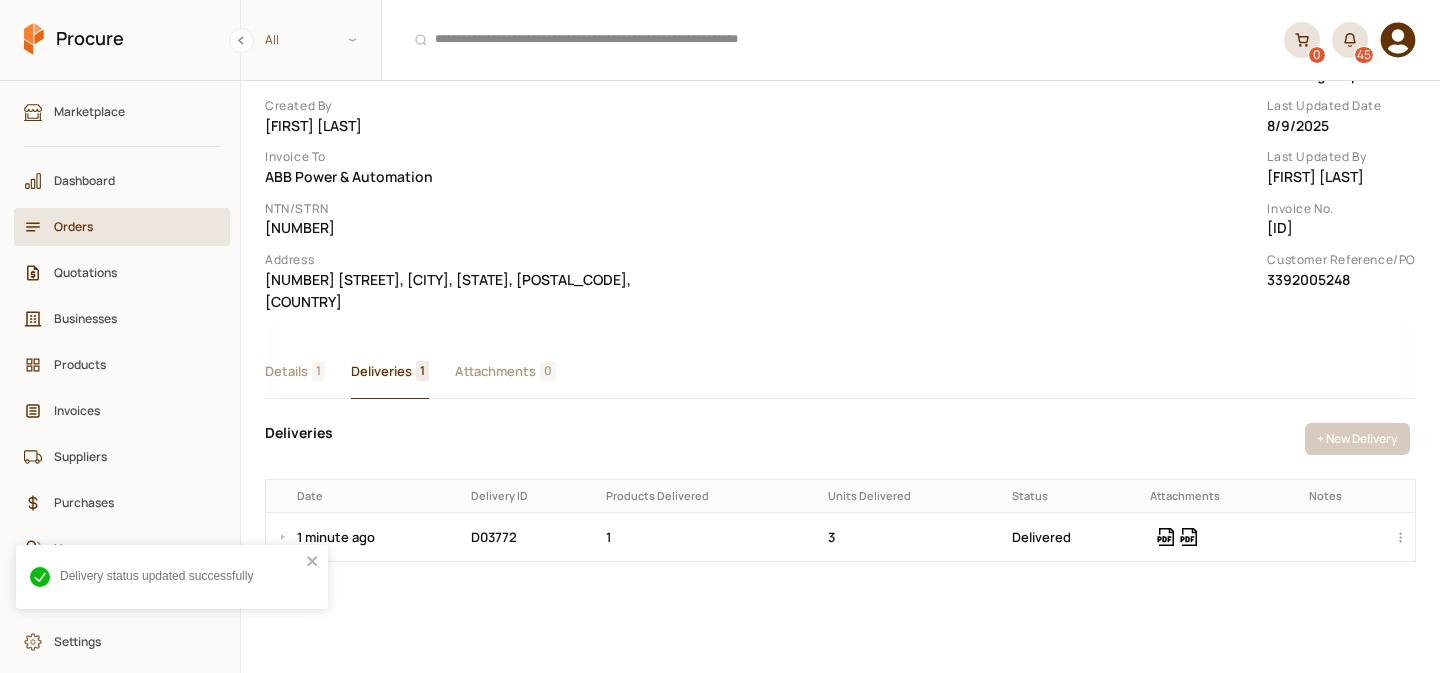 click on "Details" at bounding box center (286, 371) 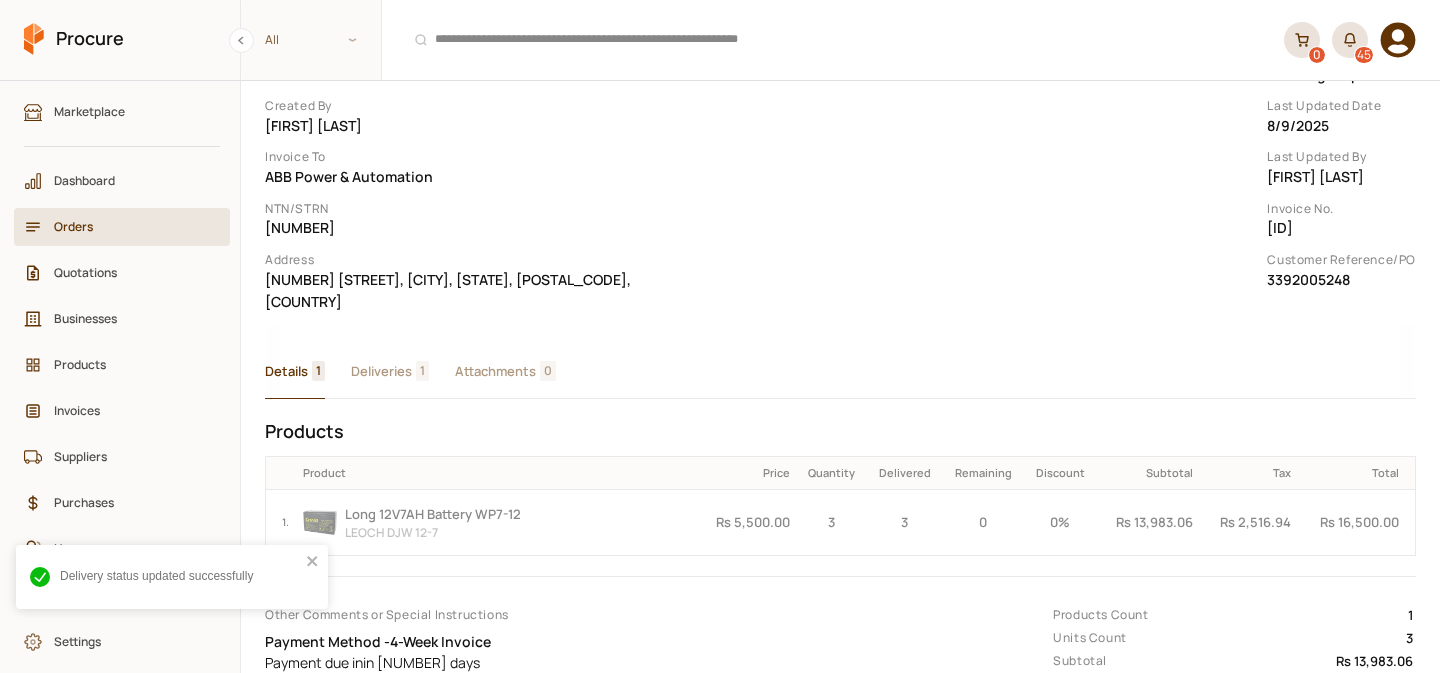 scroll, scrollTop: 0, scrollLeft: 0, axis: both 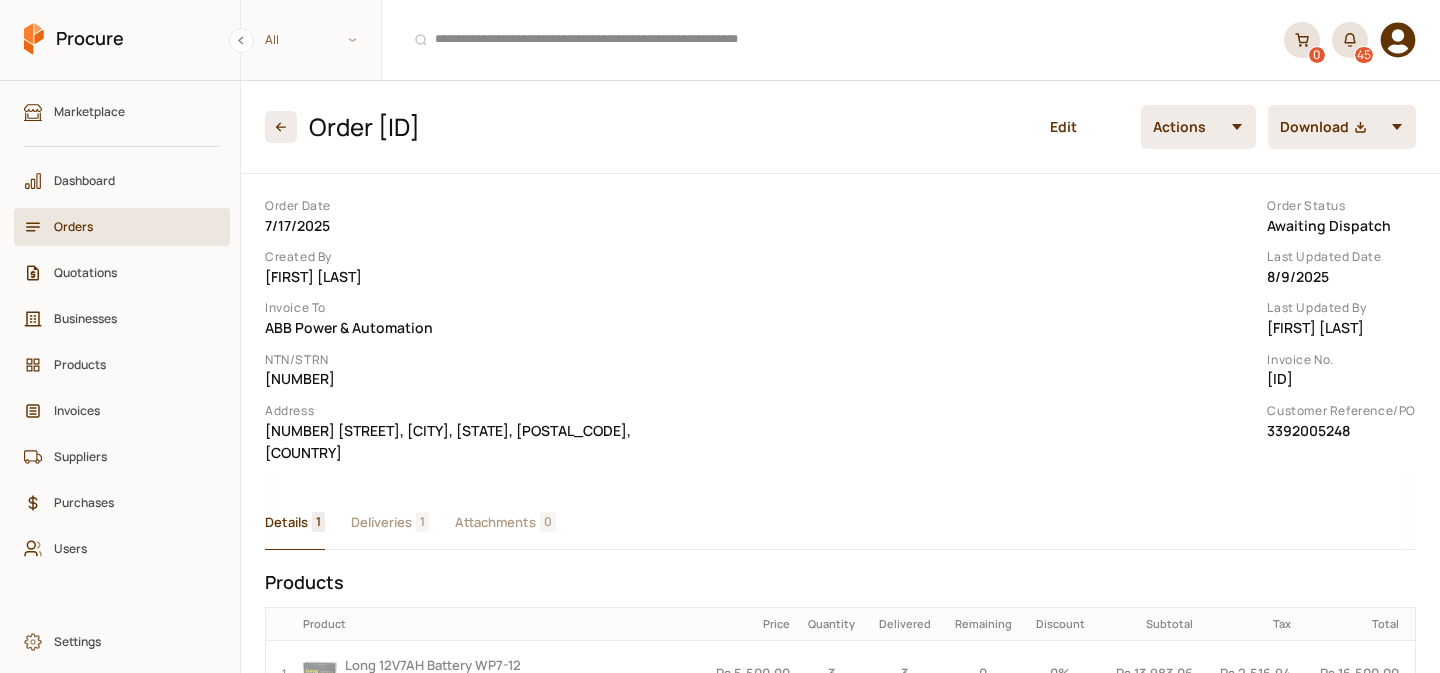 click on "Order Date [DATE] Created By [FIRST] [LAST] Invoice To [COMPANY] NTN/STRN [NUMBER] Address [NUMBER][LETTER], [BUILDING] [AREA], [AREA] [AREA], [CITY], [STATE] - [POSTAL_CODE], [COUNTRY] Order Status [STATUS] Last Updated Date [DATE] Last Updated By [FIRST] [LAST] Invoice No. [ID] Customer Reference/PO [NUMBER]" at bounding box center (840, 331) 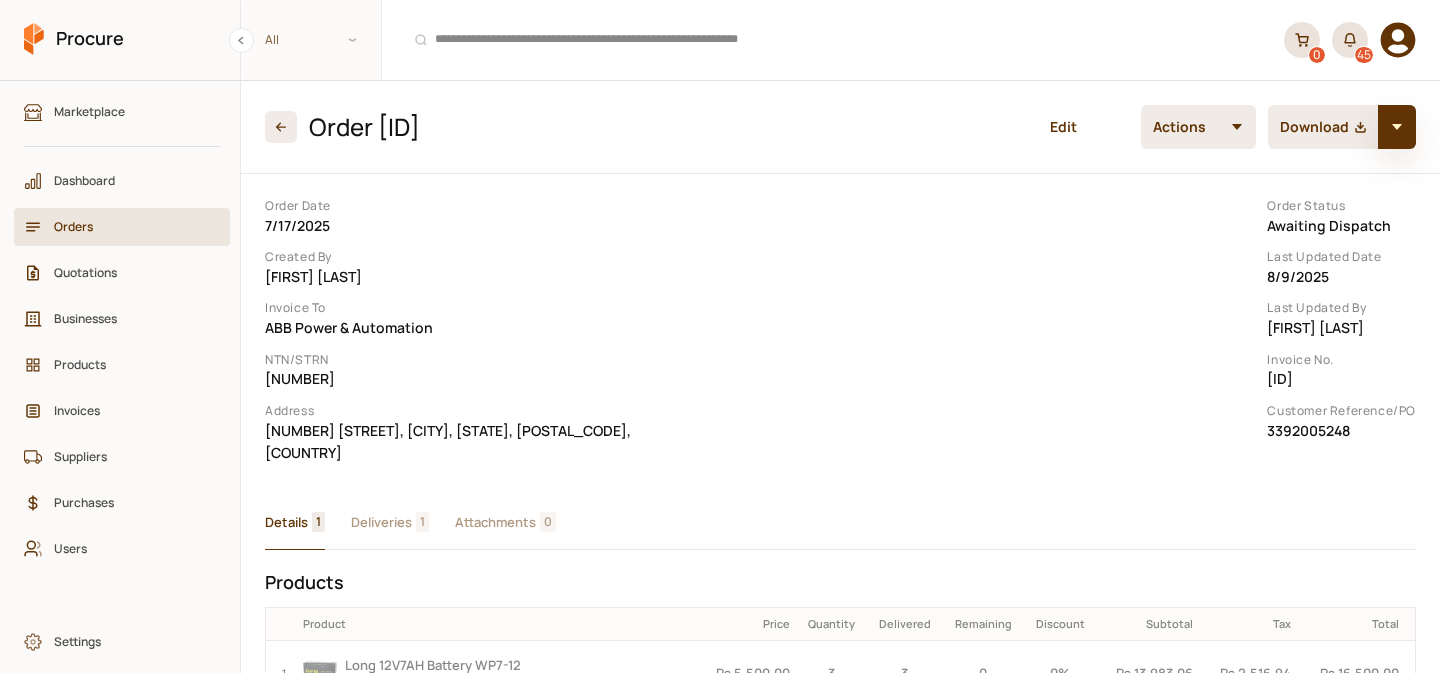 click 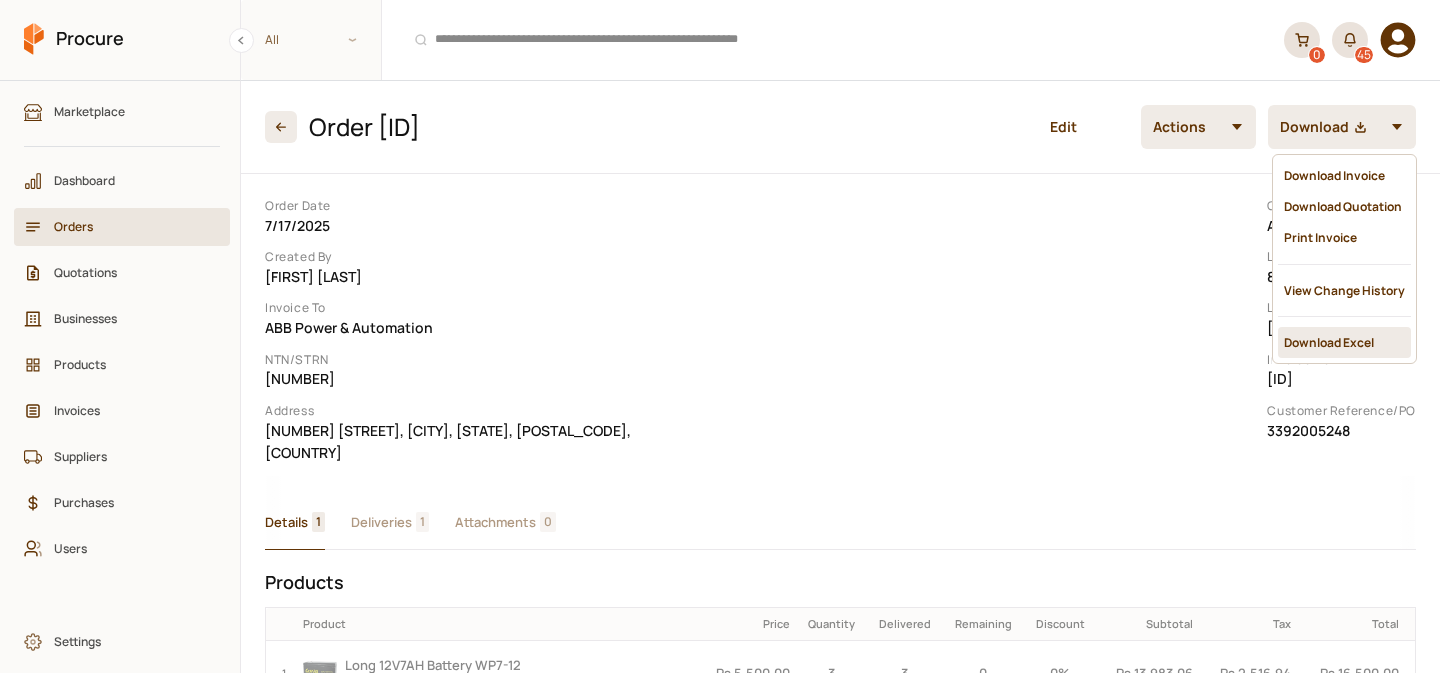 click on "Download Excel" at bounding box center [1344, 342] 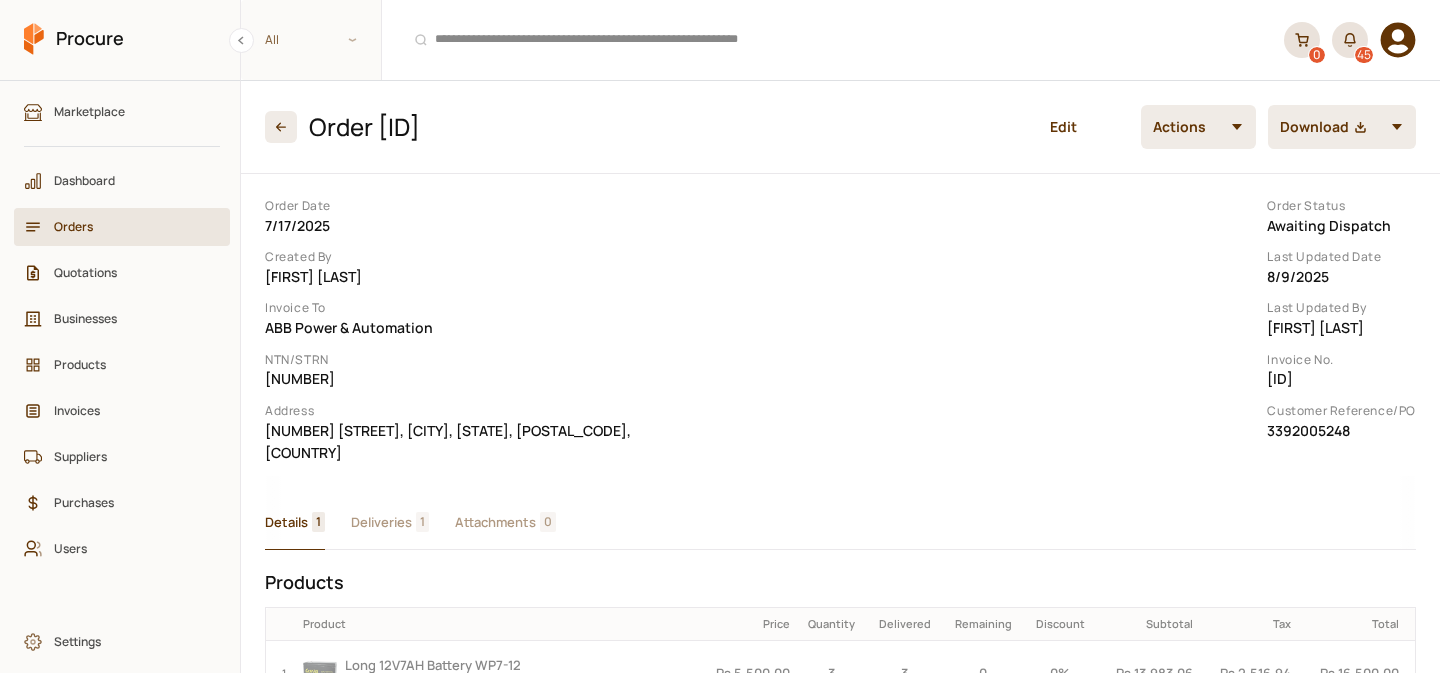 click on "Order Date [DATE] Created By [FIRST] [LAST] Invoice To [COMPANY] NTN/STRN [NUMBER] Address [NUMBER][LETTER], [BUILDING] [AREA], [AREA] [AREA], [CITY], [STATE] - [POSTAL_CODE], [COUNTRY] Order Status [STATUS] Last Updated Date [DATE] Last Updated By [FIRST] [LAST] Invoice No. [ID] Customer Reference/PO [NUMBER]" at bounding box center (840, 331) 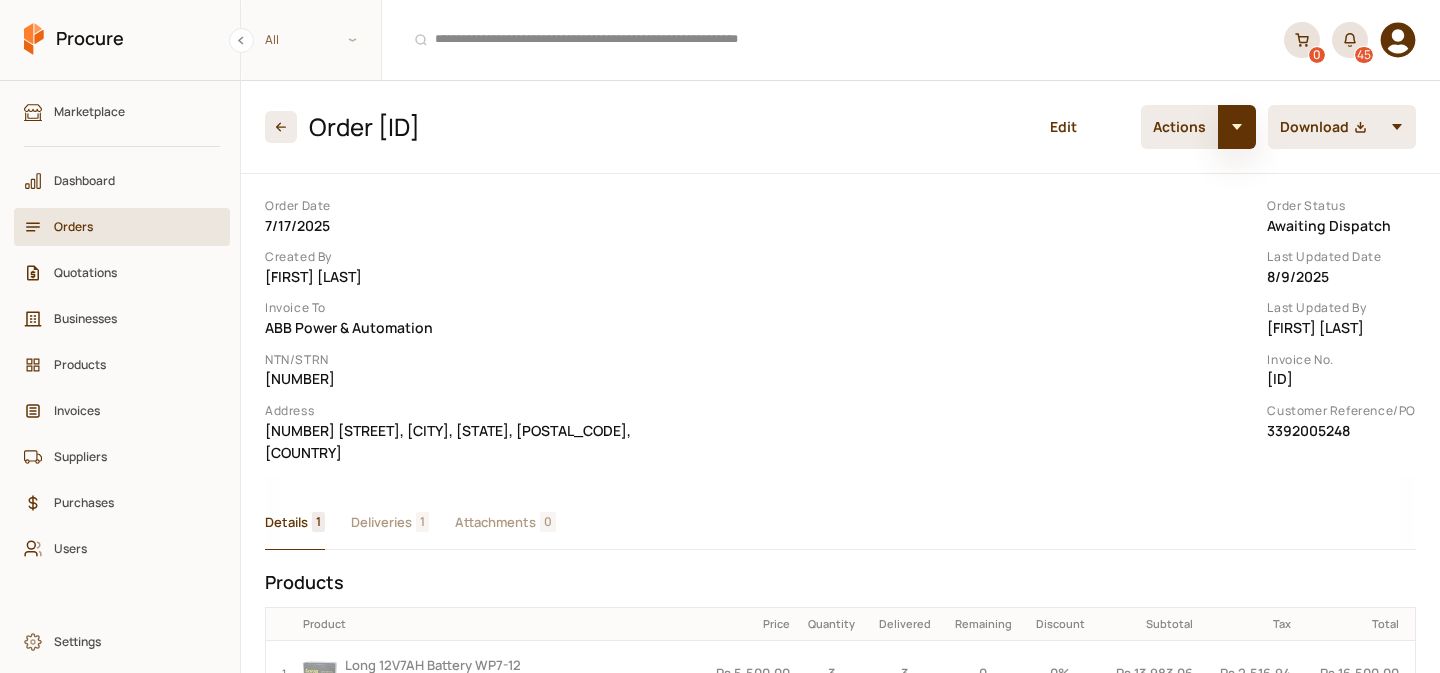 click at bounding box center (1237, 127) 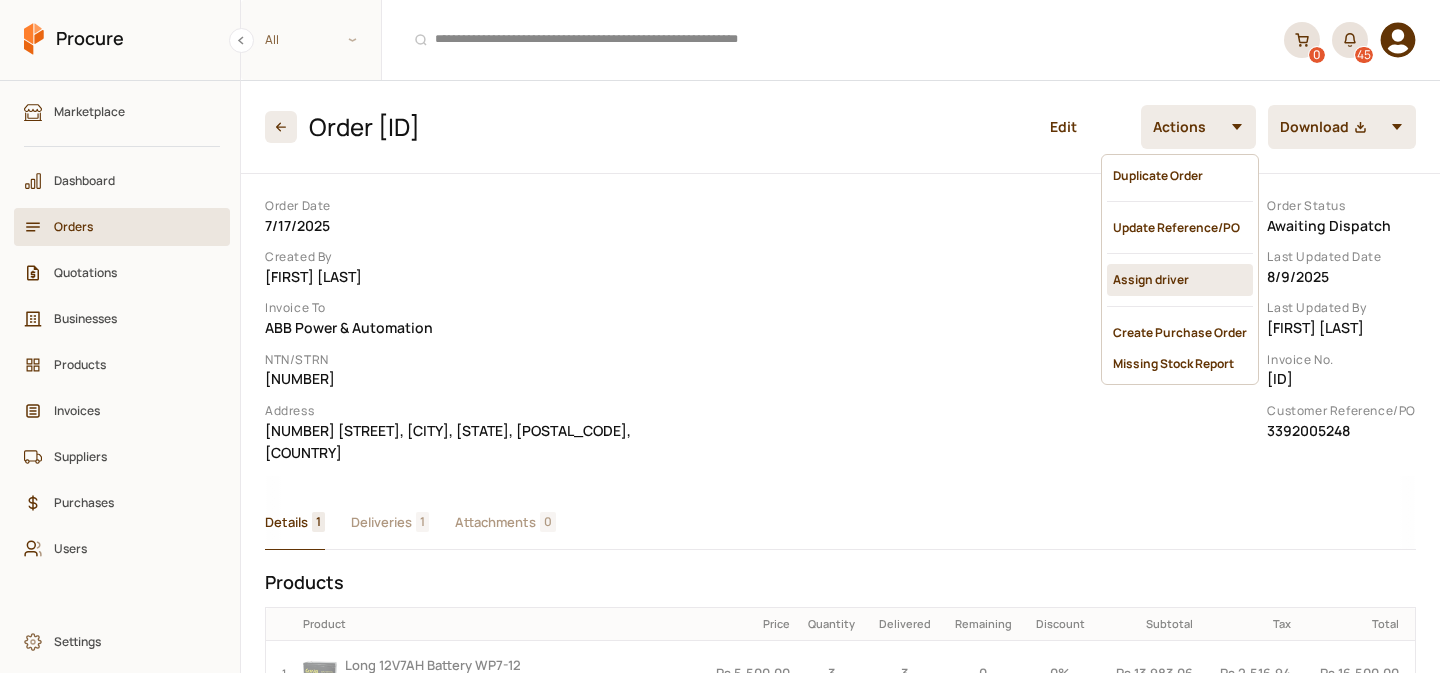 click on "Assign driver" at bounding box center [1180, 279] 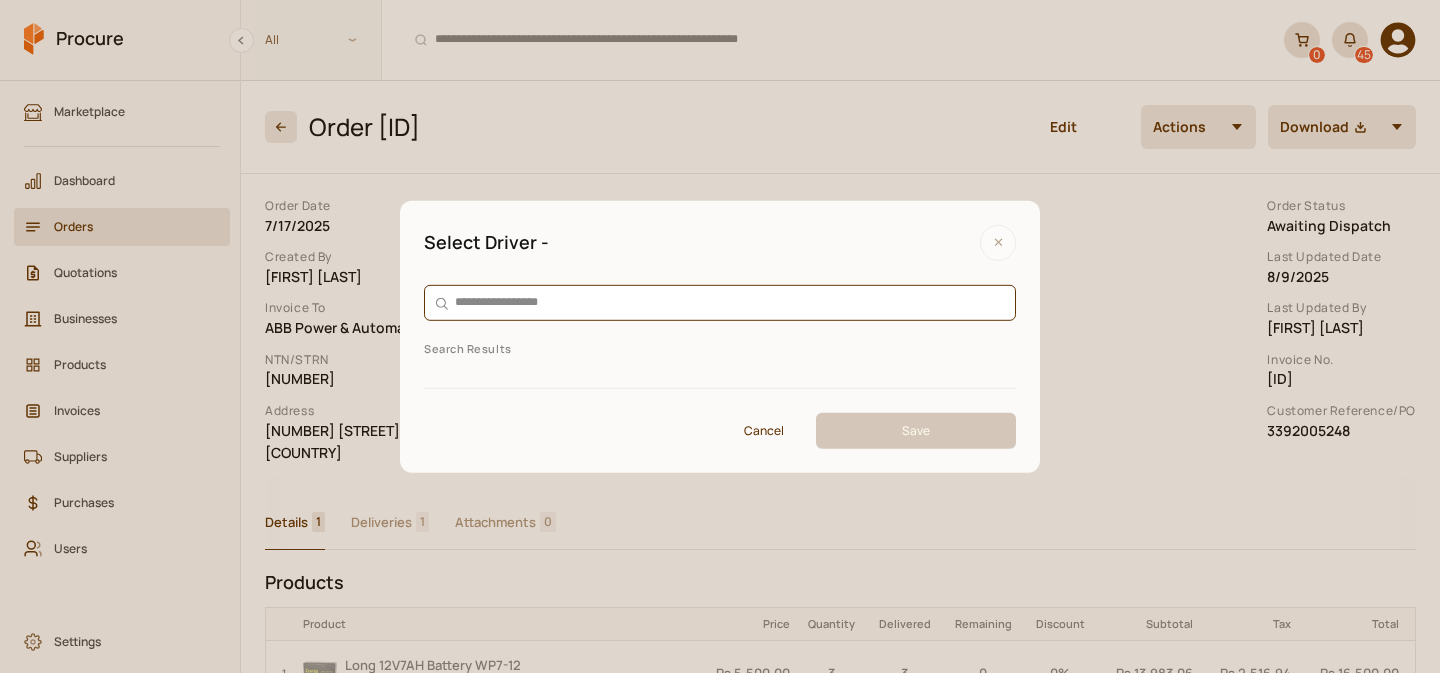 click at bounding box center (720, 302) 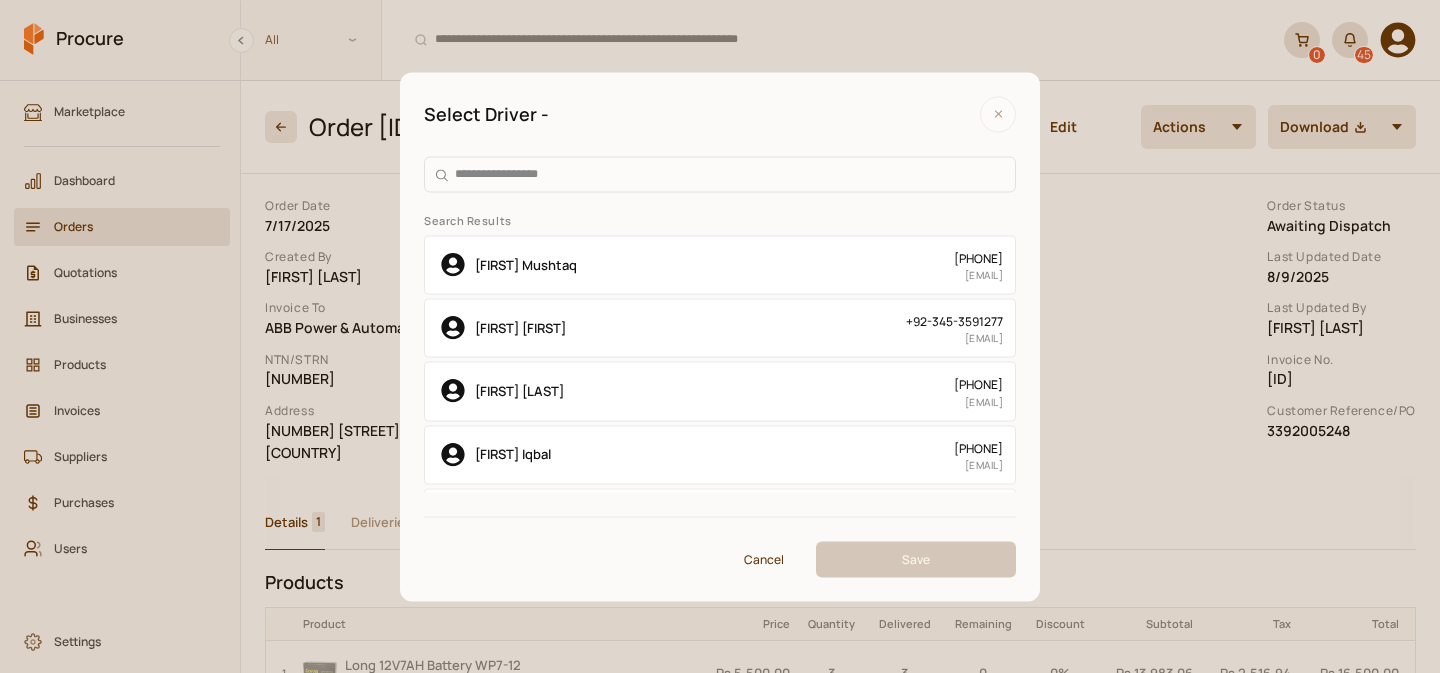 click on "[FIRST] [LAST]" at bounding box center (594, 328) 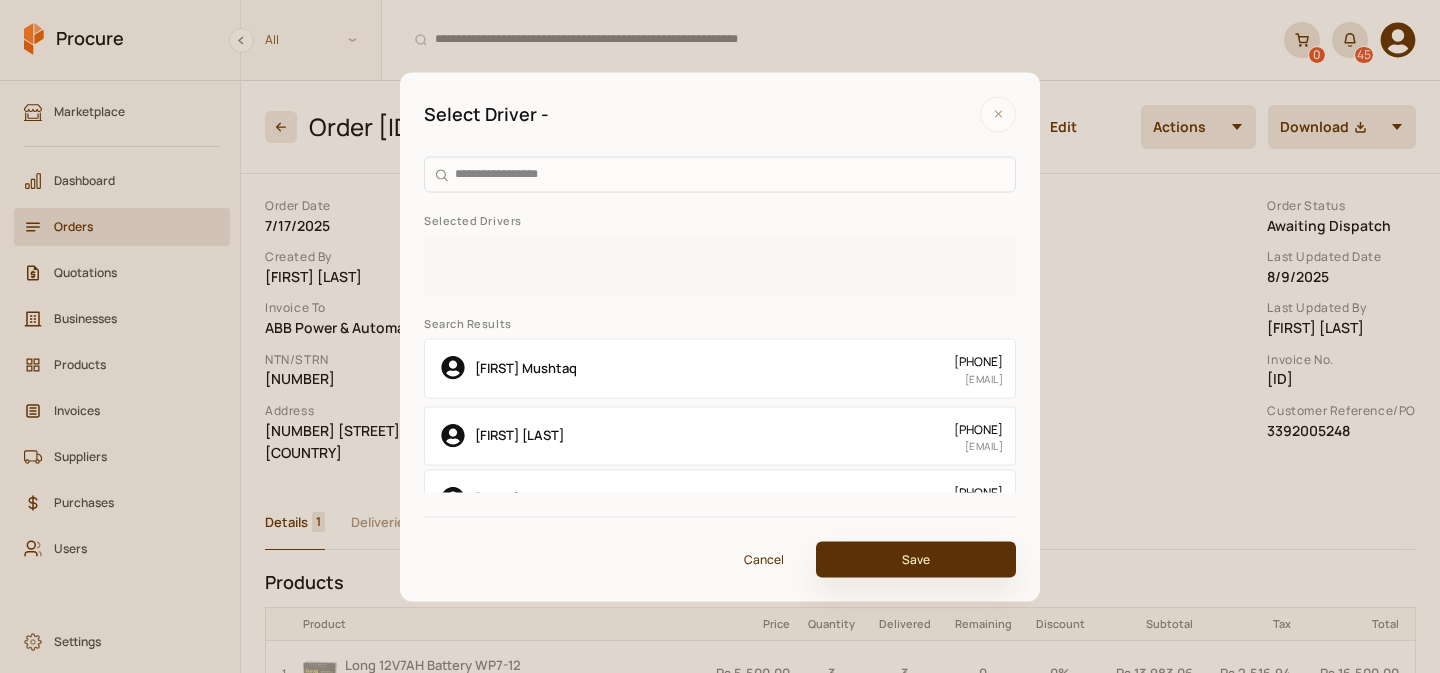 click on "Save" at bounding box center (916, 559) 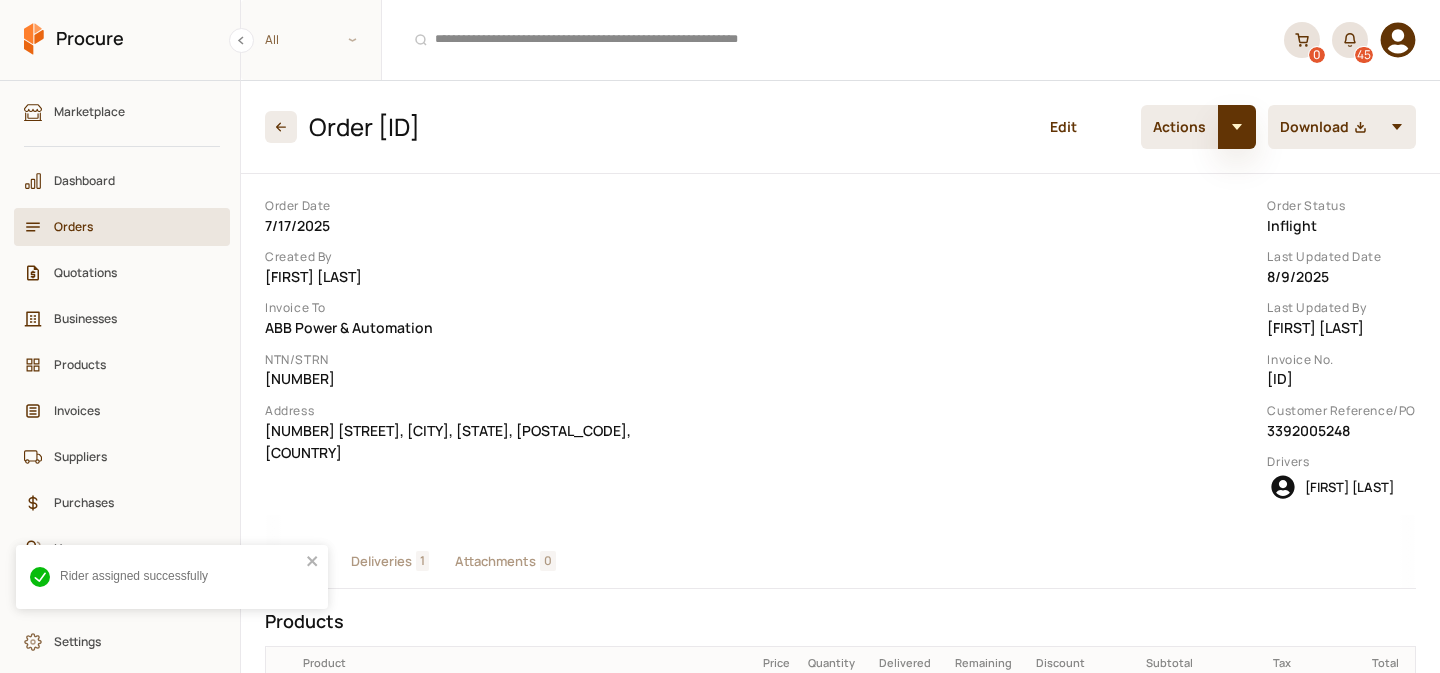 click at bounding box center [1237, 127] 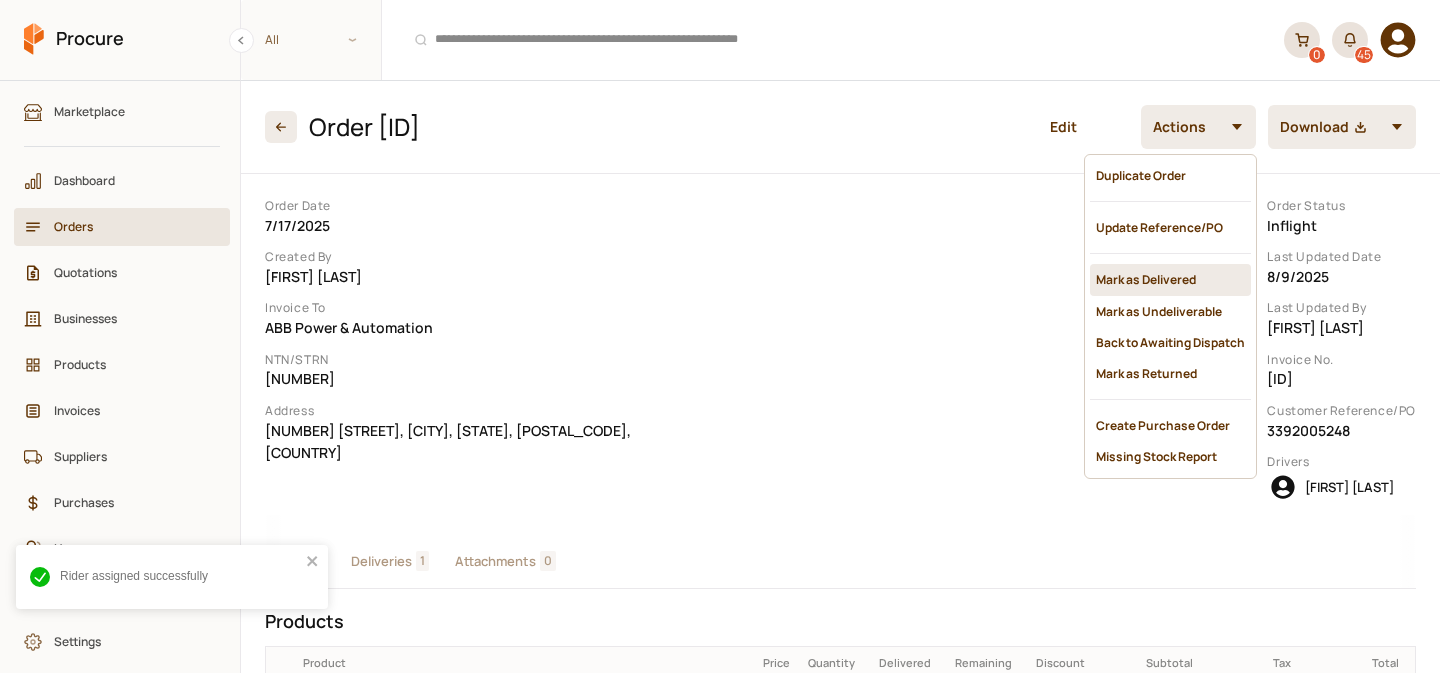 click on "Mark as Delivered" at bounding box center (1170, 279) 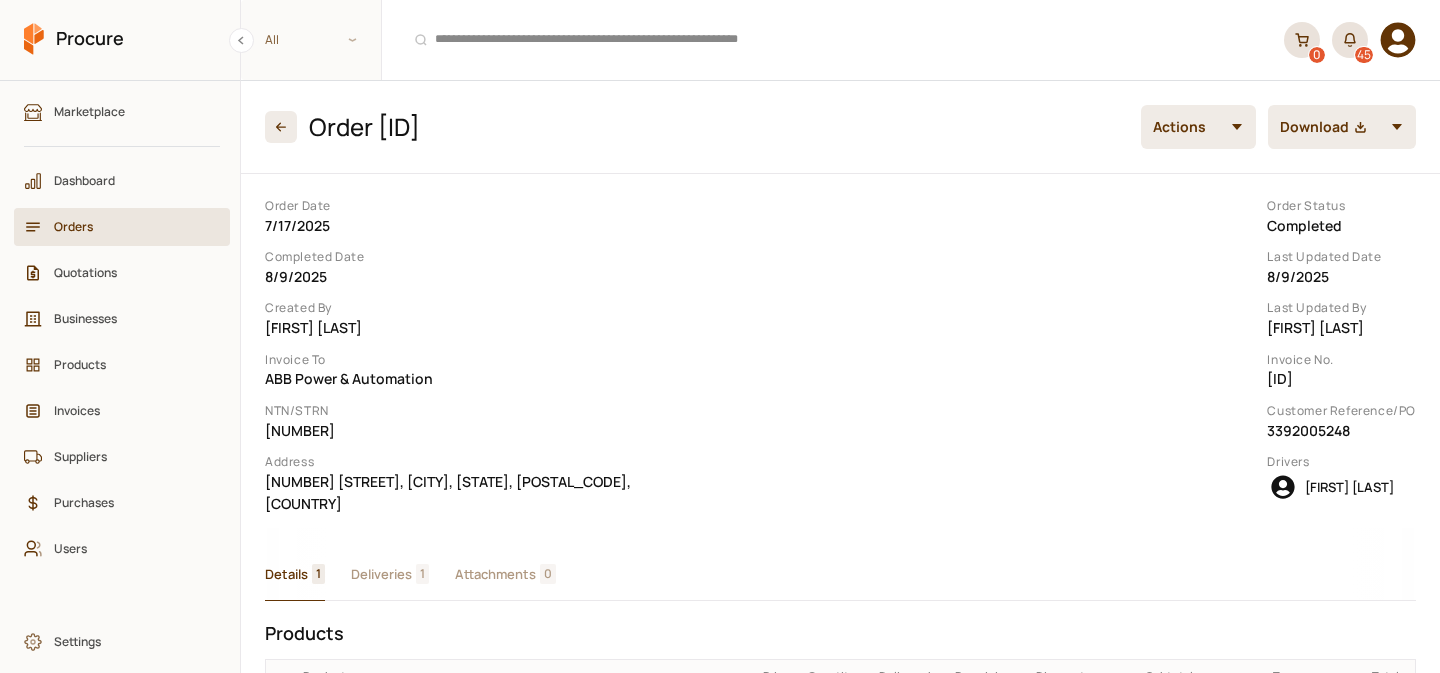 click on "Orders" at bounding box center (129, 226) 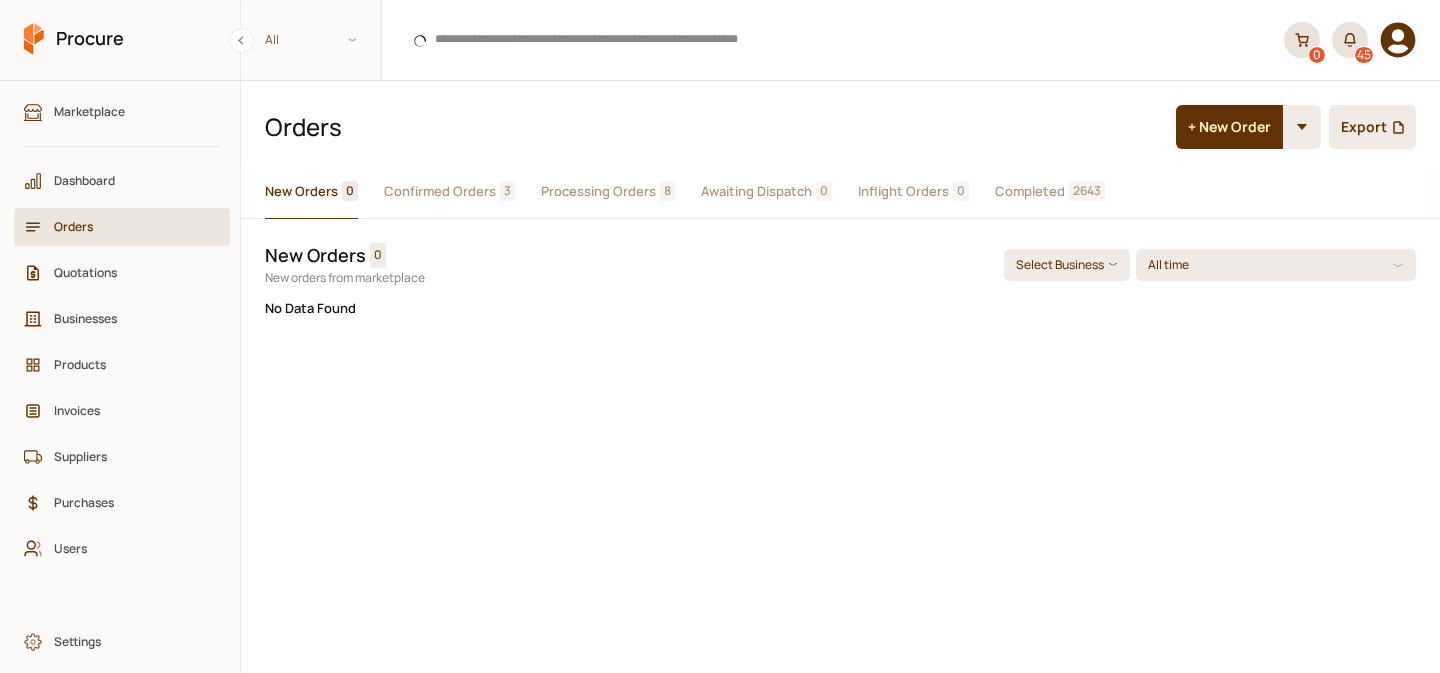 click on "Processing Orders" at bounding box center (598, 191) 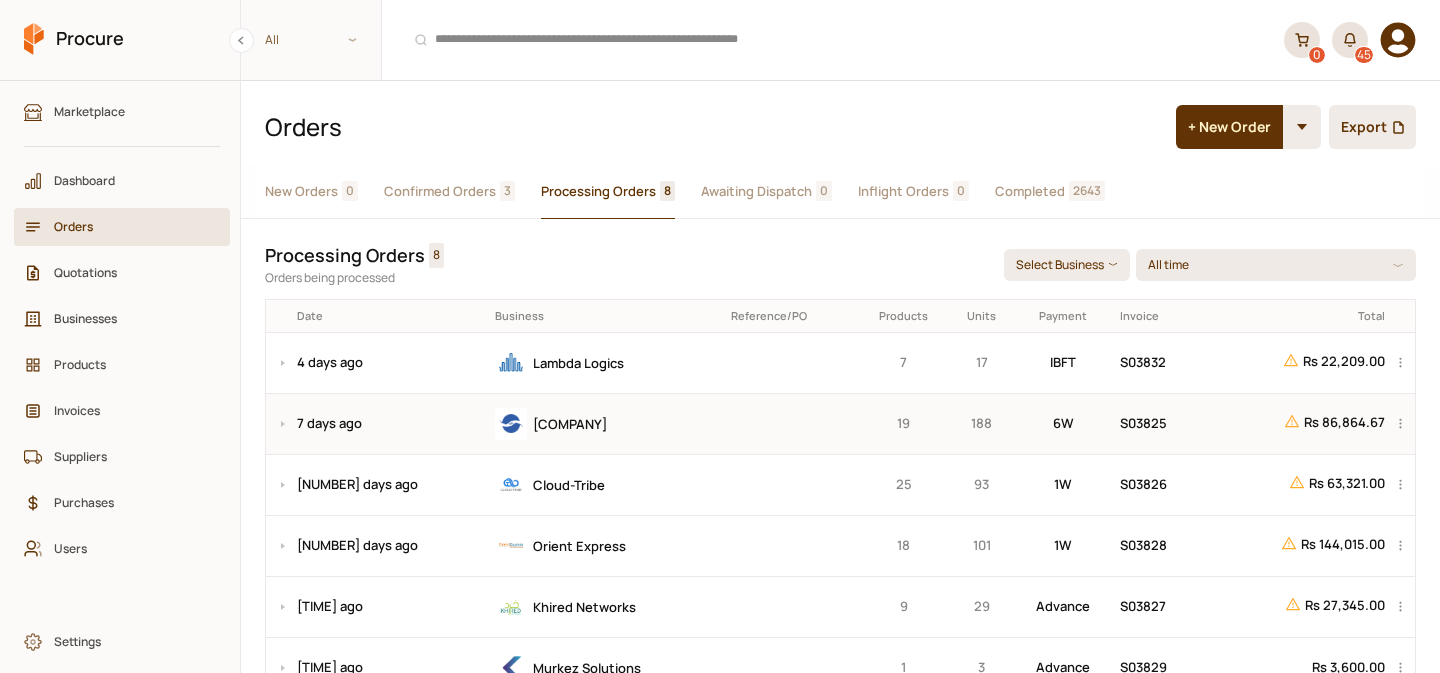 scroll, scrollTop: 195, scrollLeft: 0, axis: vertical 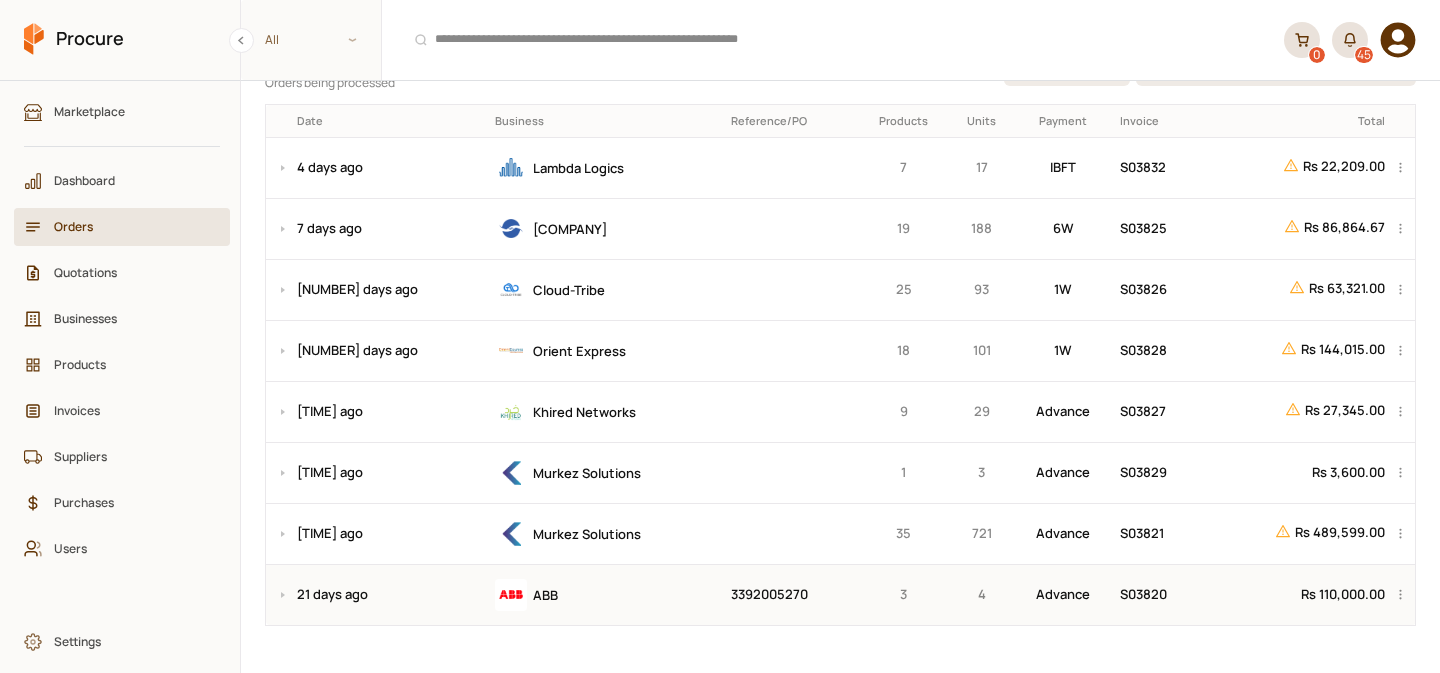 click on "ABB" at bounding box center [605, 595] 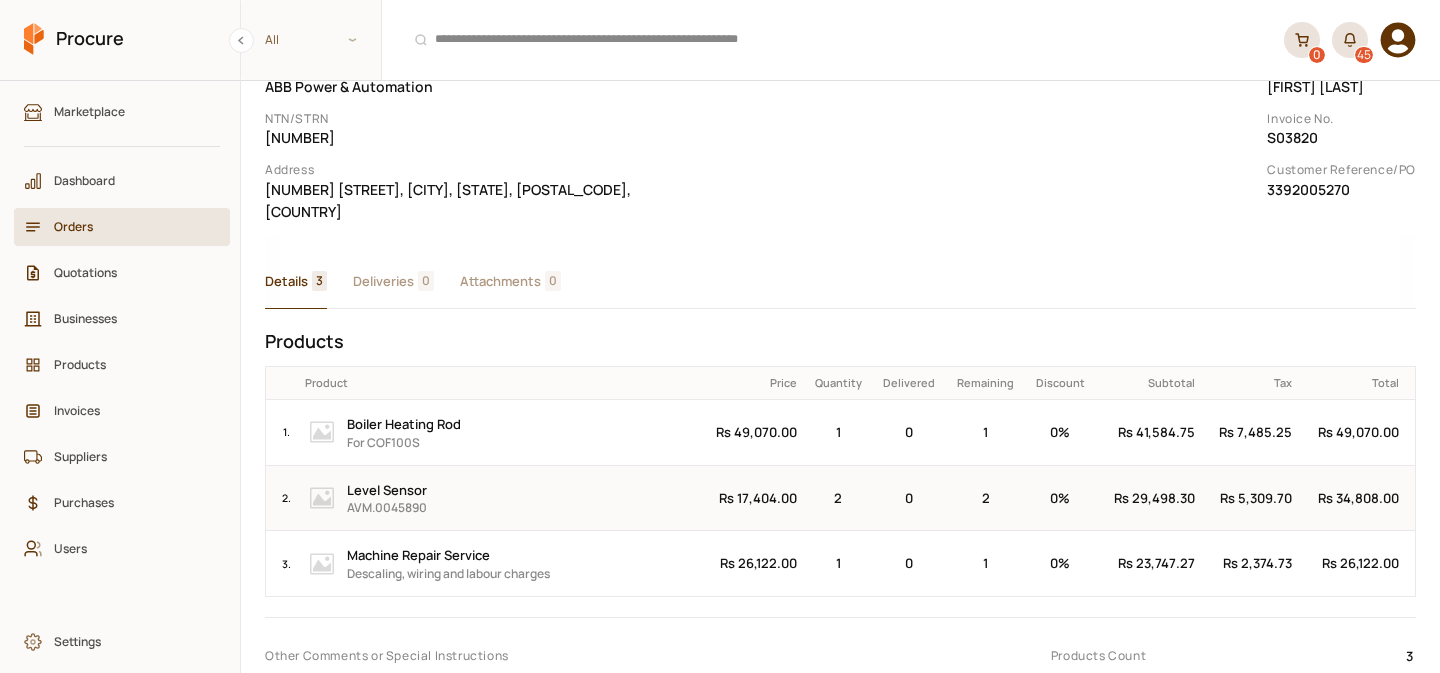 scroll, scrollTop: 0, scrollLeft: 0, axis: both 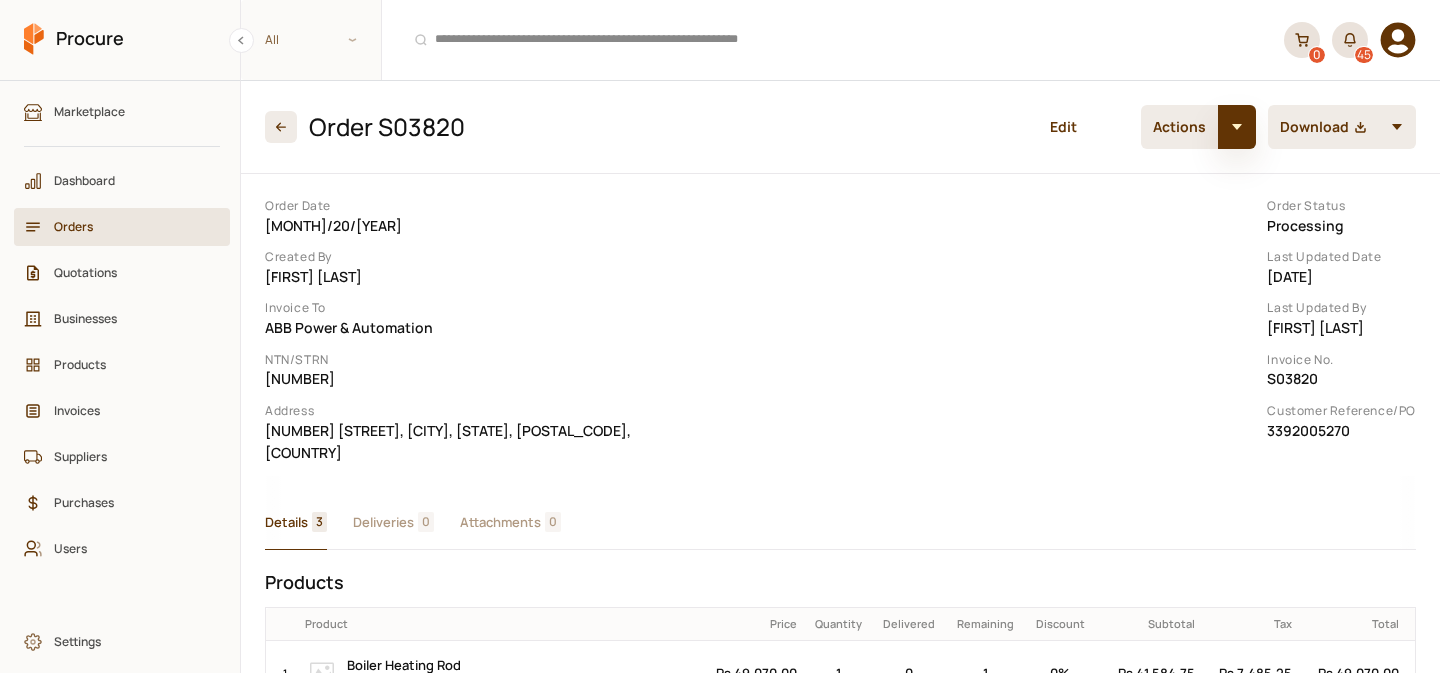 click at bounding box center (1237, 127) 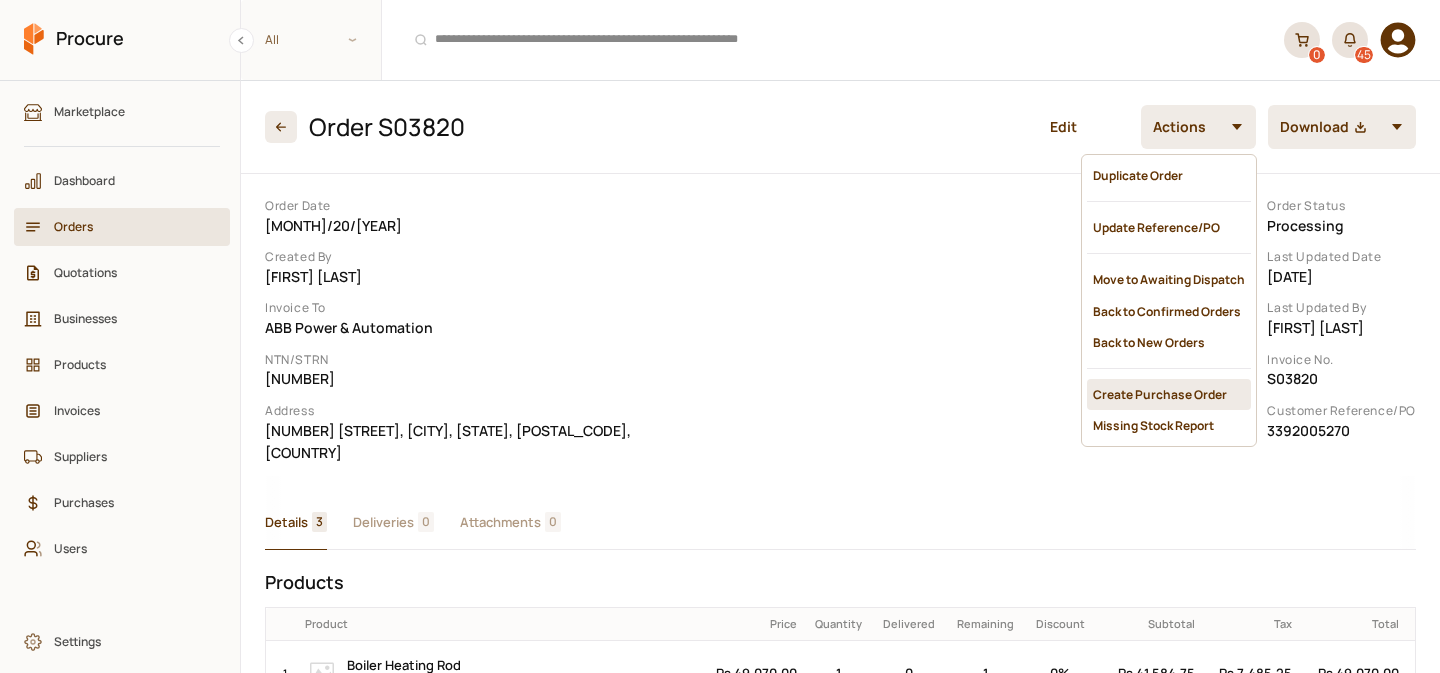click on "Create Purchase Order" at bounding box center [1169, 394] 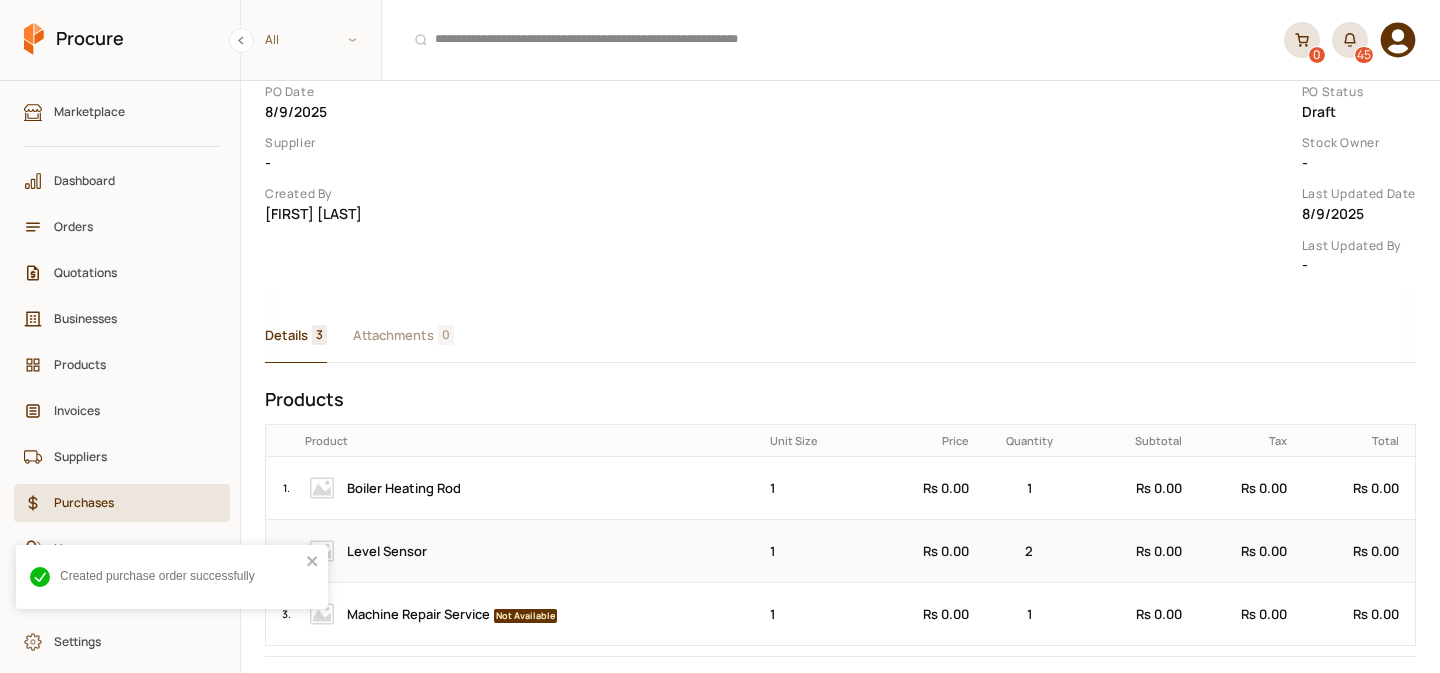 scroll, scrollTop: 0, scrollLeft: 0, axis: both 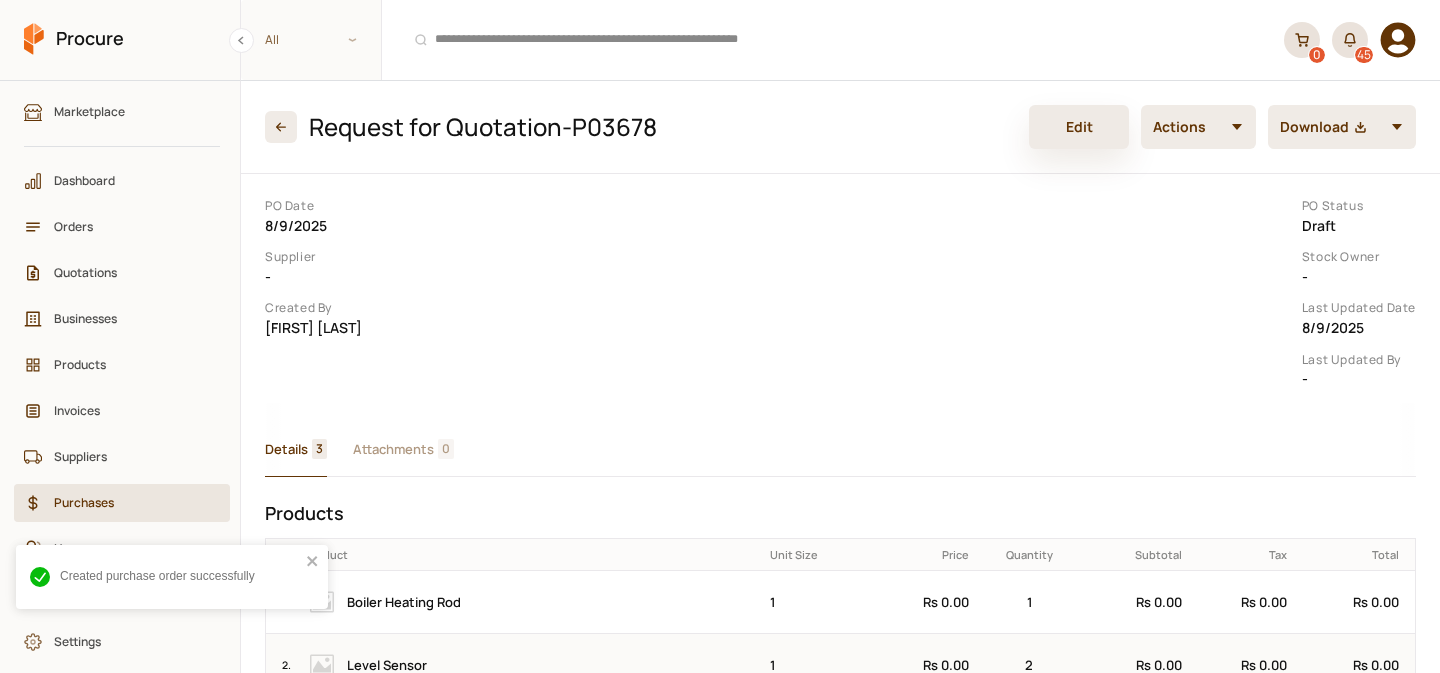 click on "Edit" at bounding box center [1079, 127] 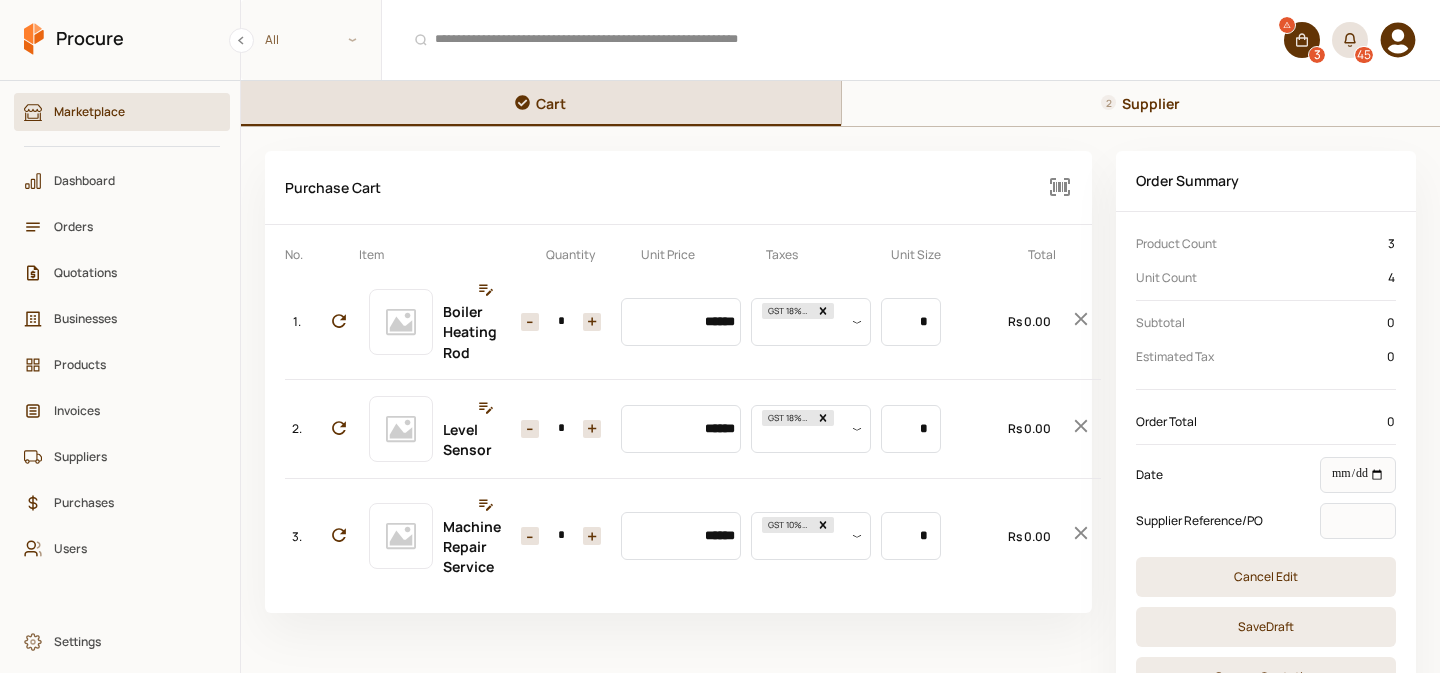 click 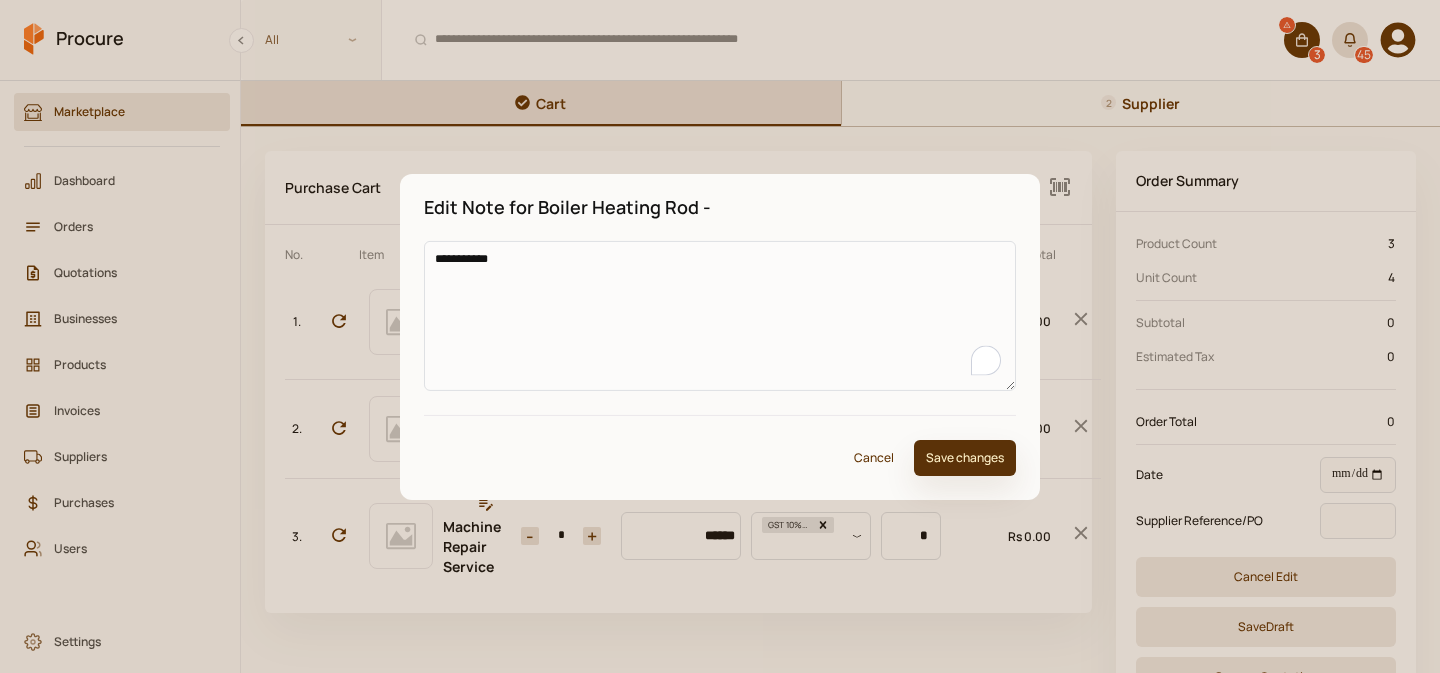 type on "**********" 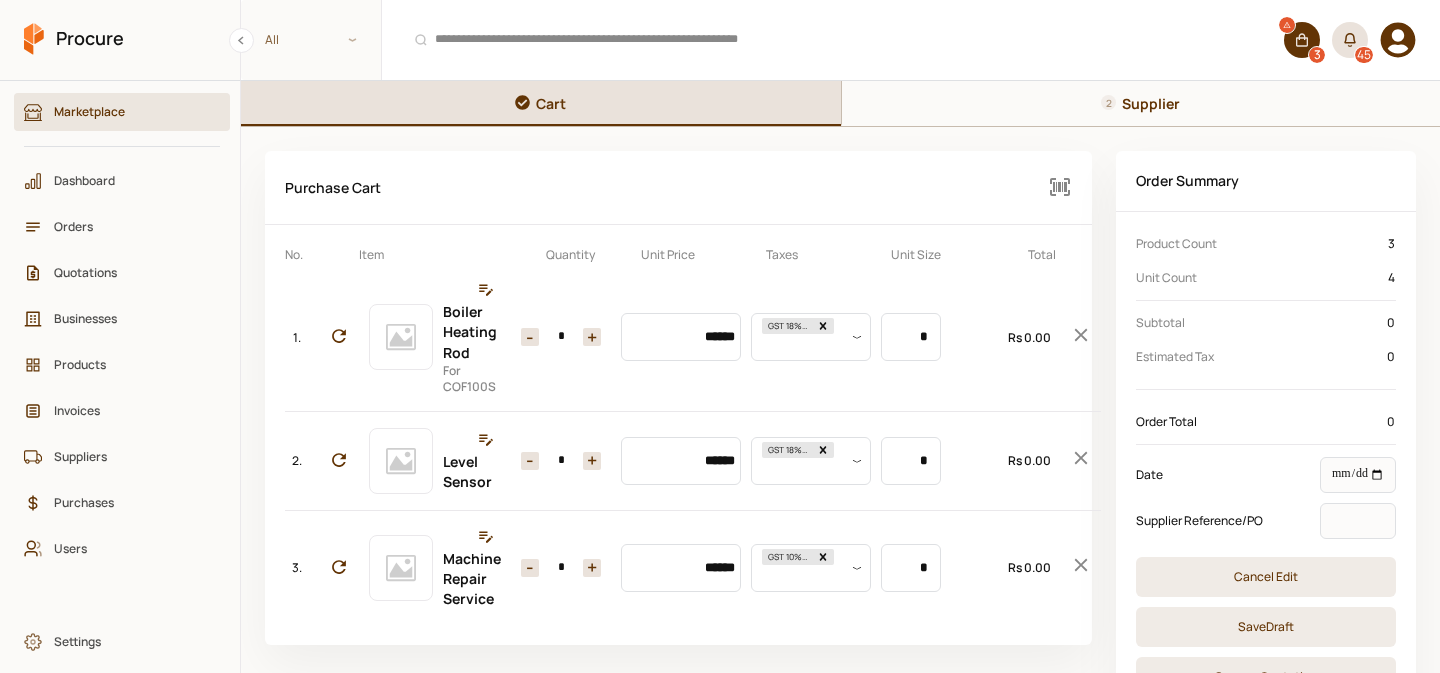 click 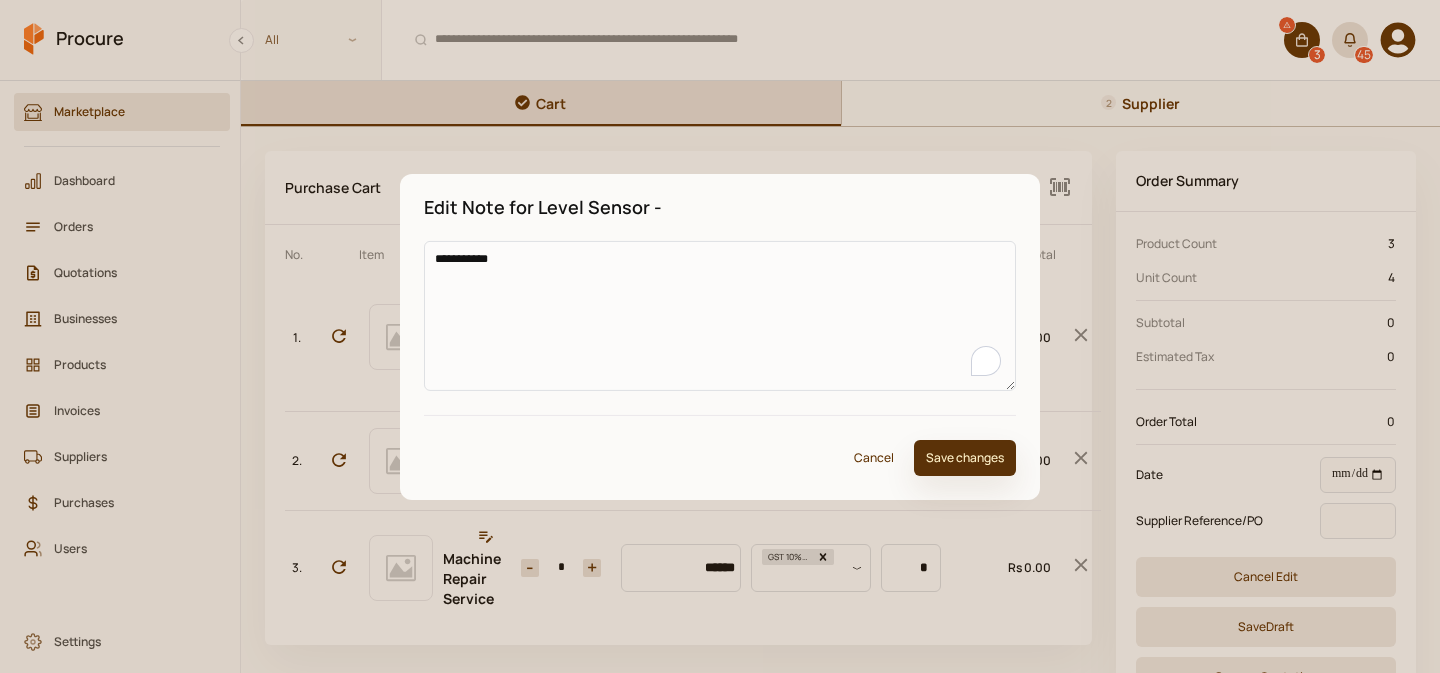 type on "**********" 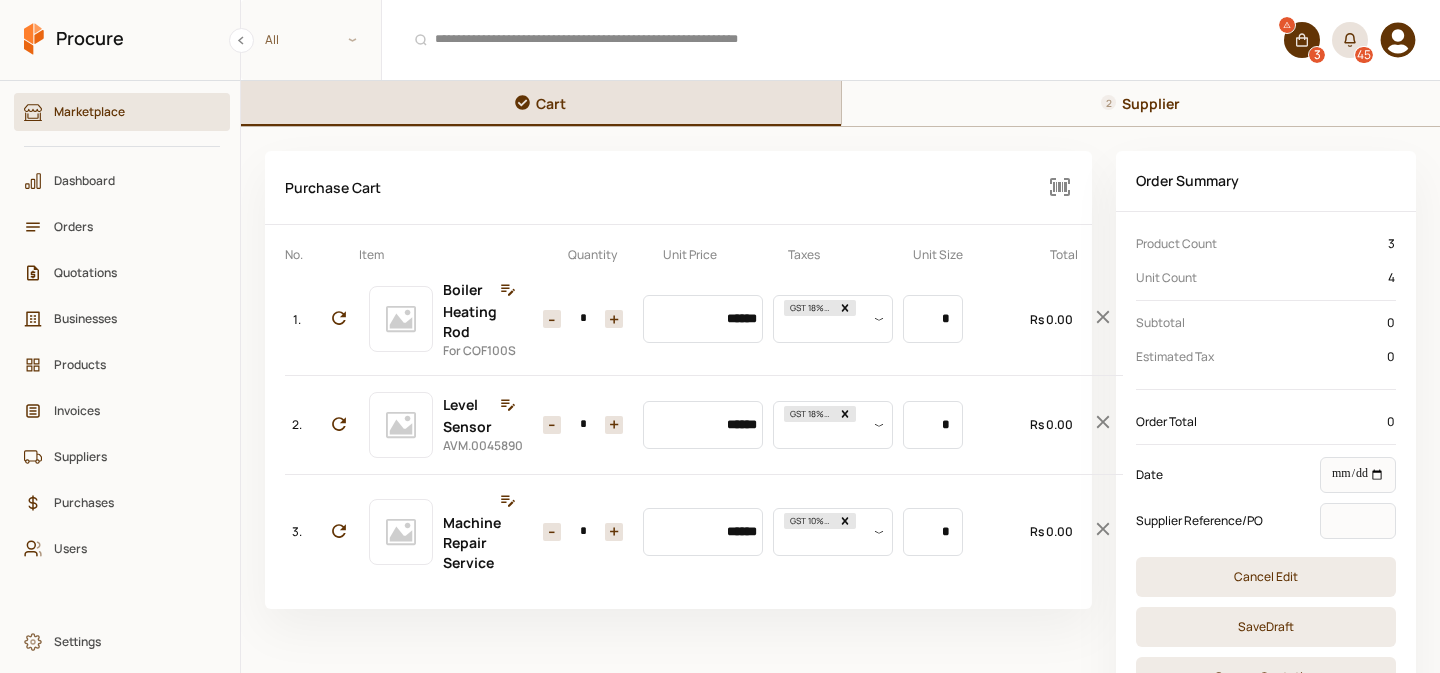 click 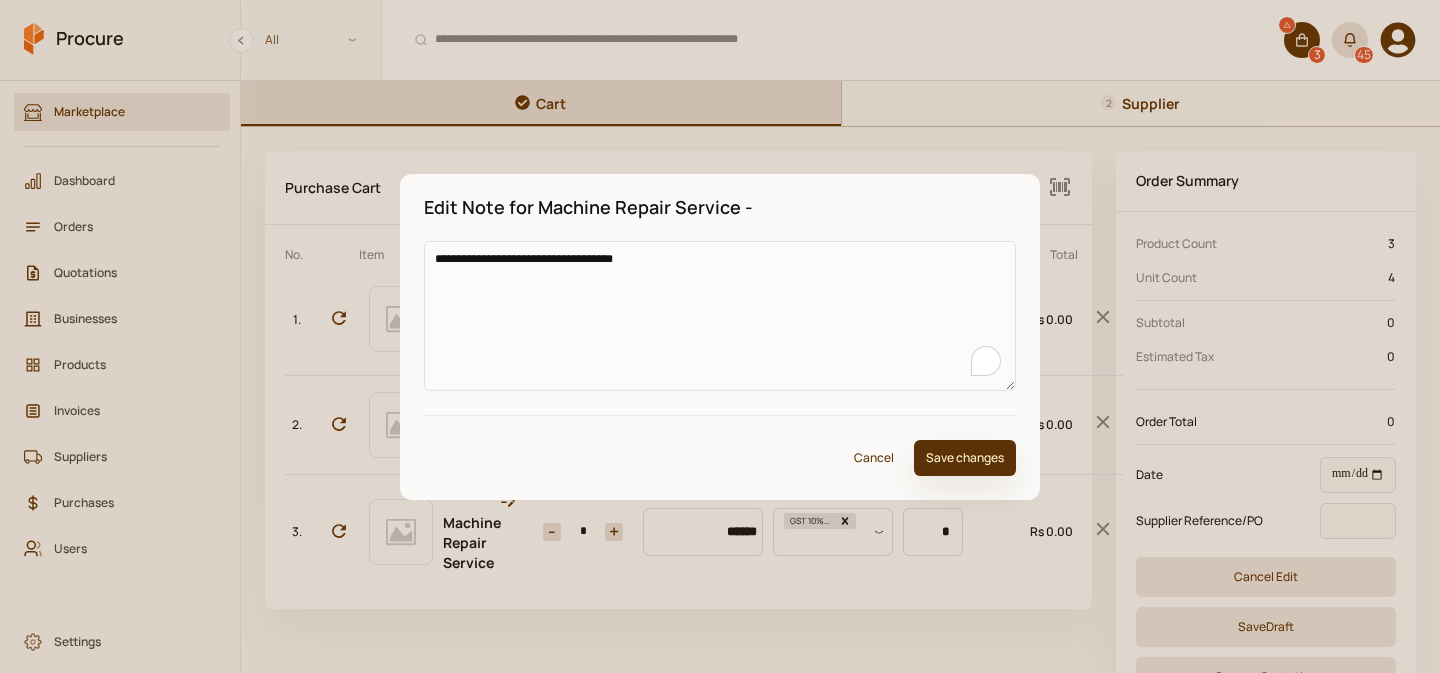 type on "**********" 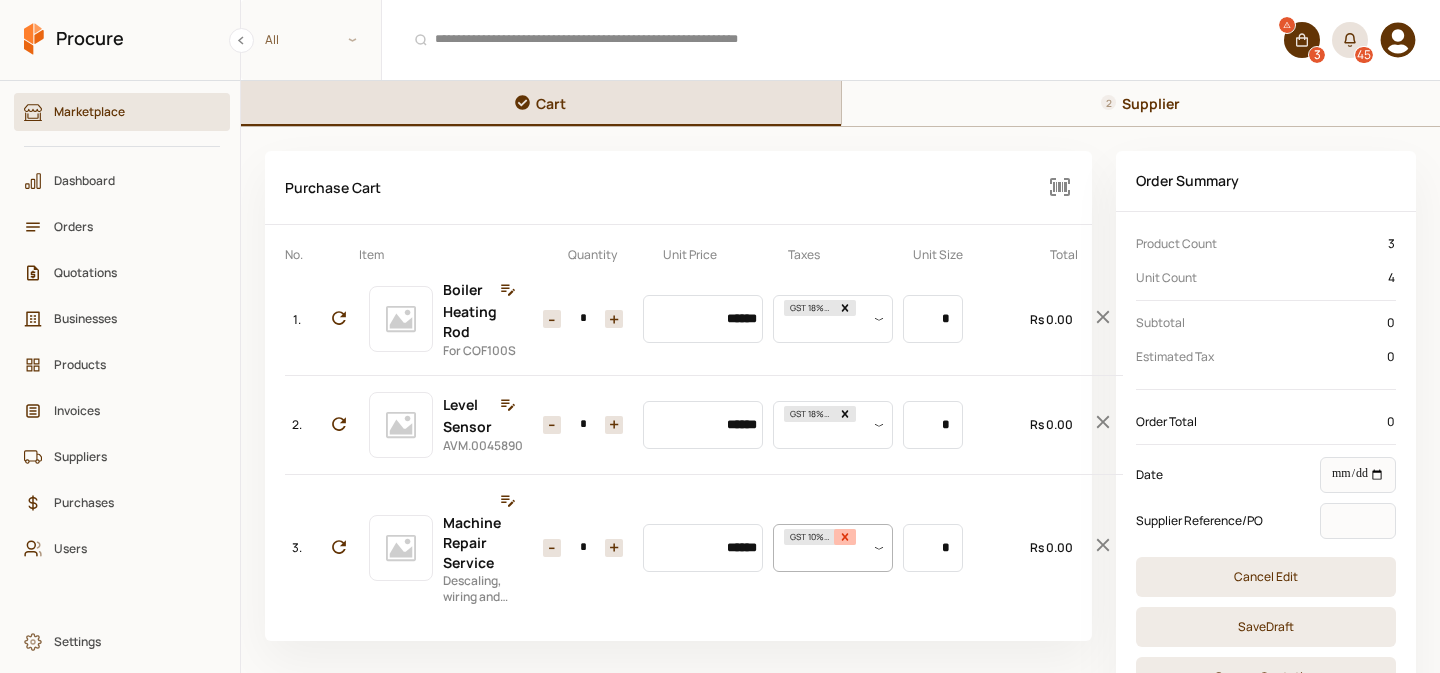 click 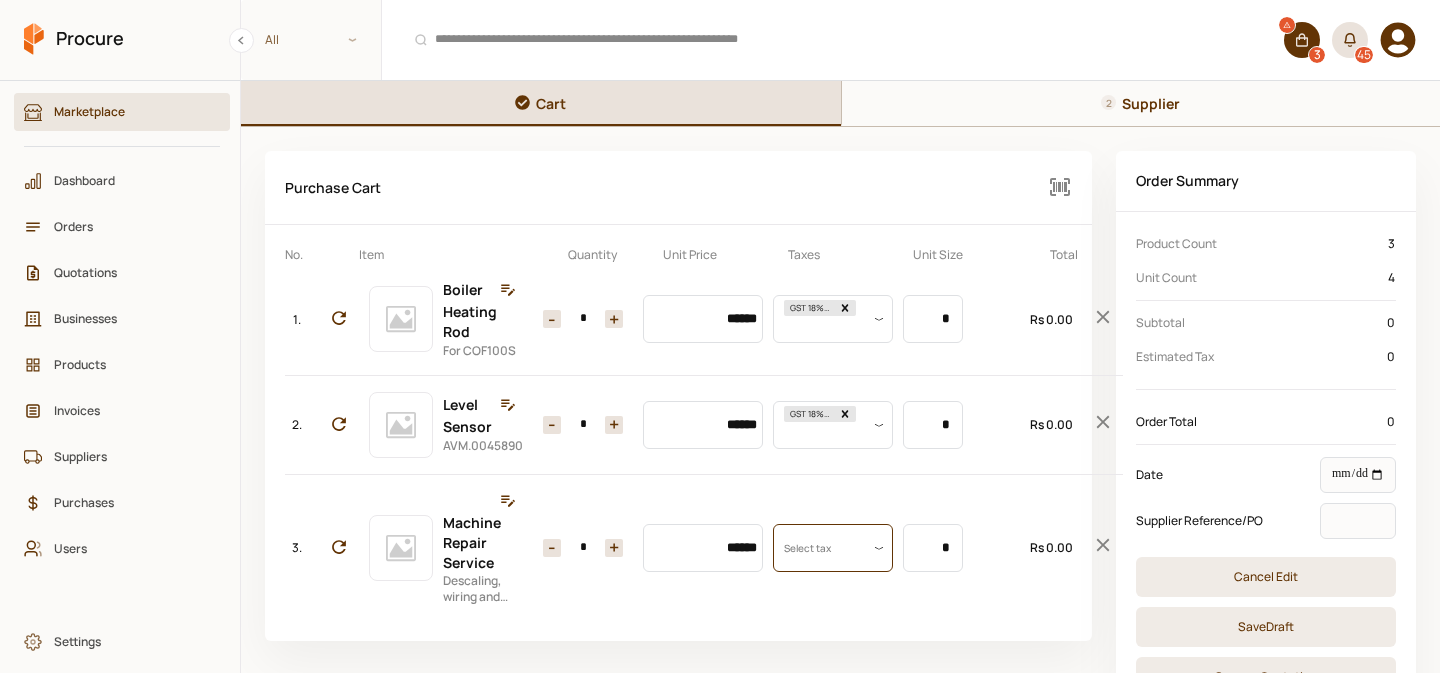 scroll, scrollTop: 0, scrollLeft: 0, axis: both 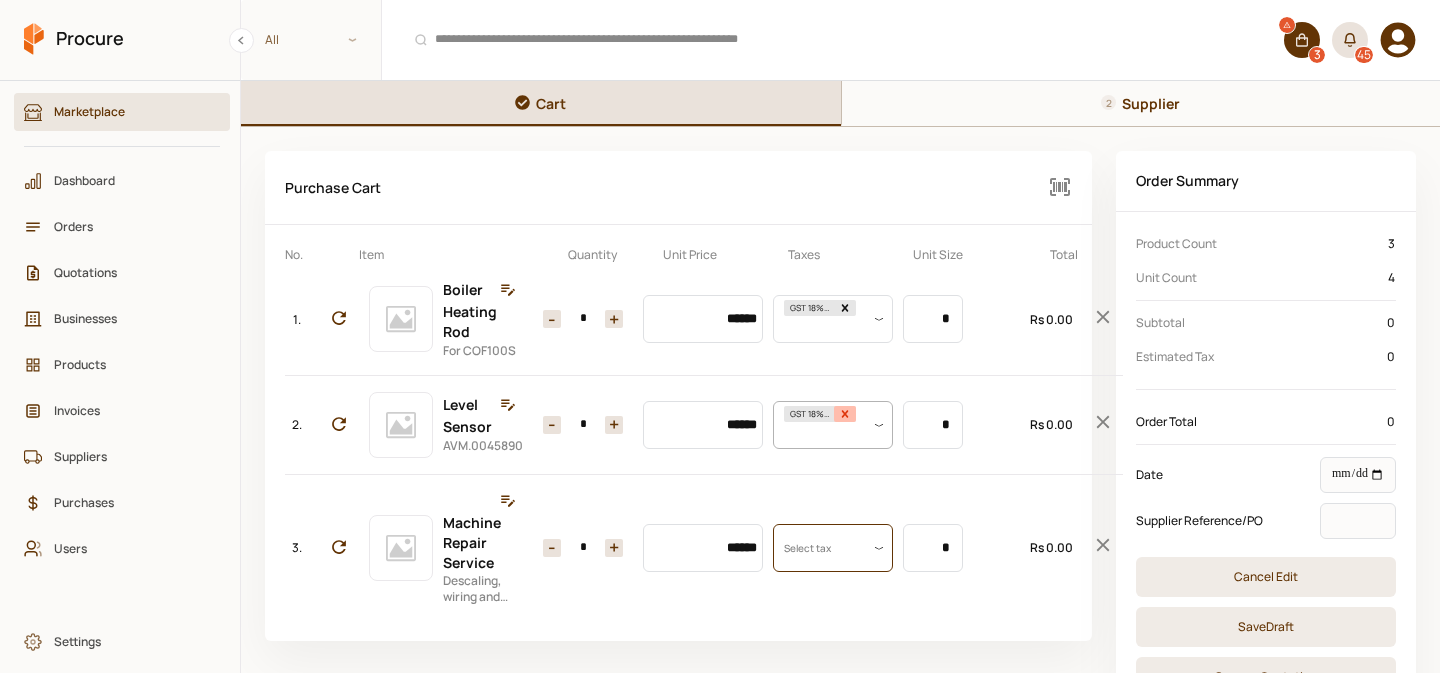 click 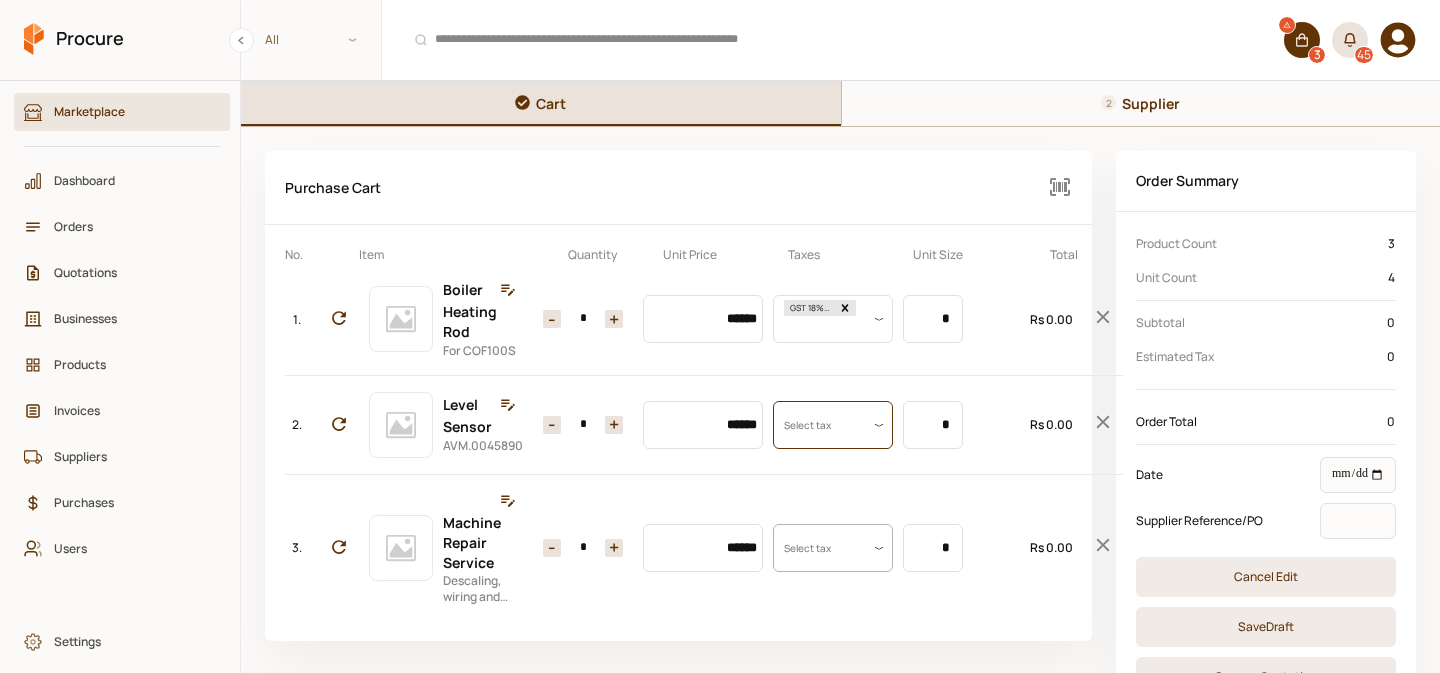 scroll, scrollTop: 0, scrollLeft: 0, axis: both 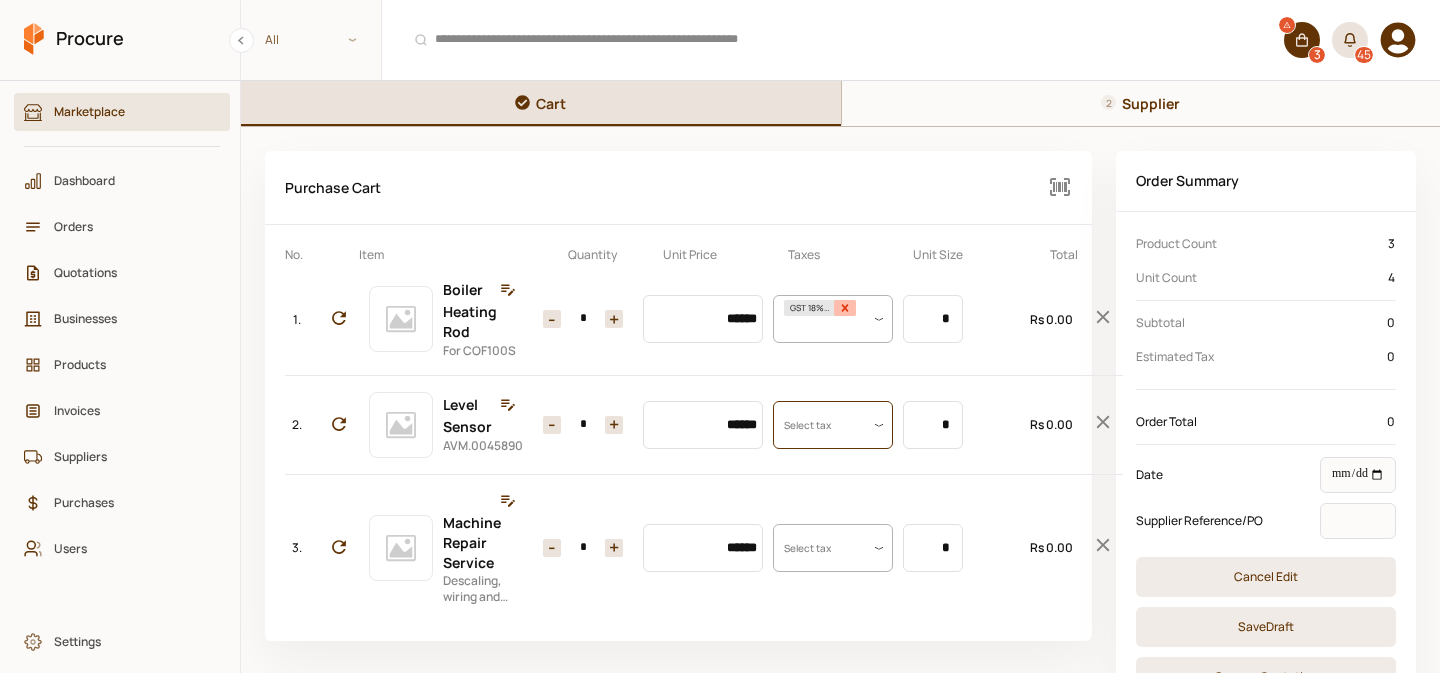 click 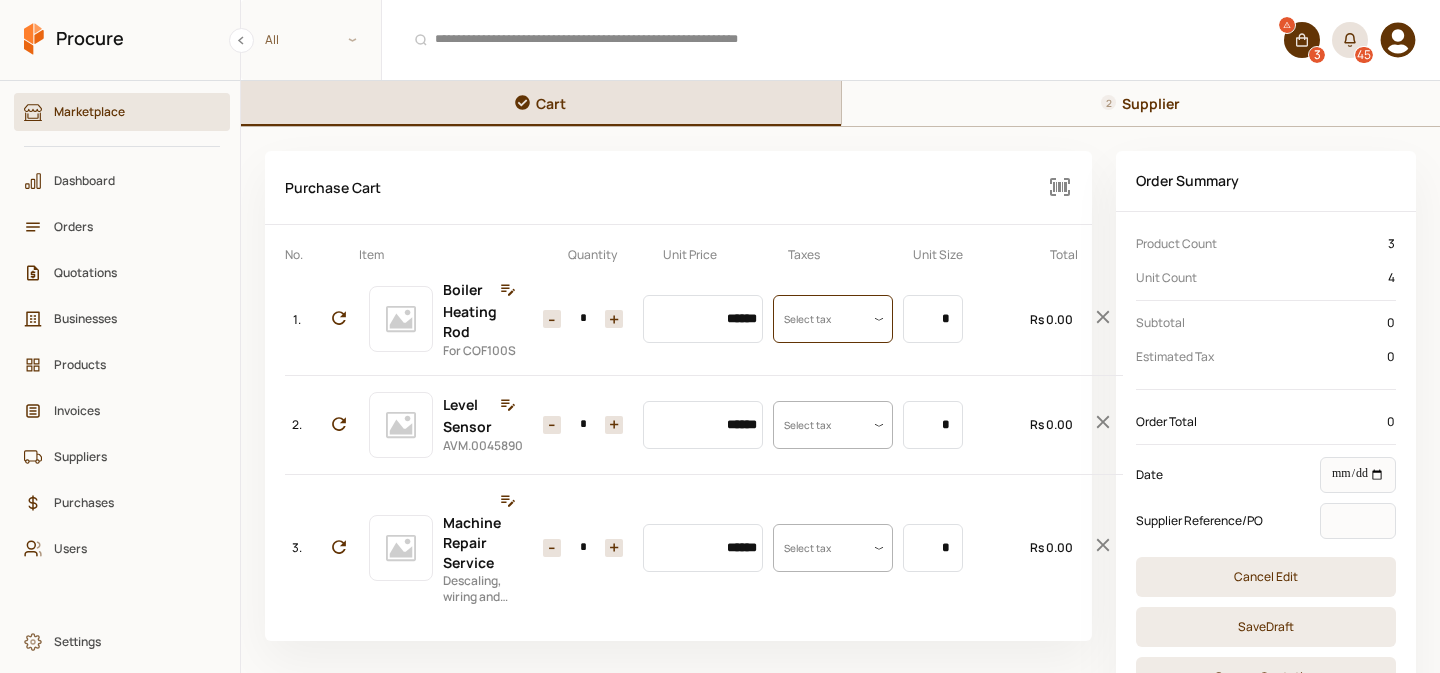 scroll, scrollTop: 0, scrollLeft: 0, axis: both 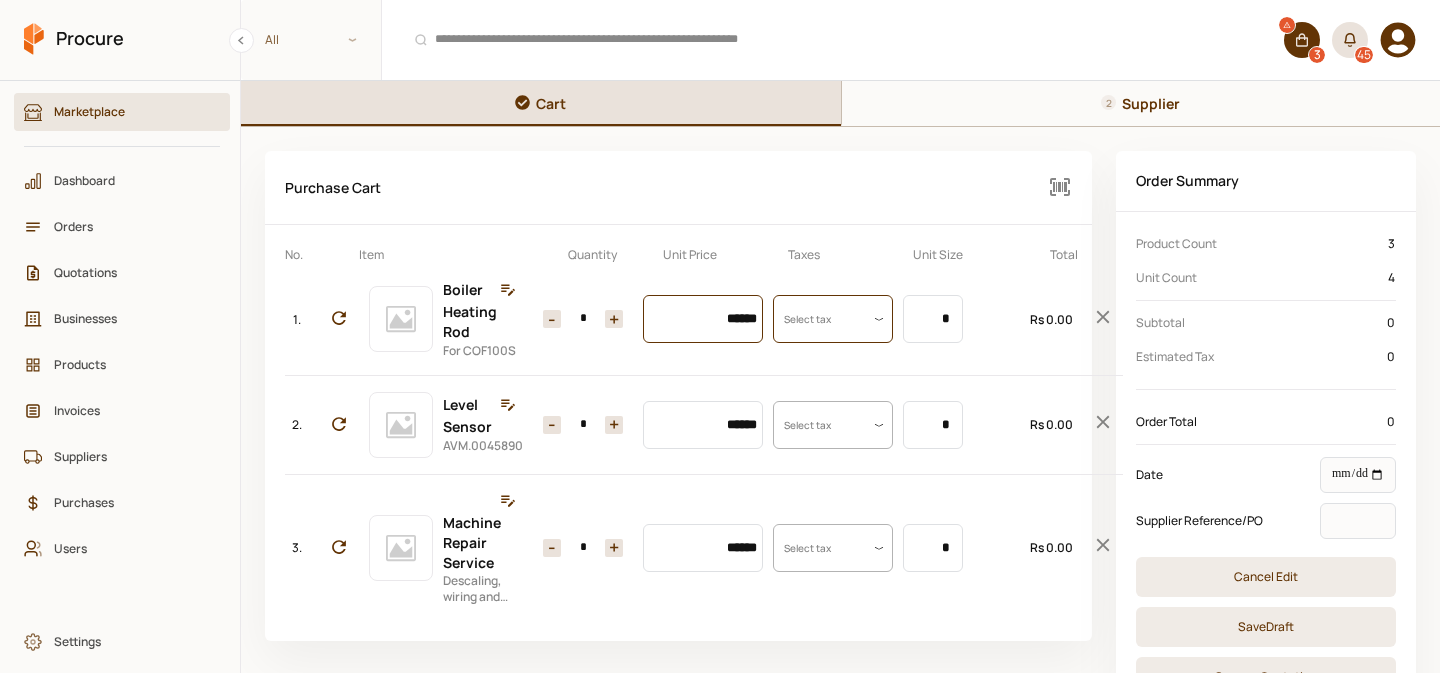 click on "******" at bounding box center (703, 319) 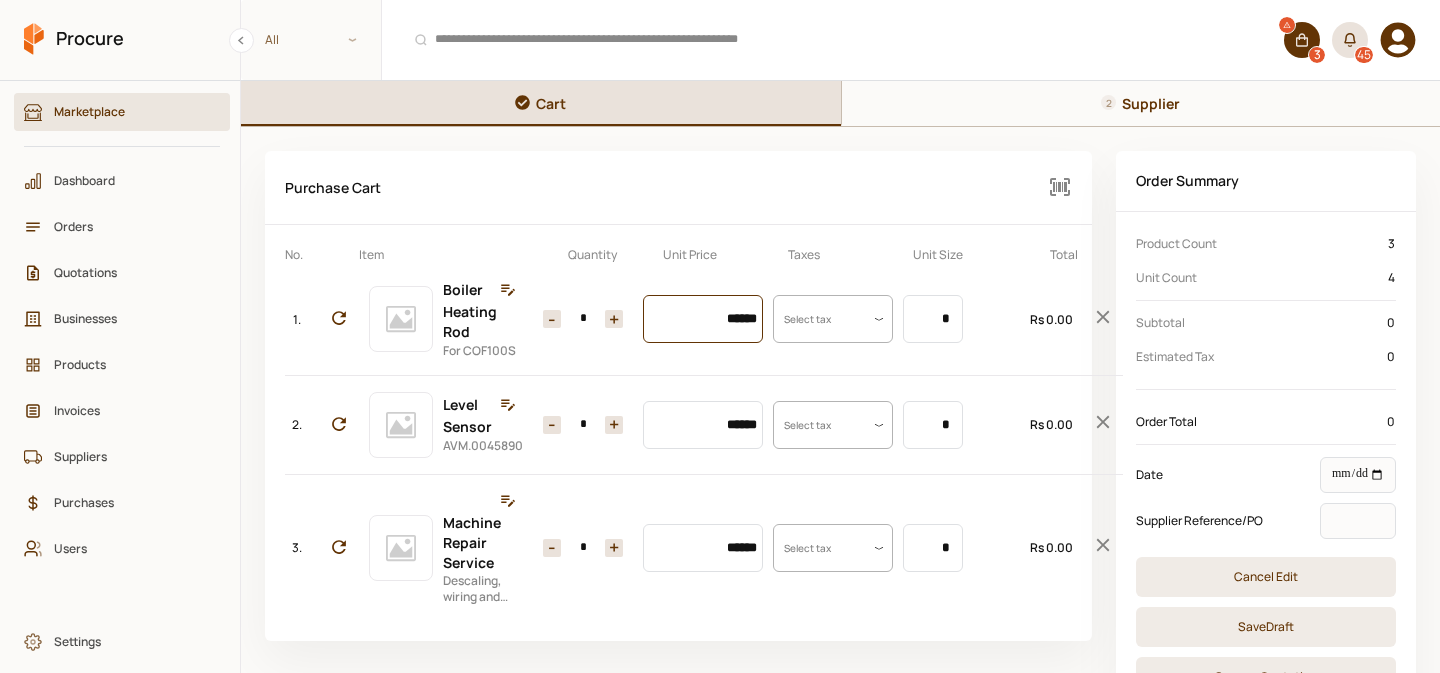 click on "******" at bounding box center [703, 319] 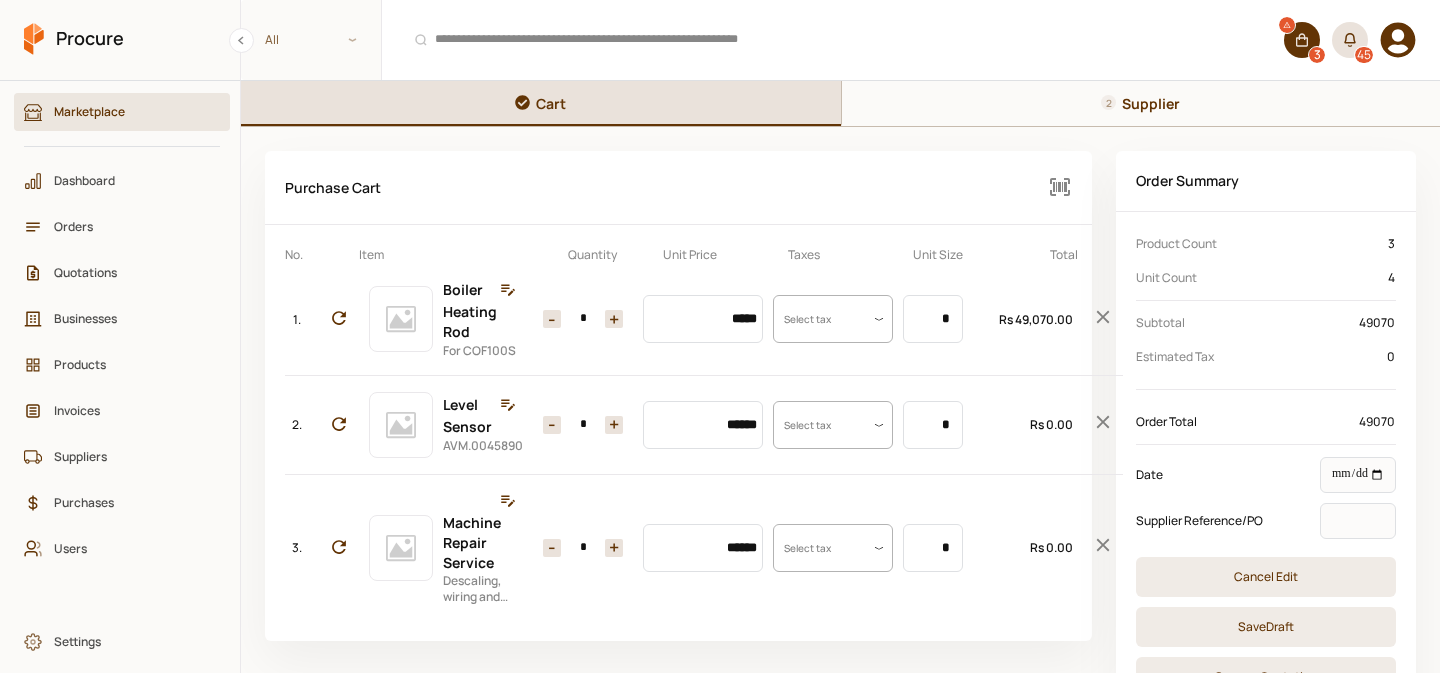 type on "**********" 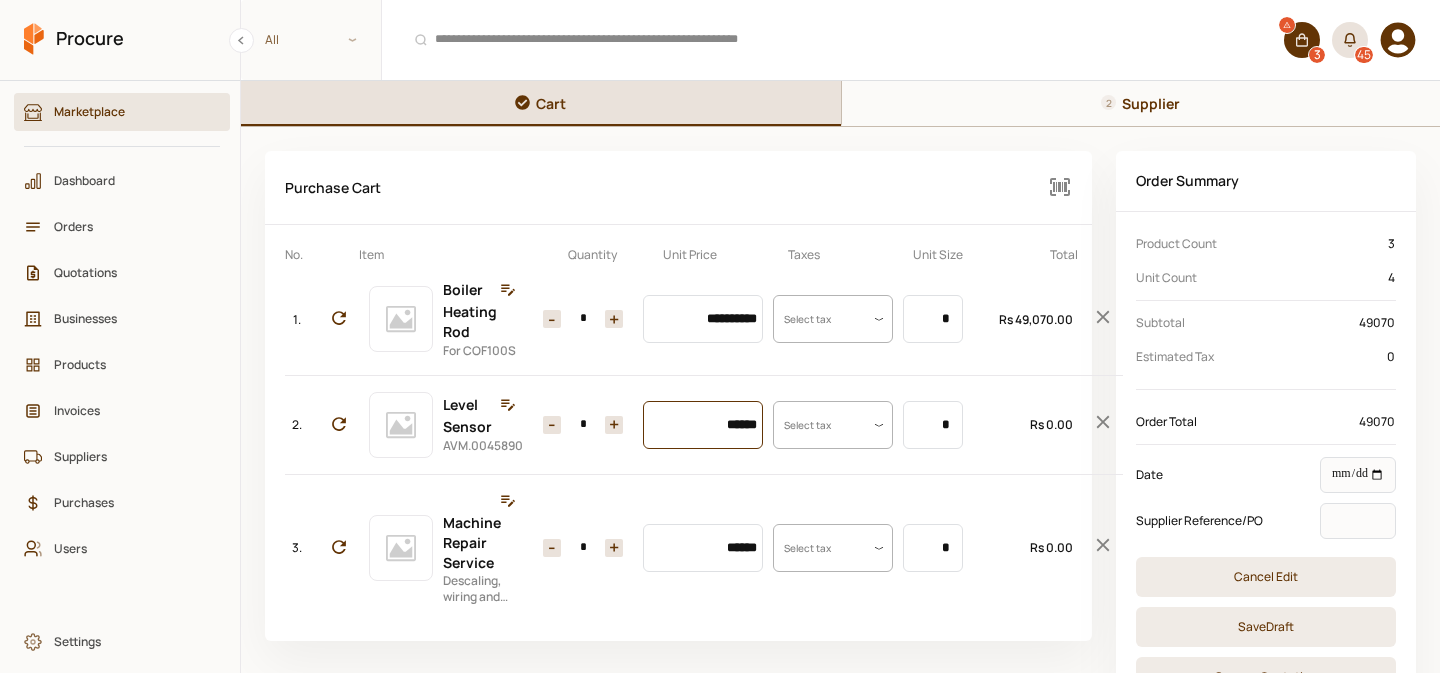 click on "******" at bounding box center (703, 425) 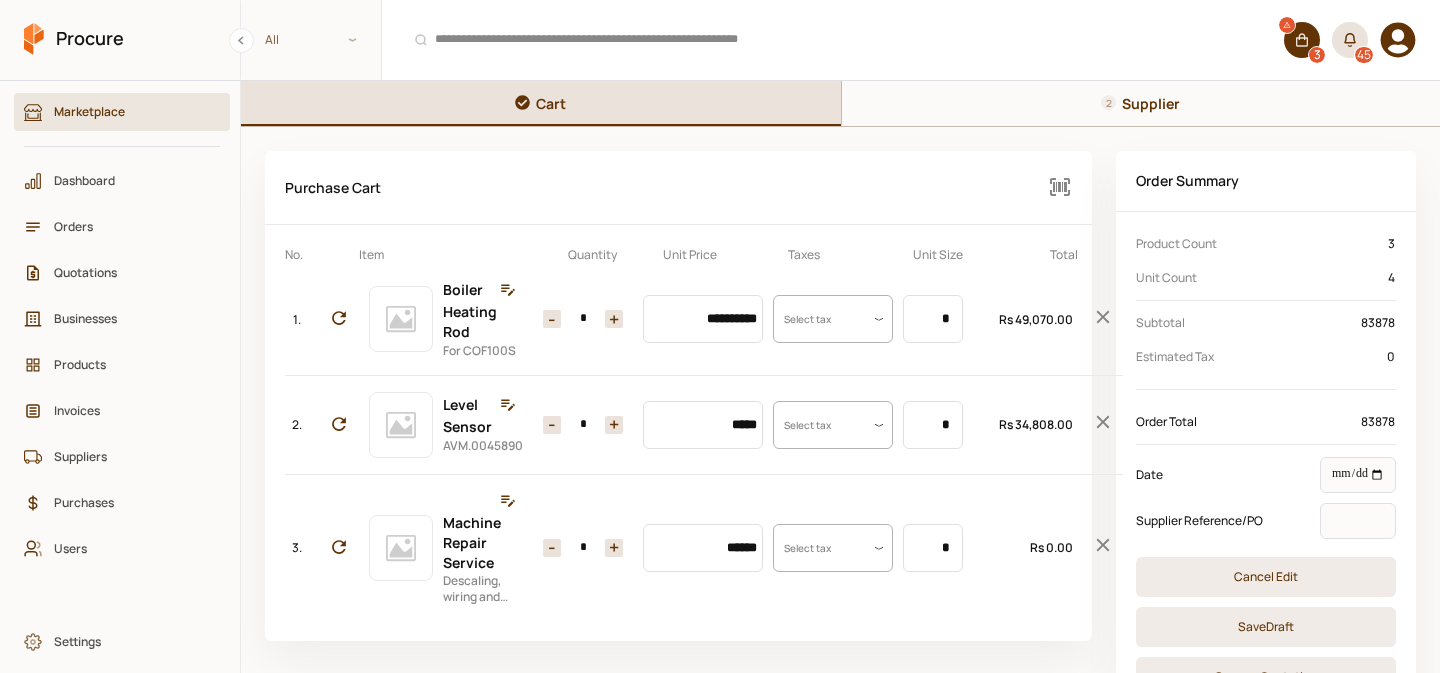 type on "**********" 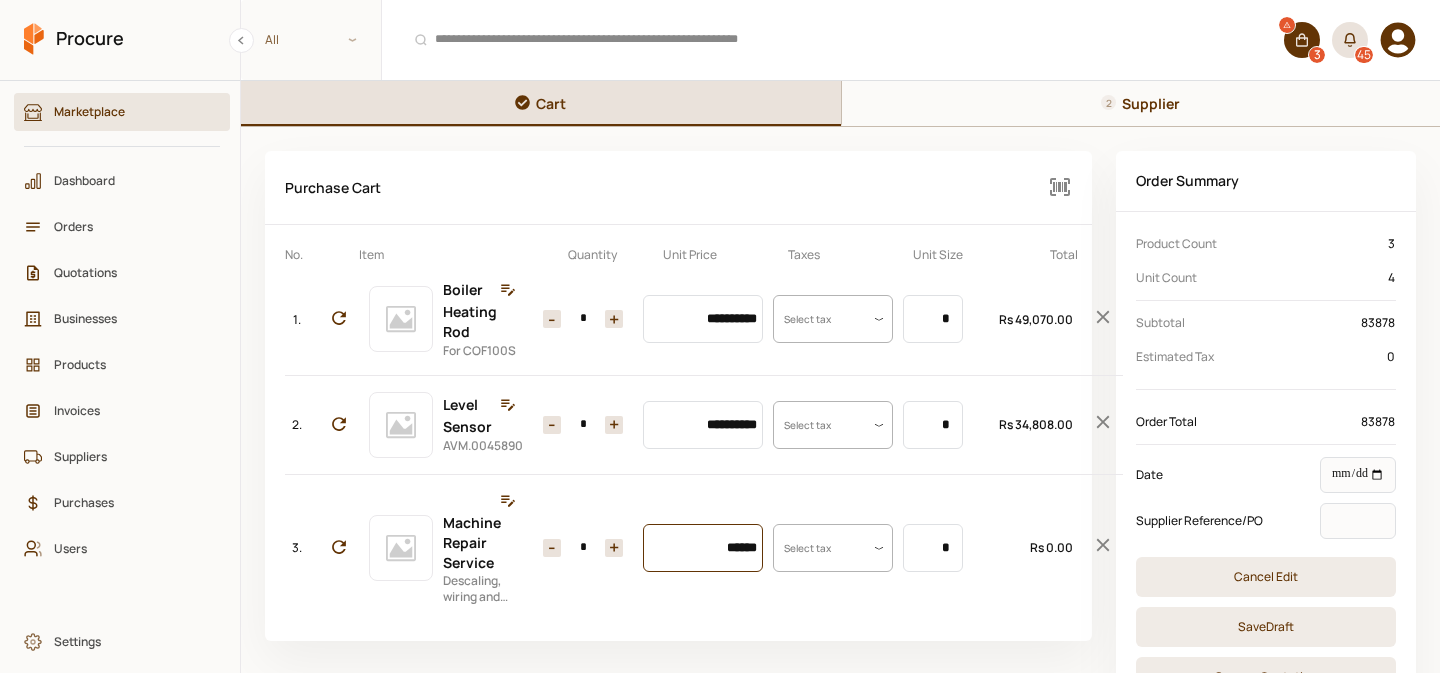click on "******" at bounding box center (703, 548) 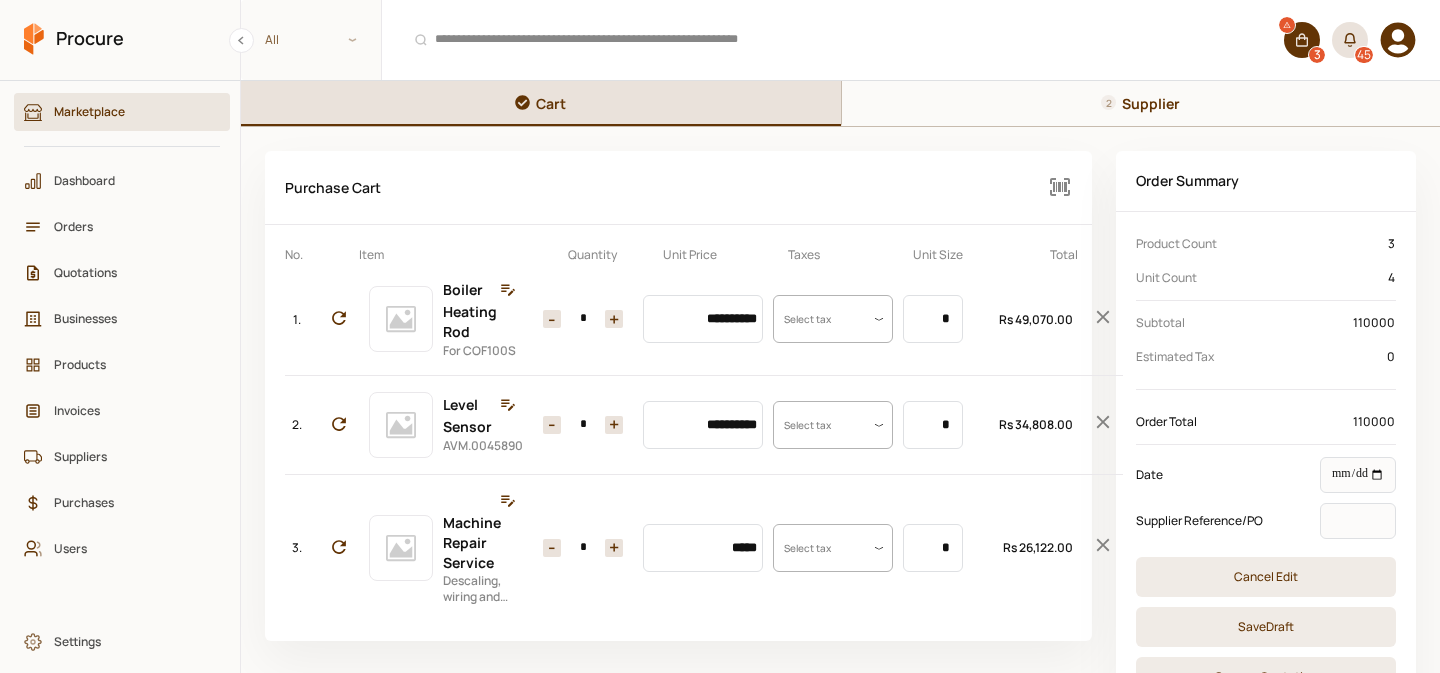 type on "**********" 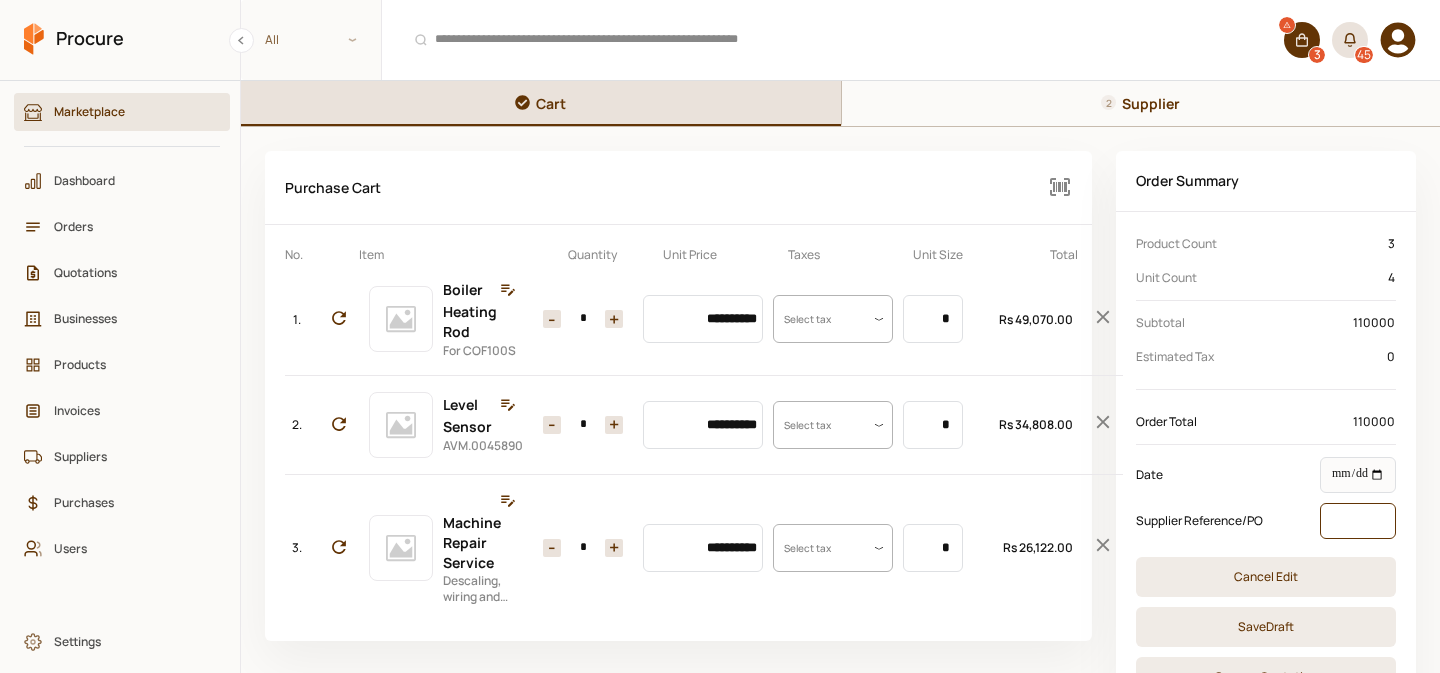click at bounding box center [1358, 521] 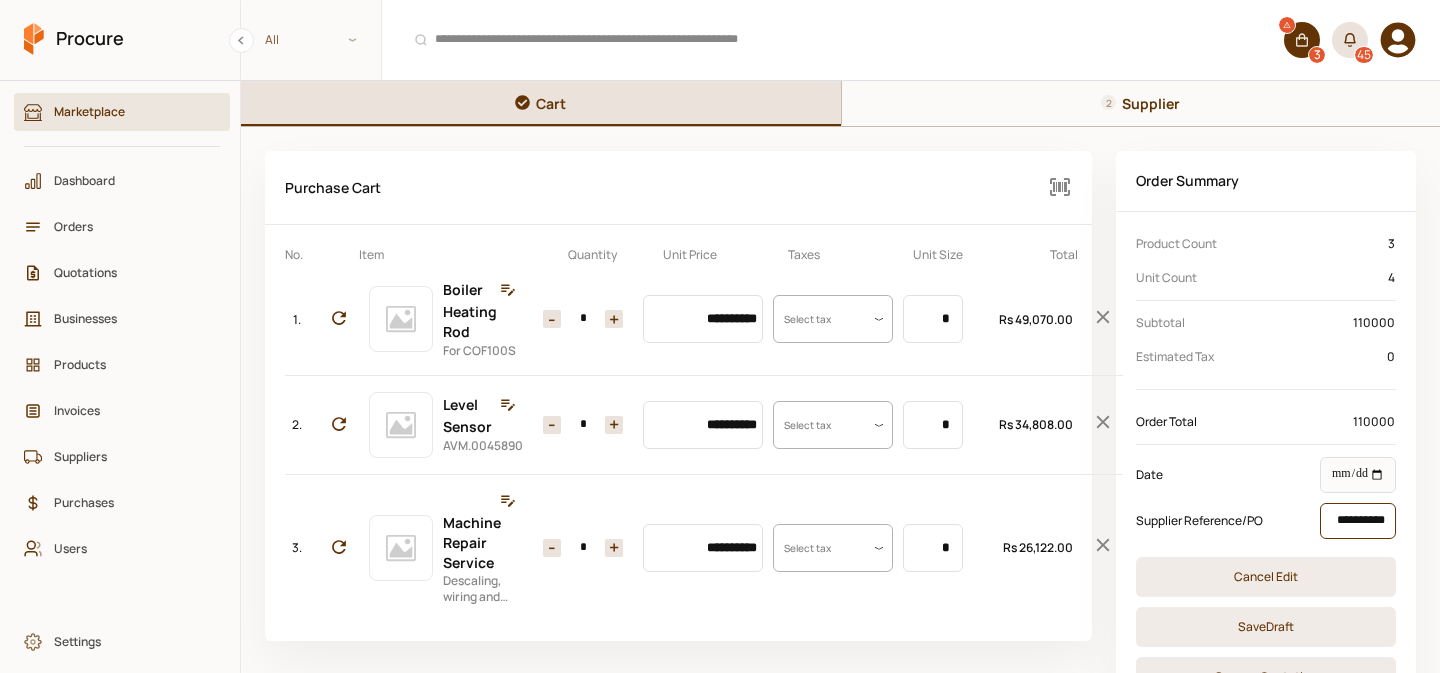 scroll, scrollTop: 0, scrollLeft: 9, axis: horizontal 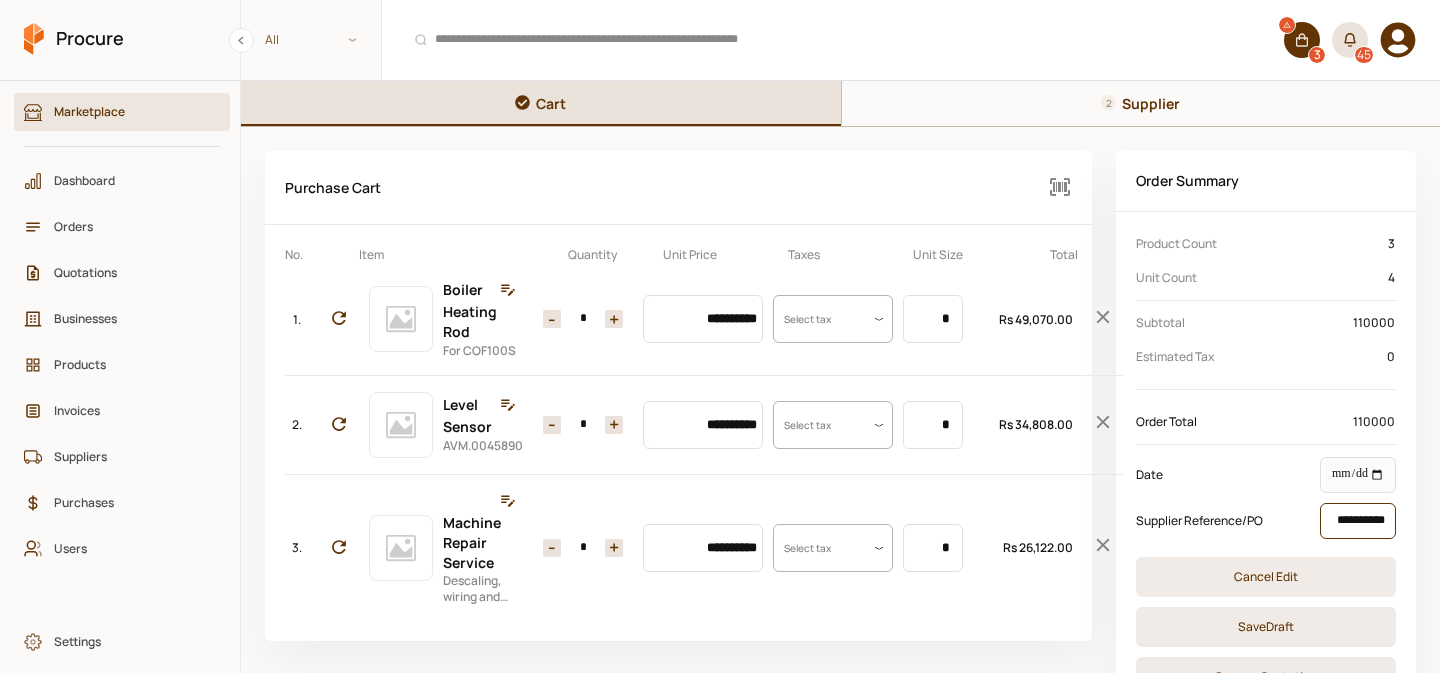 type on "**********" 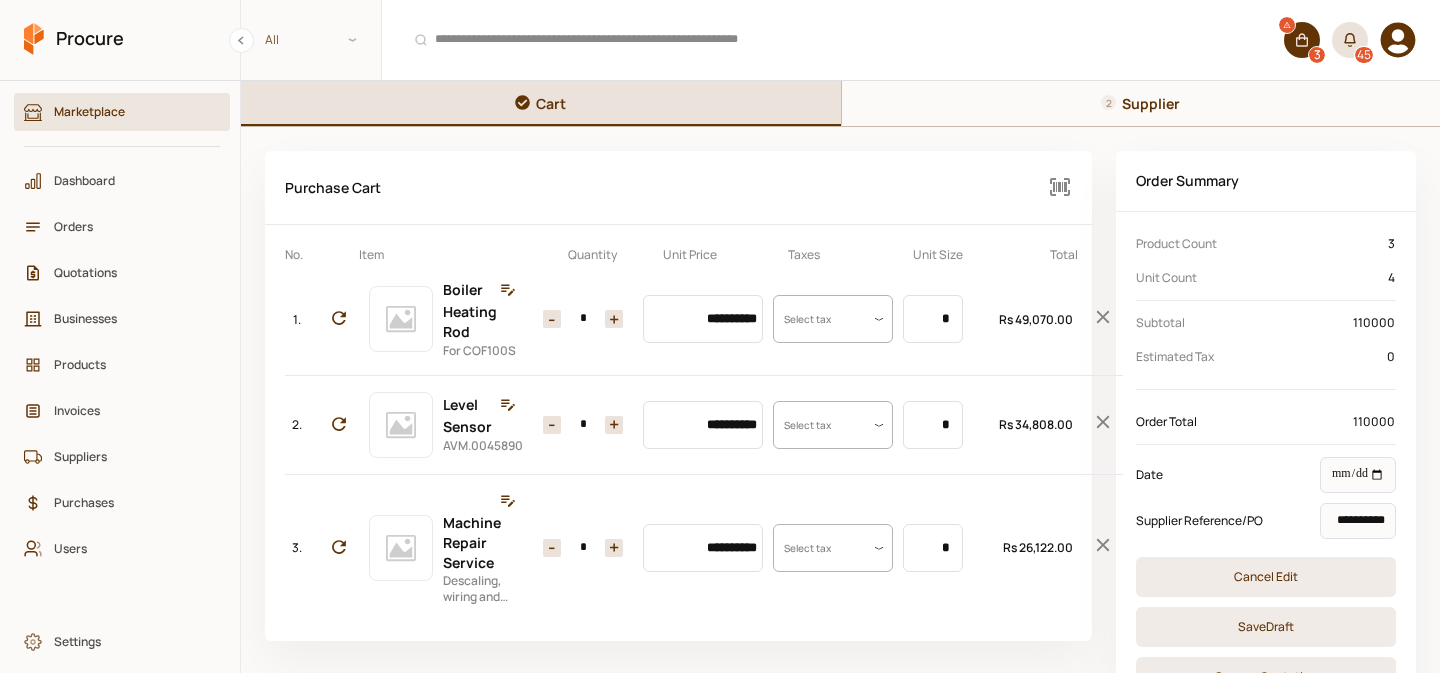 click on "Supplier" at bounding box center [1151, 103] 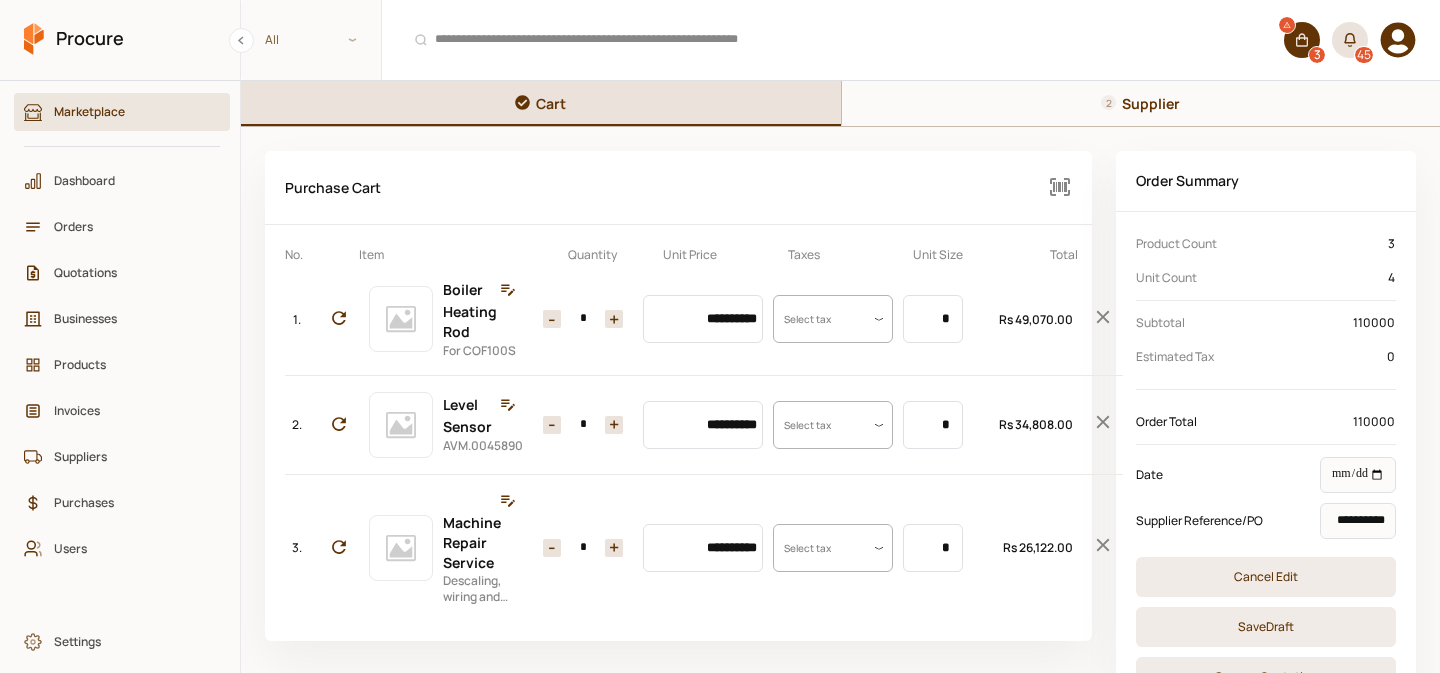 scroll, scrollTop: 0, scrollLeft: 0, axis: both 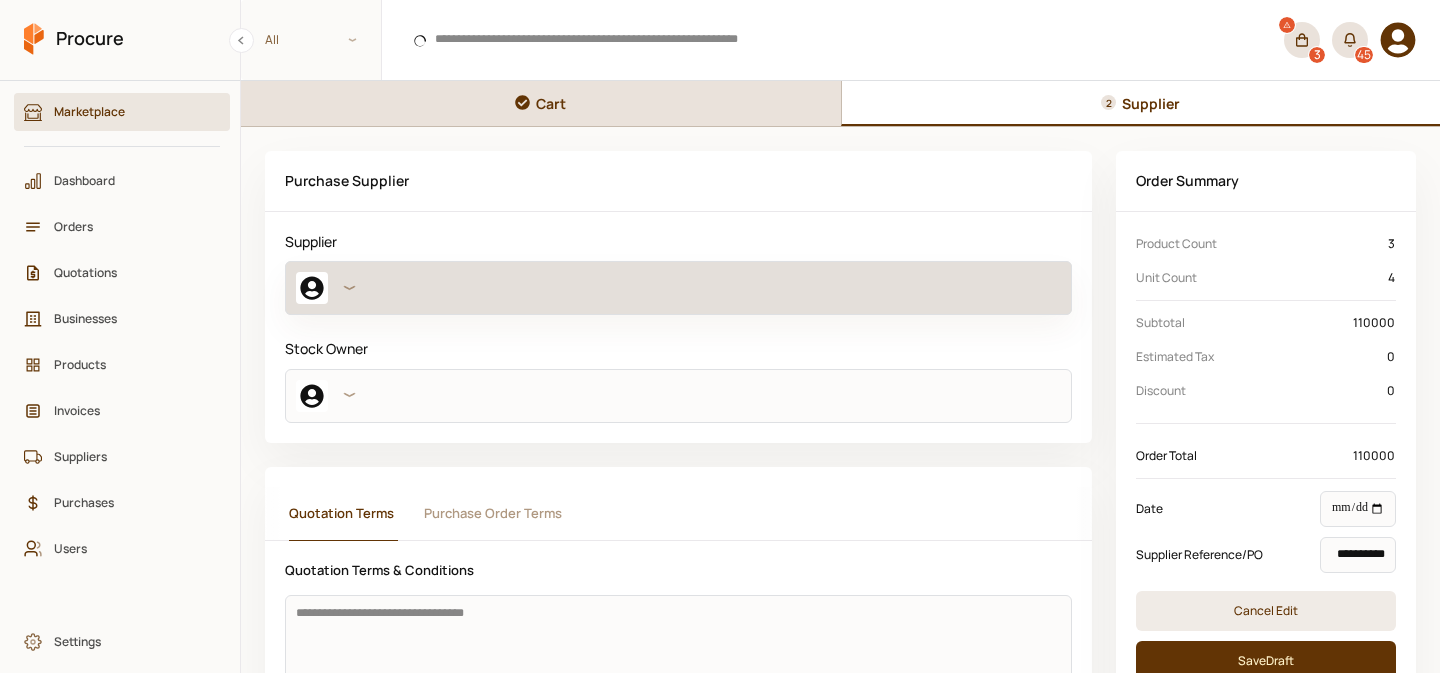 click at bounding box center (678, 288) 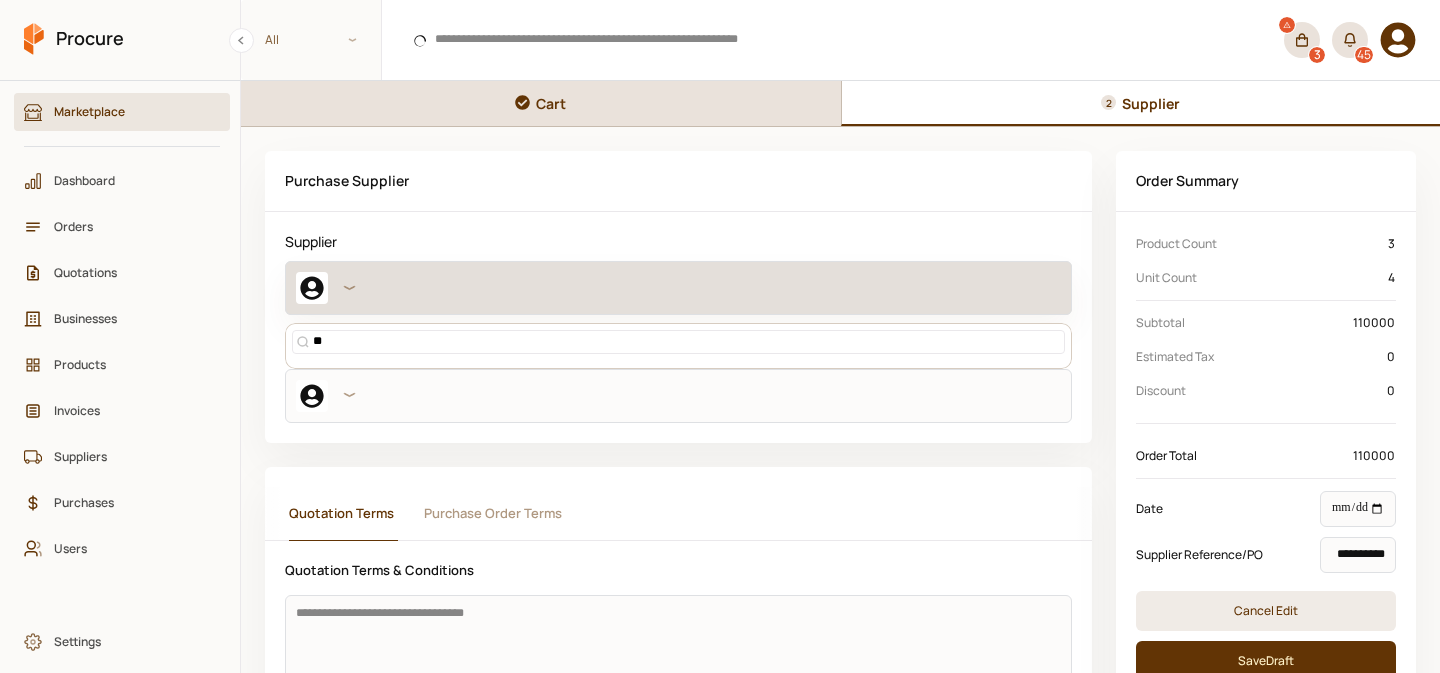 type on "*" 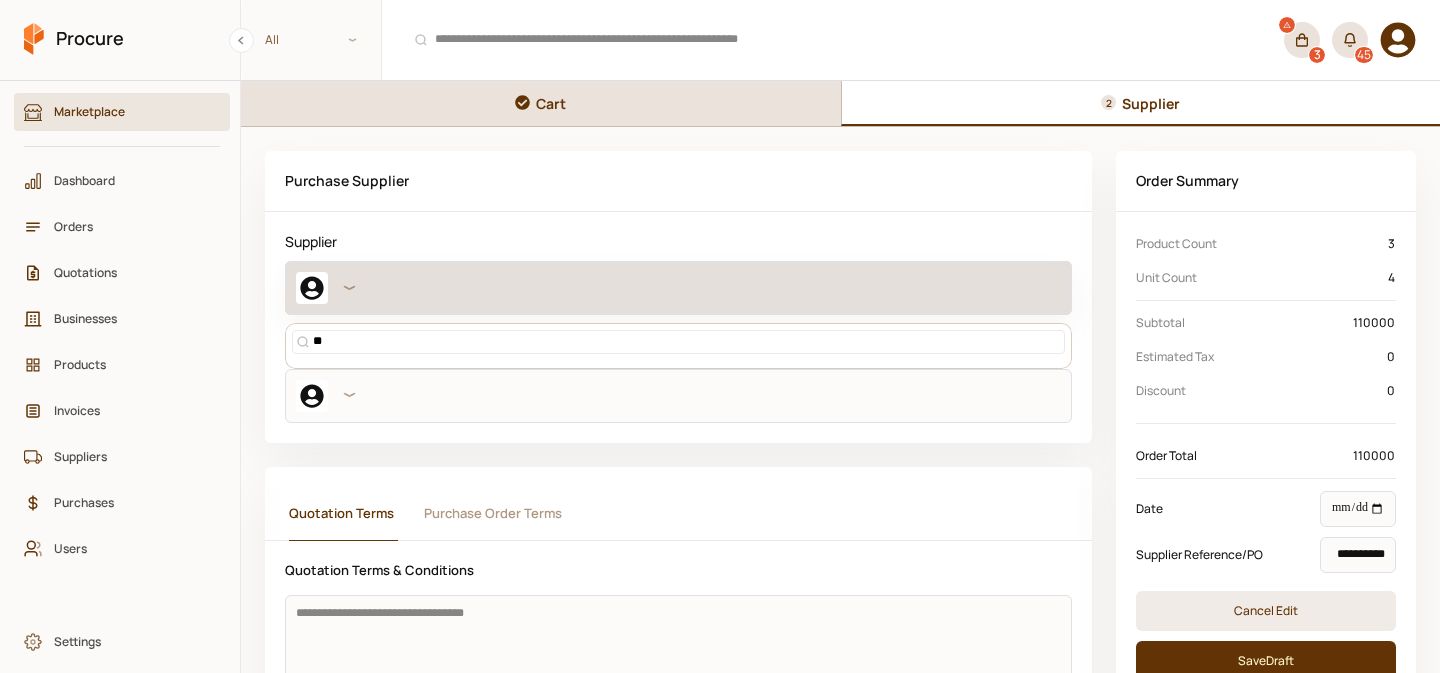 type on "*" 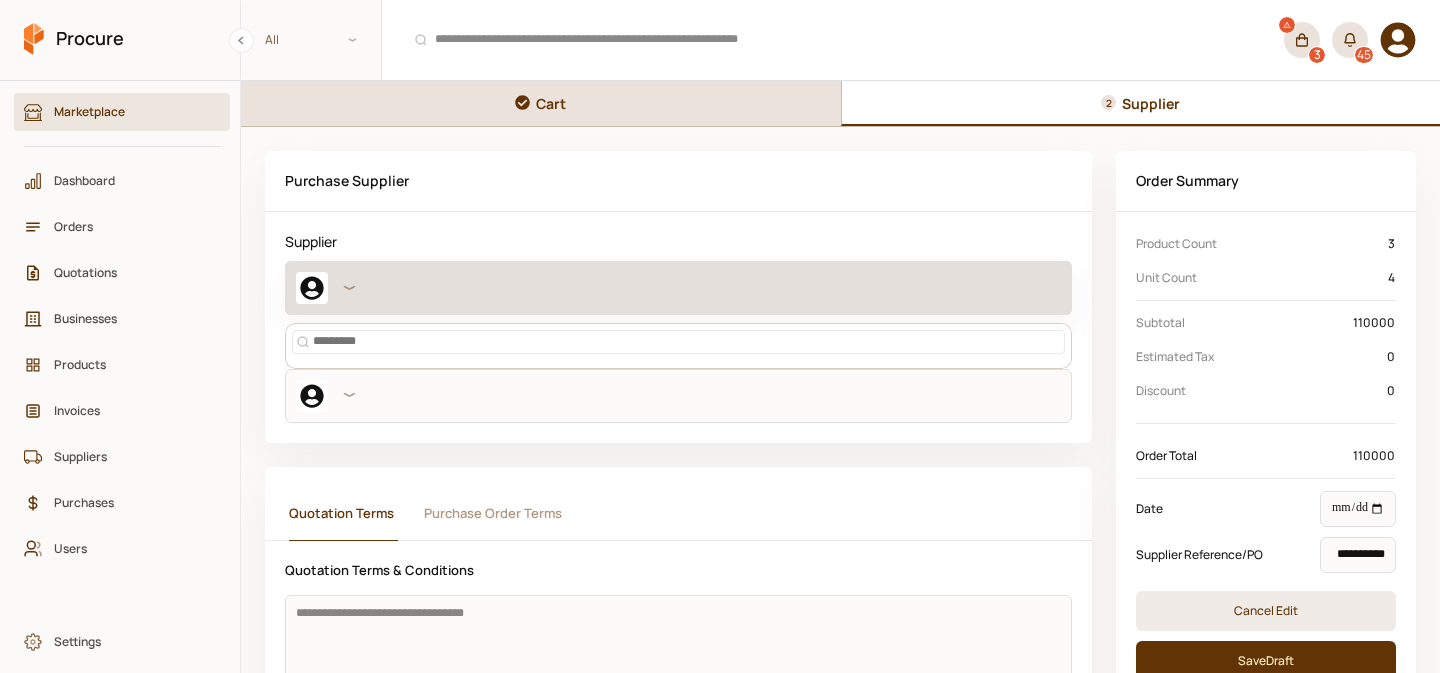 click at bounding box center (678, 288) 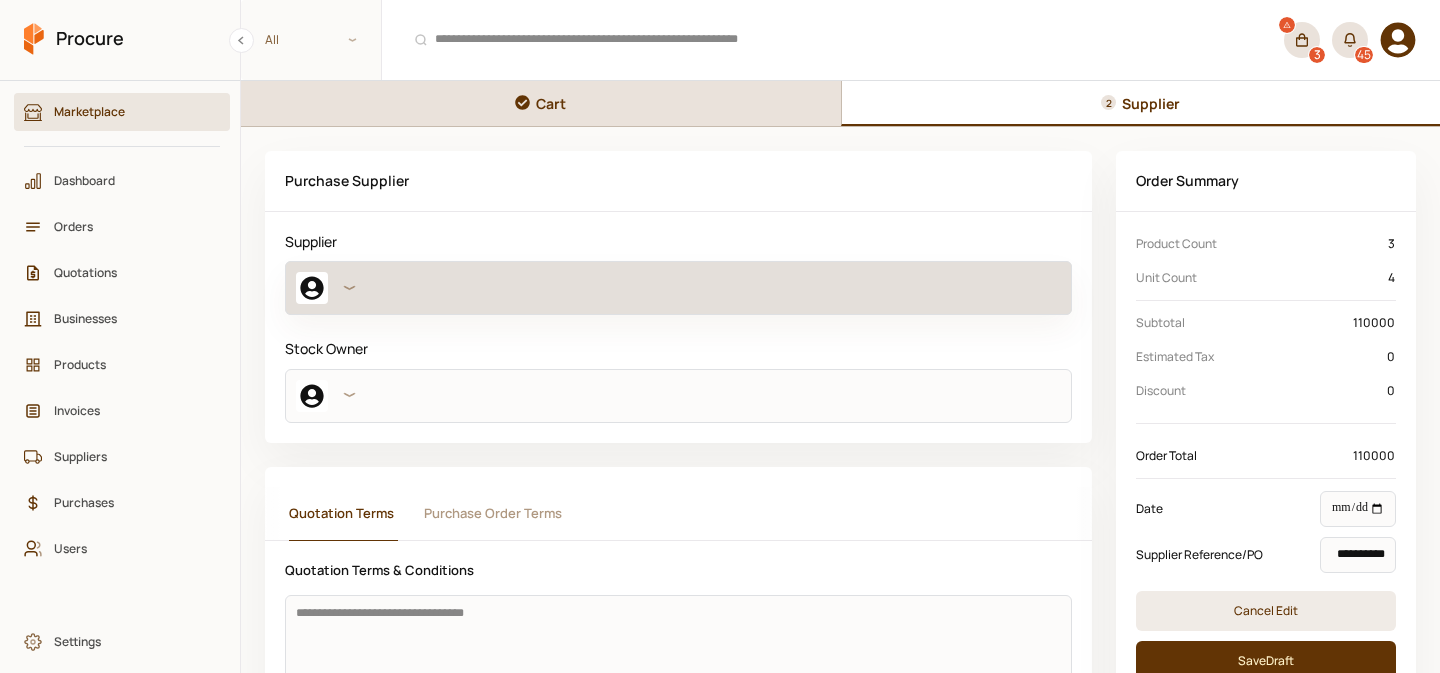click at bounding box center [678, 288] 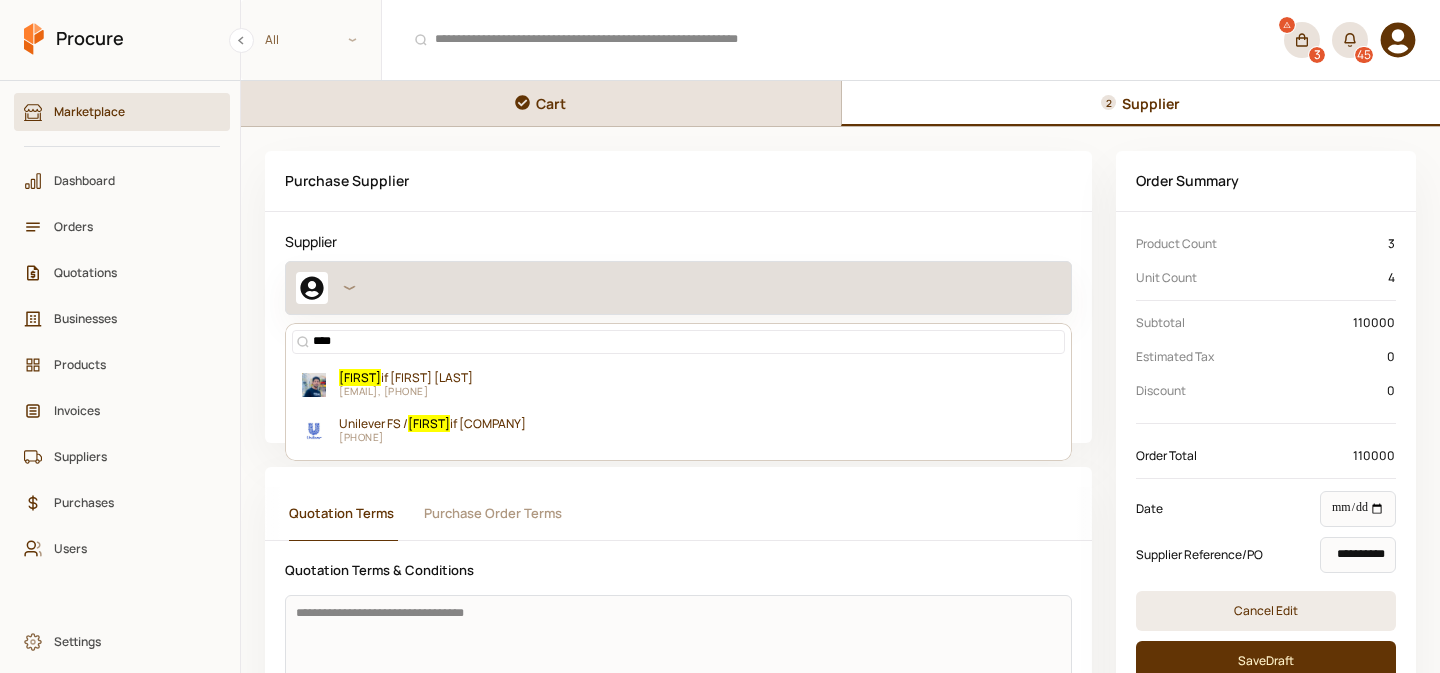 type on "*****" 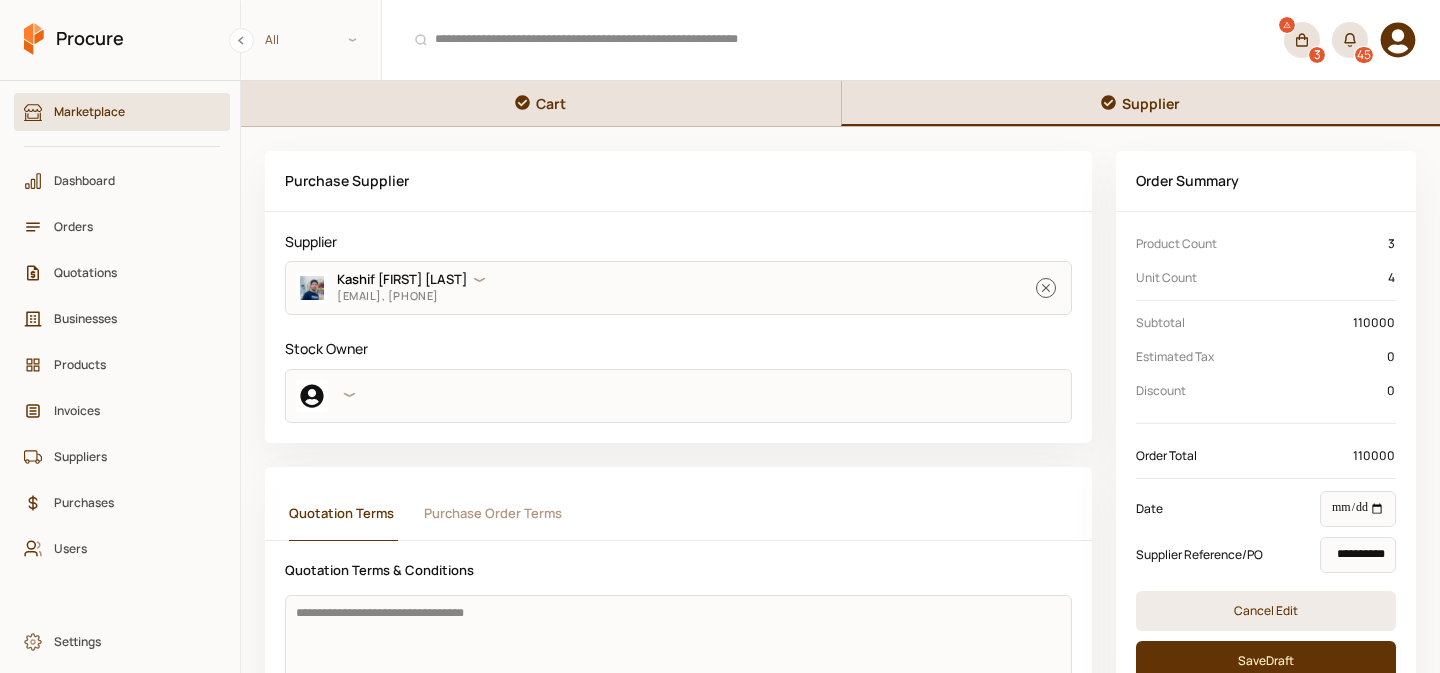 click on "Cart" at bounding box center [541, 103] 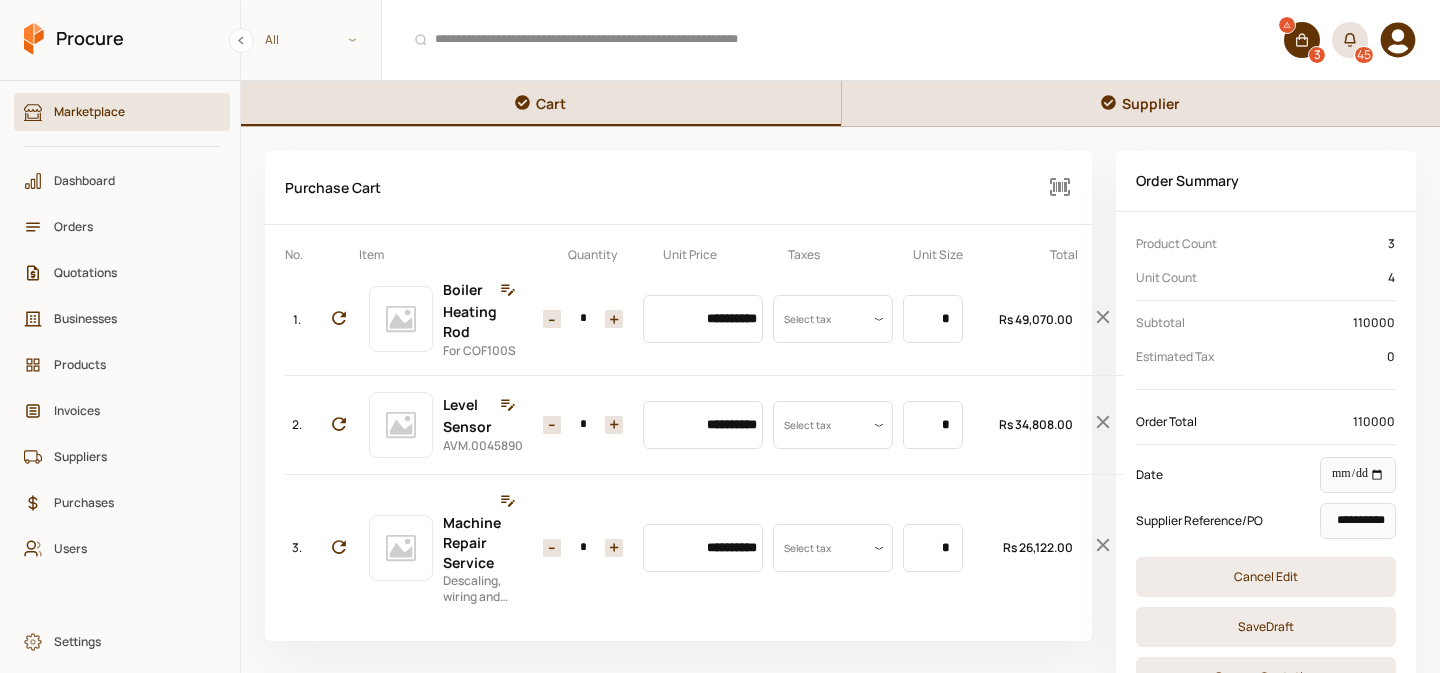 scroll, scrollTop: 117, scrollLeft: 0, axis: vertical 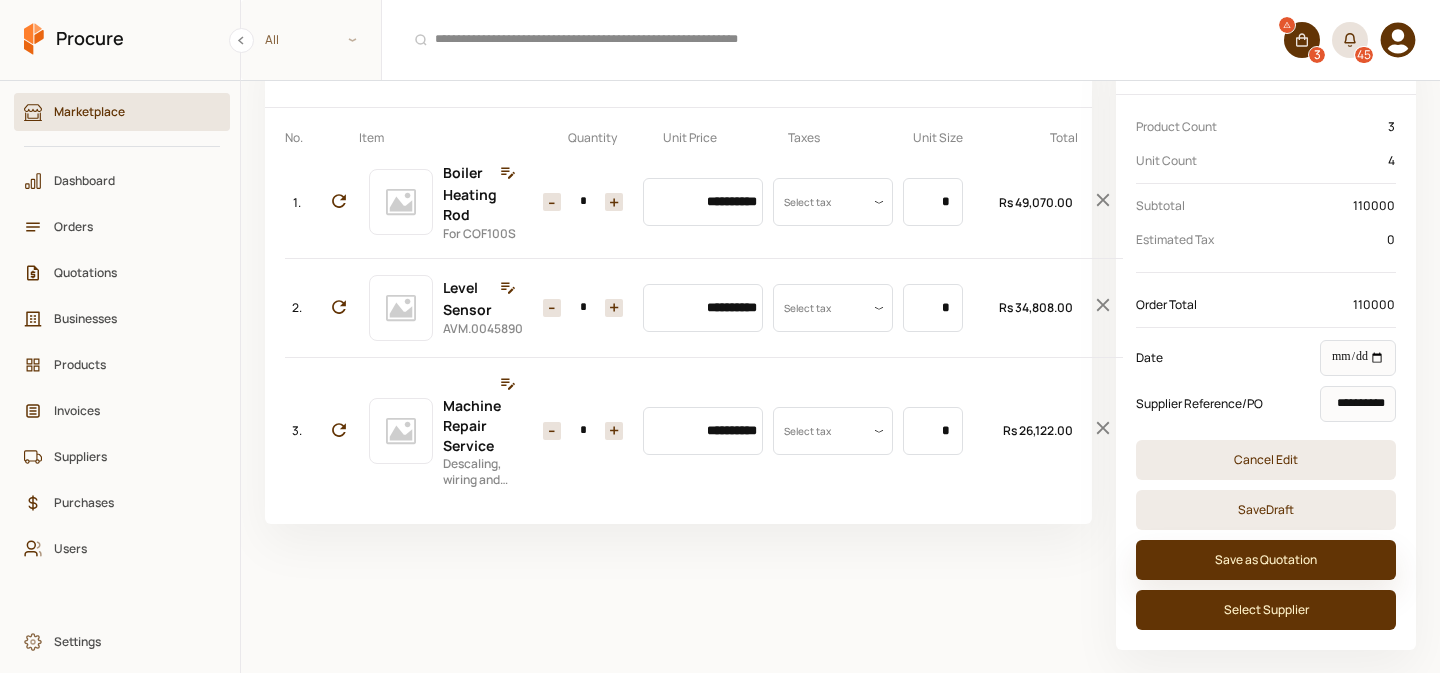 click on "Save as Quotation" at bounding box center [1266, 560] 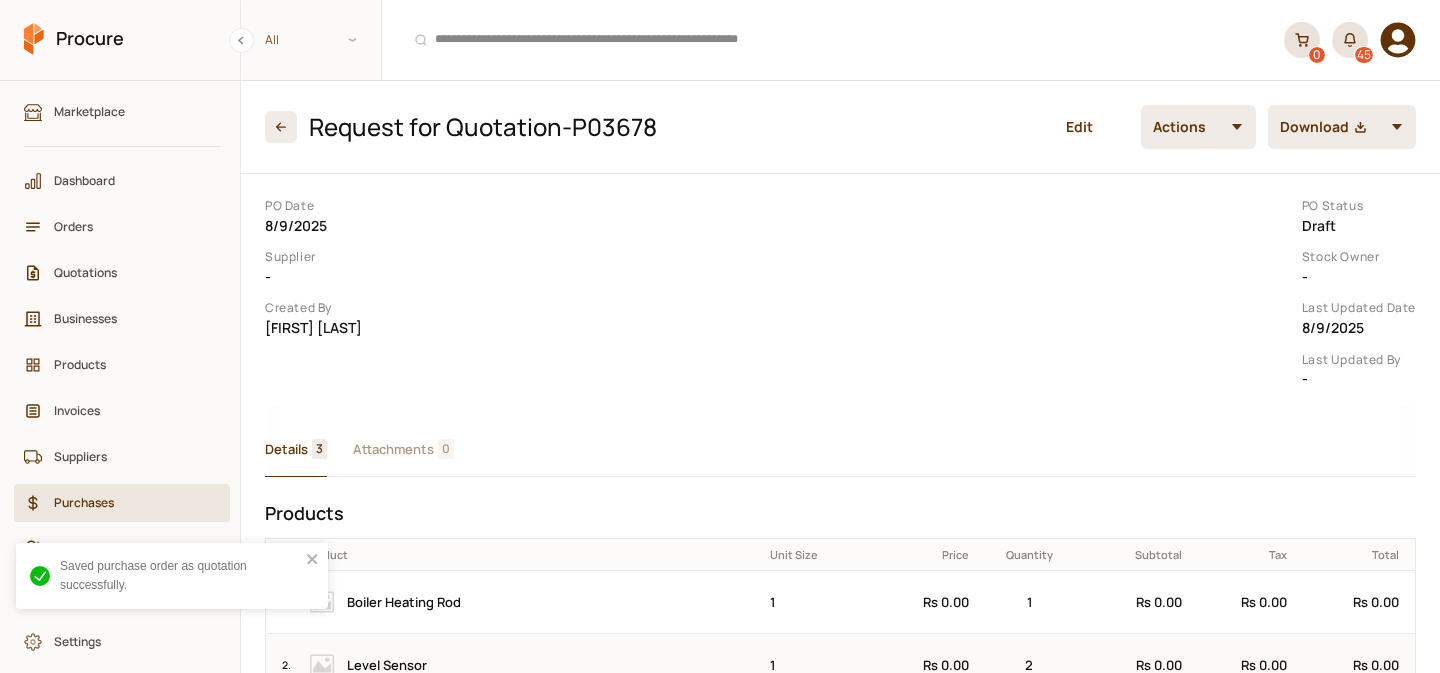 scroll, scrollTop: 0, scrollLeft: 0, axis: both 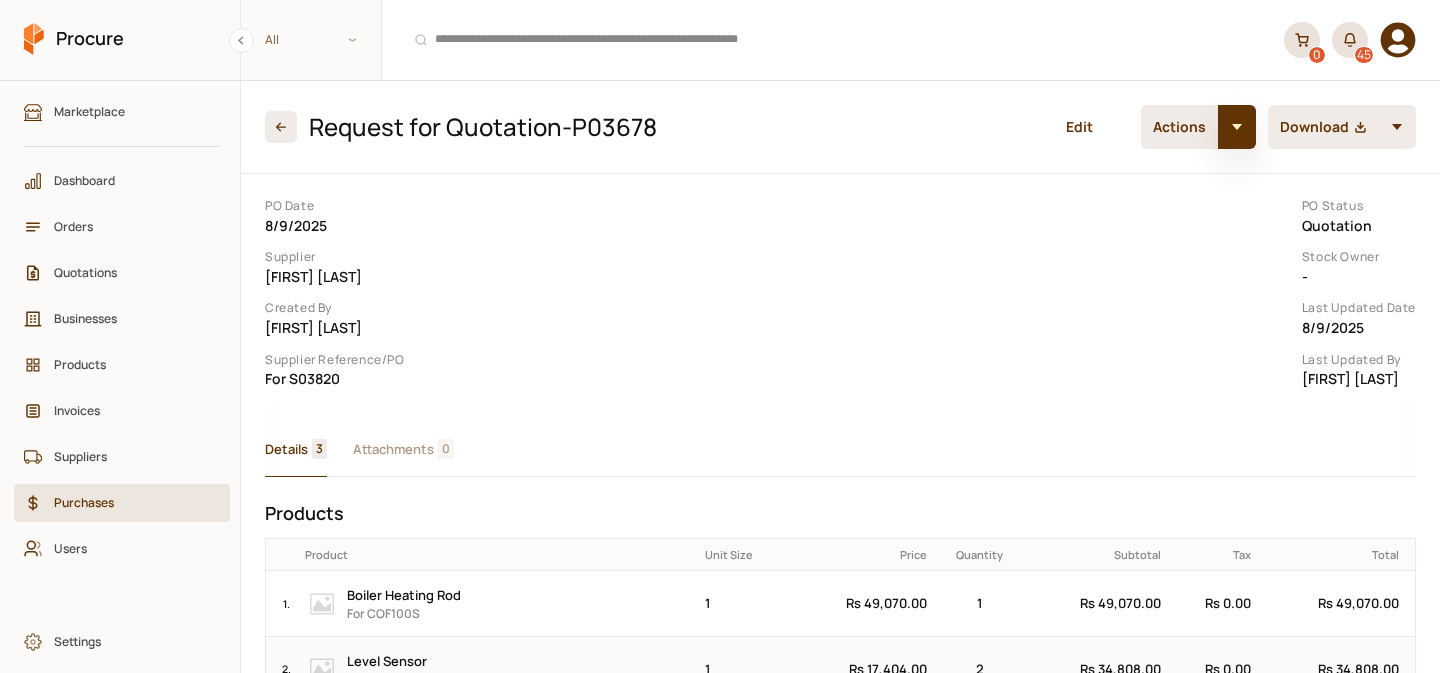 click at bounding box center [1237, 127] 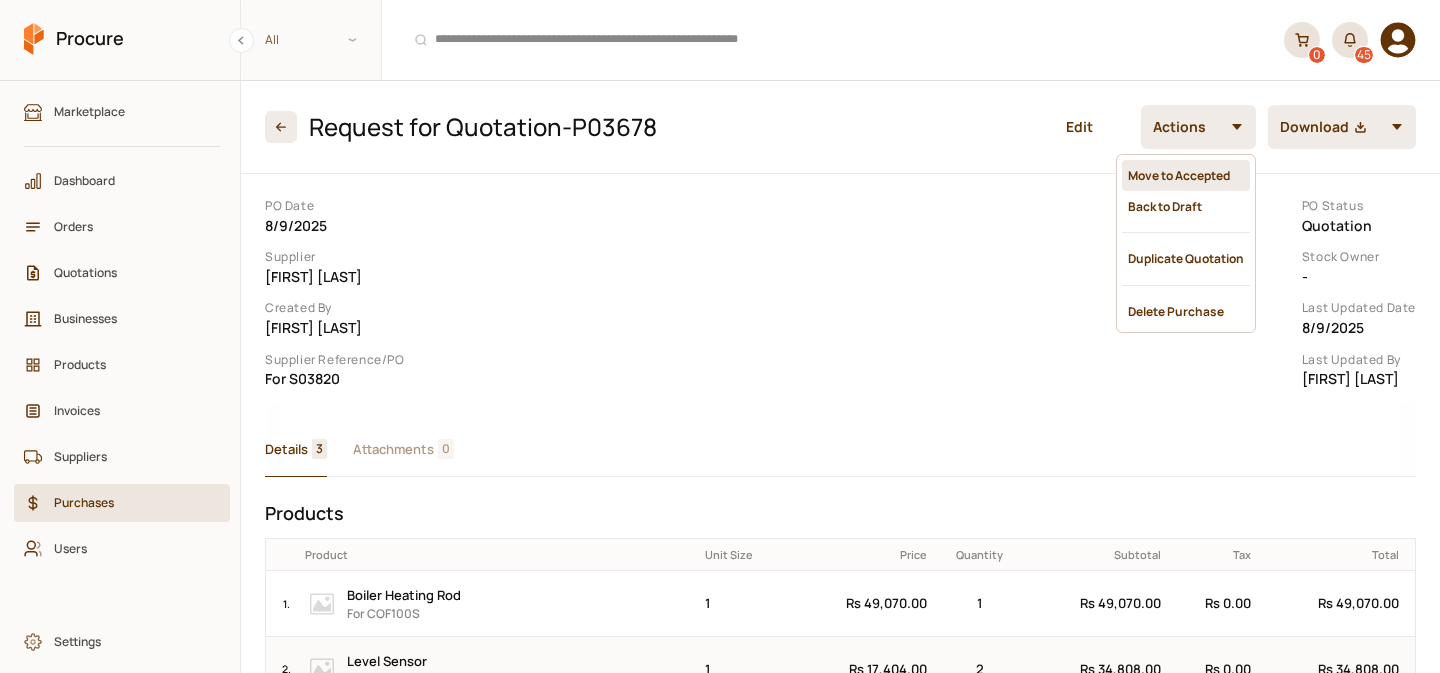 click on "Move to Accepted" at bounding box center (1186, 175) 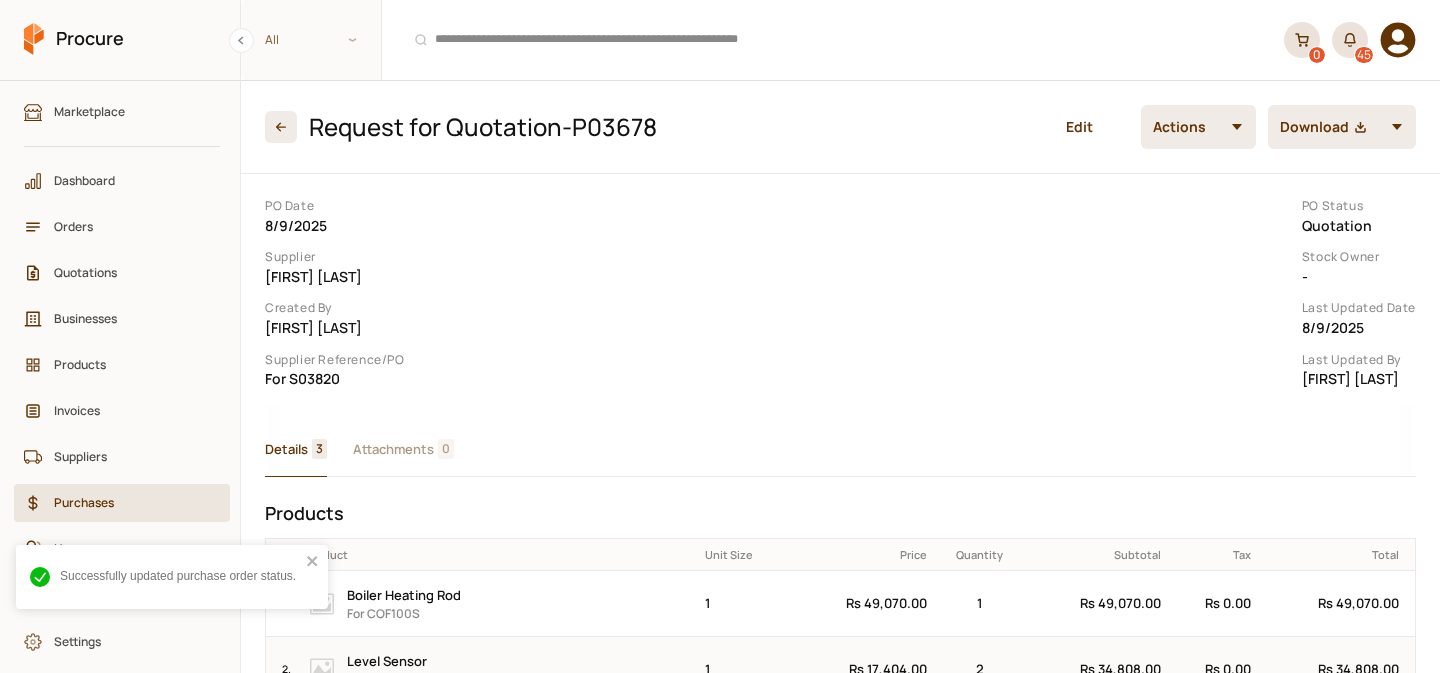 click at bounding box center [1237, 127] 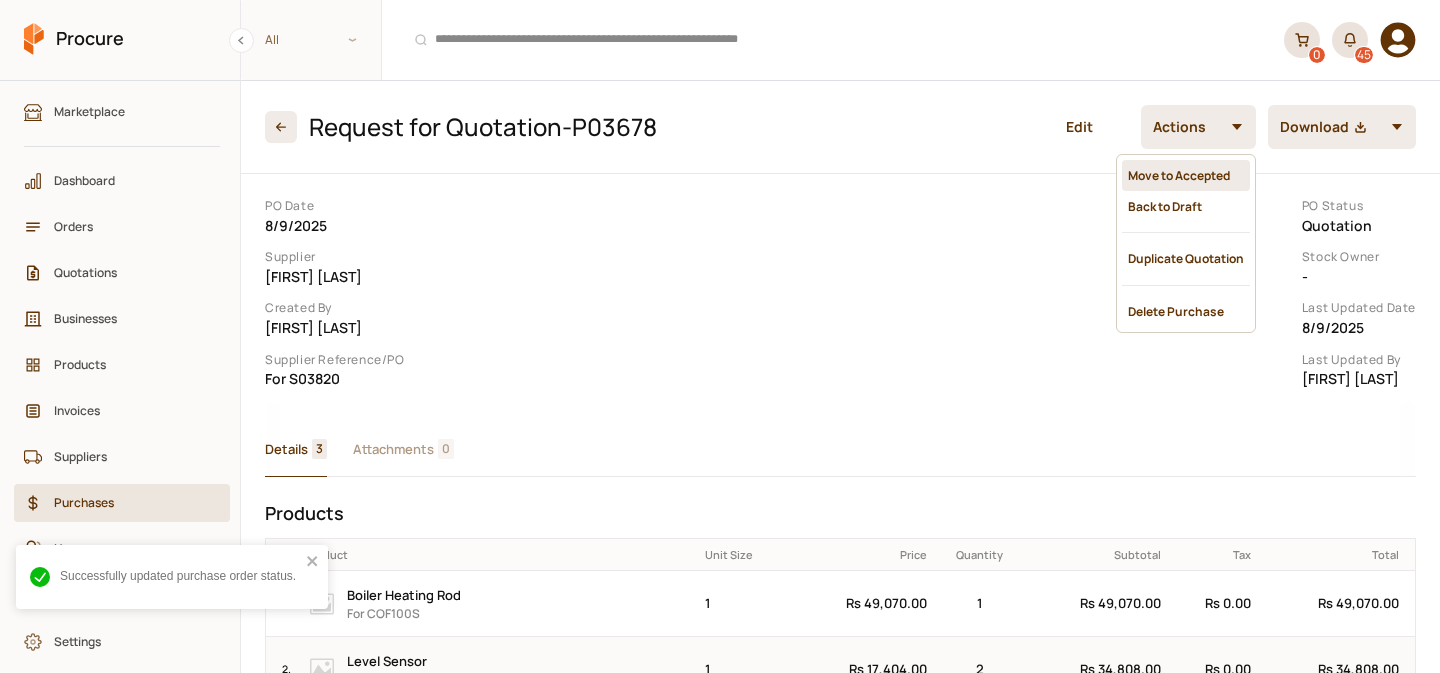 click on "Move to Accepted" at bounding box center [1186, 175] 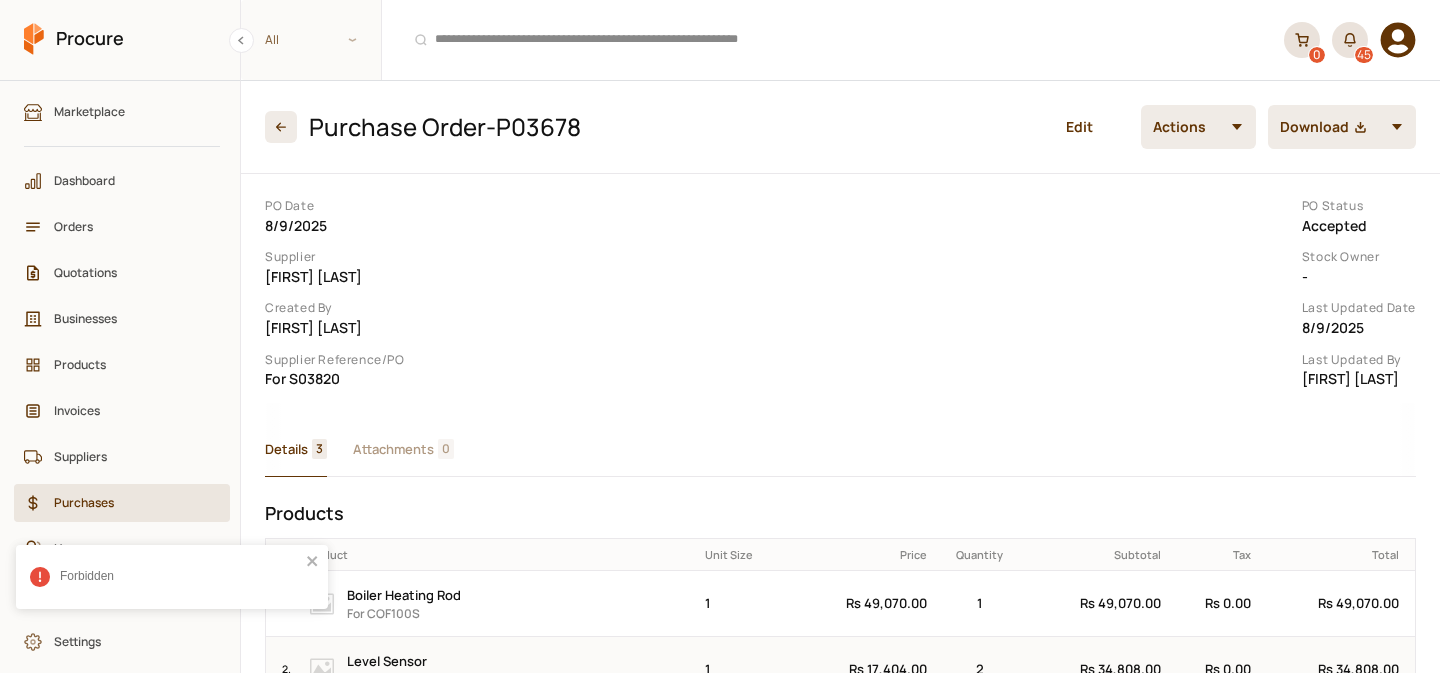 click at bounding box center [1237, 127] 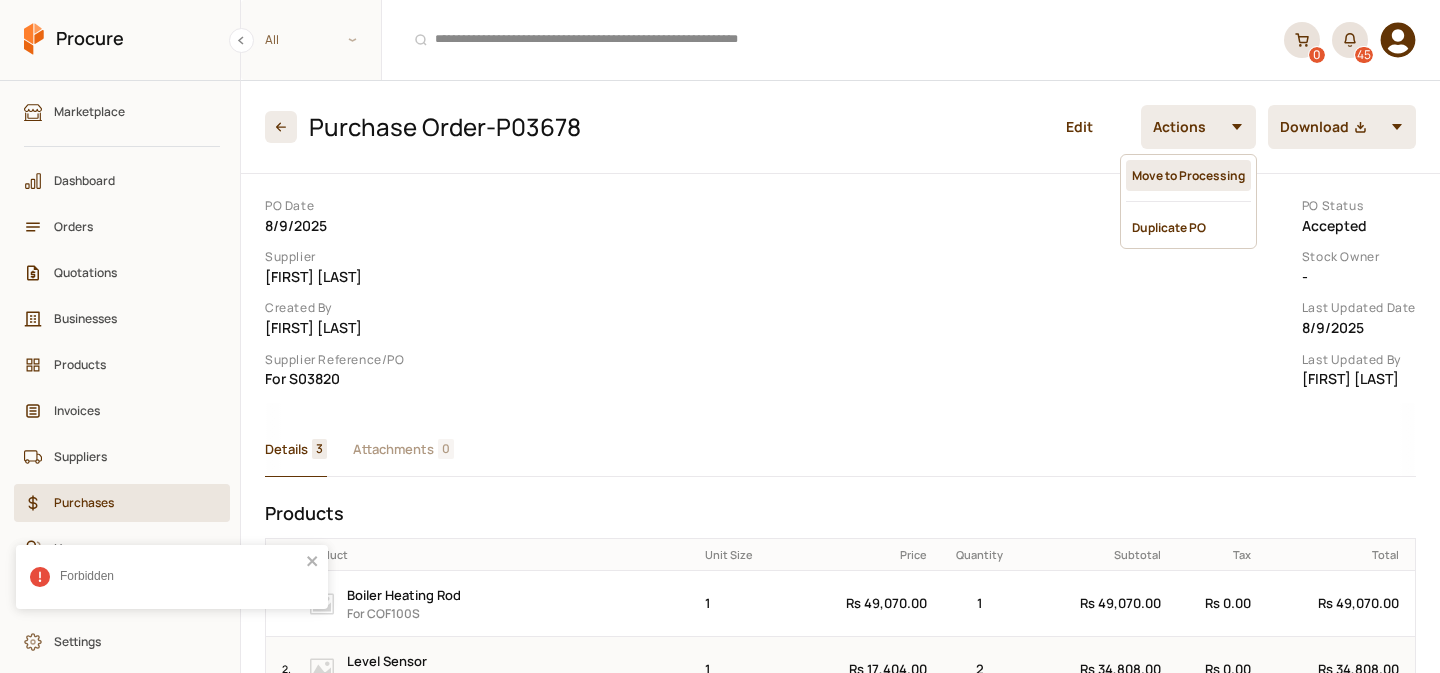 click on "Move to Processing" at bounding box center (1188, 175) 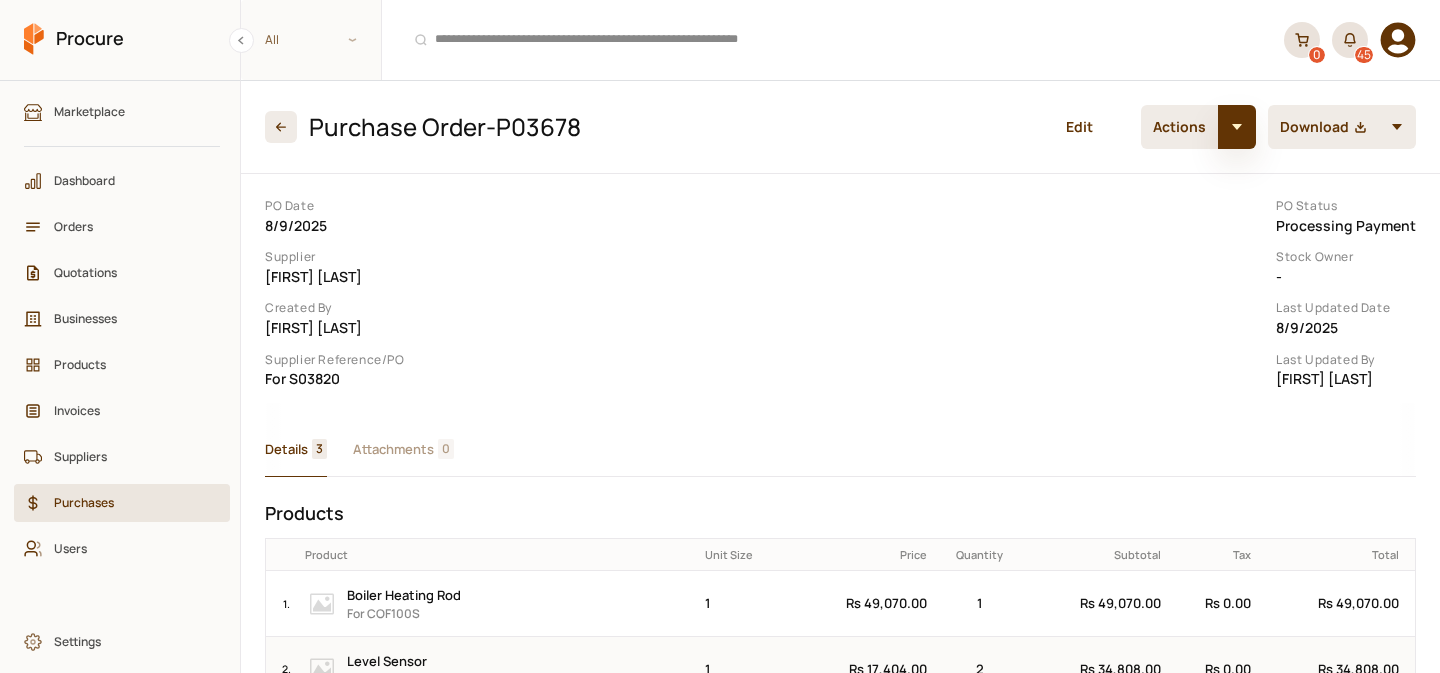 click at bounding box center [1237, 127] 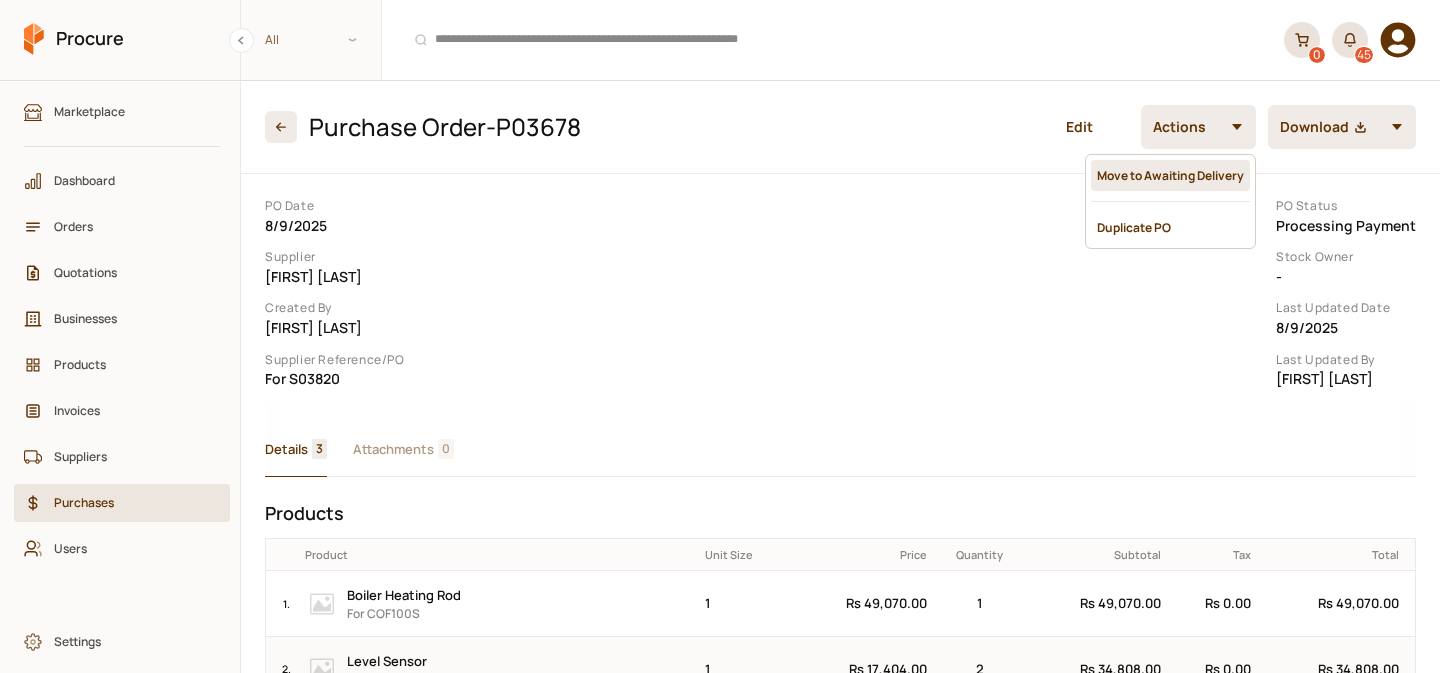 click on "Move to Awaiting Delivery" at bounding box center (1170, 175) 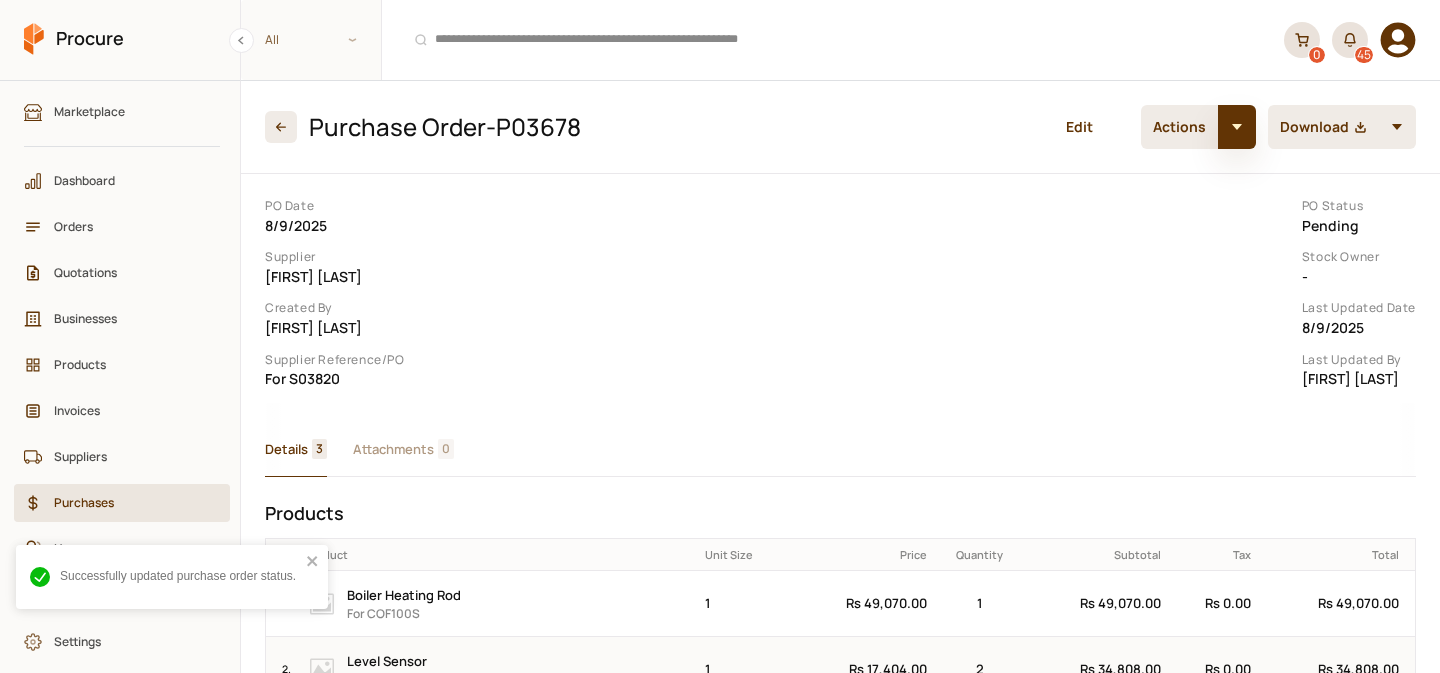 click at bounding box center (1237, 127) 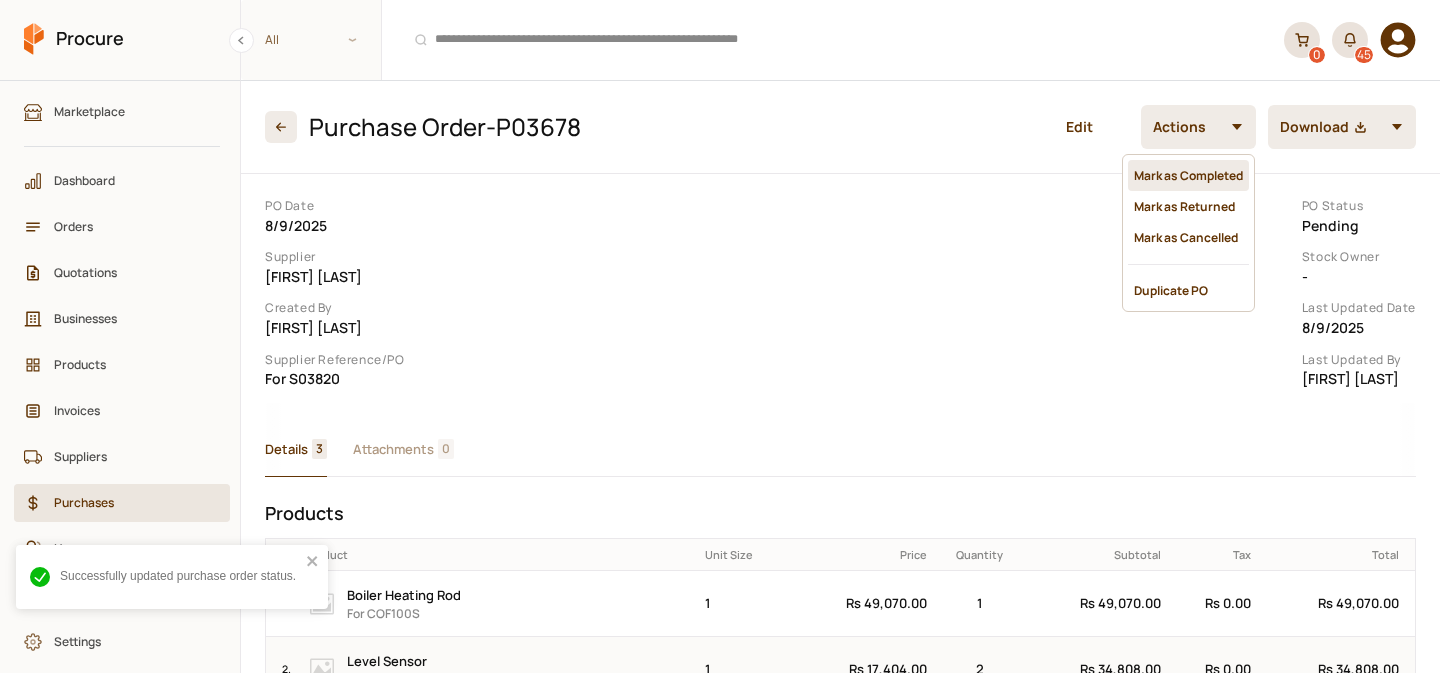 click on "Mark as Completed" at bounding box center [1188, 175] 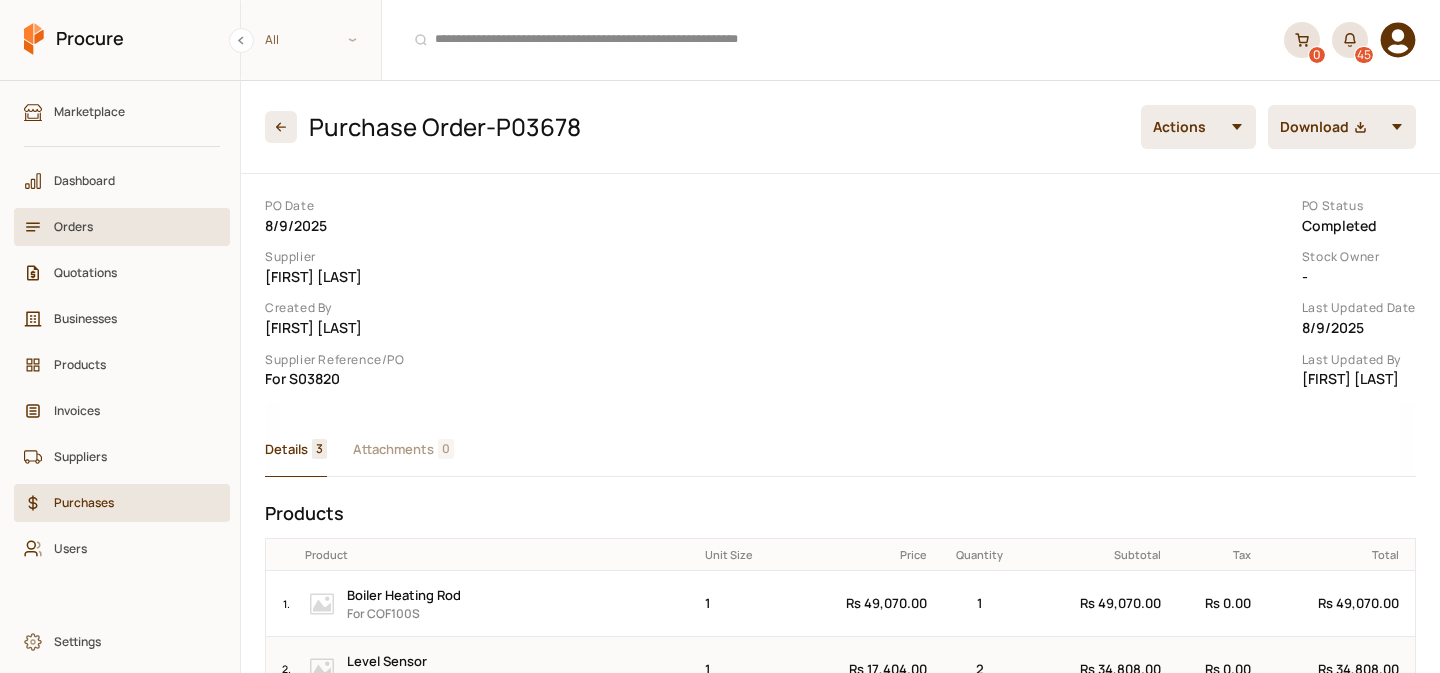 click on "Orders" at bounding box center [129, 226] 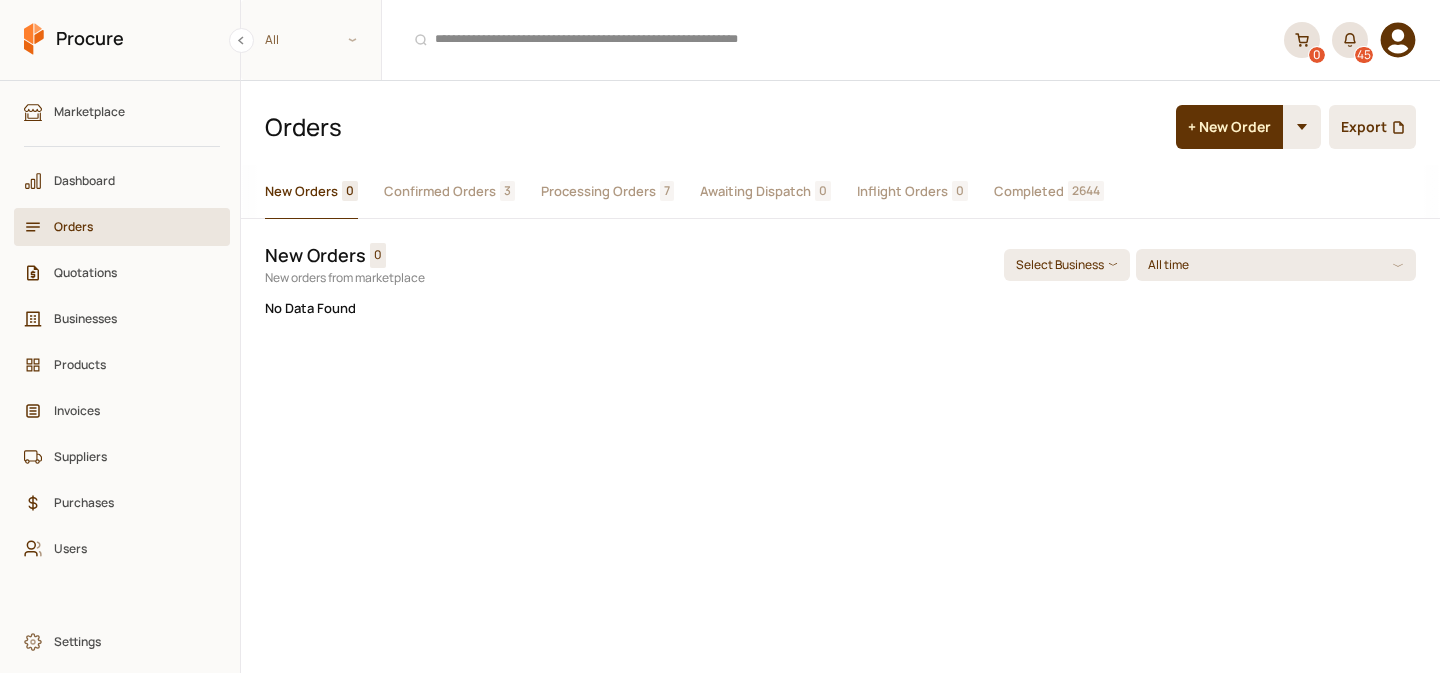 click on "Processing Orders 7" at bounding box center (607, 192) 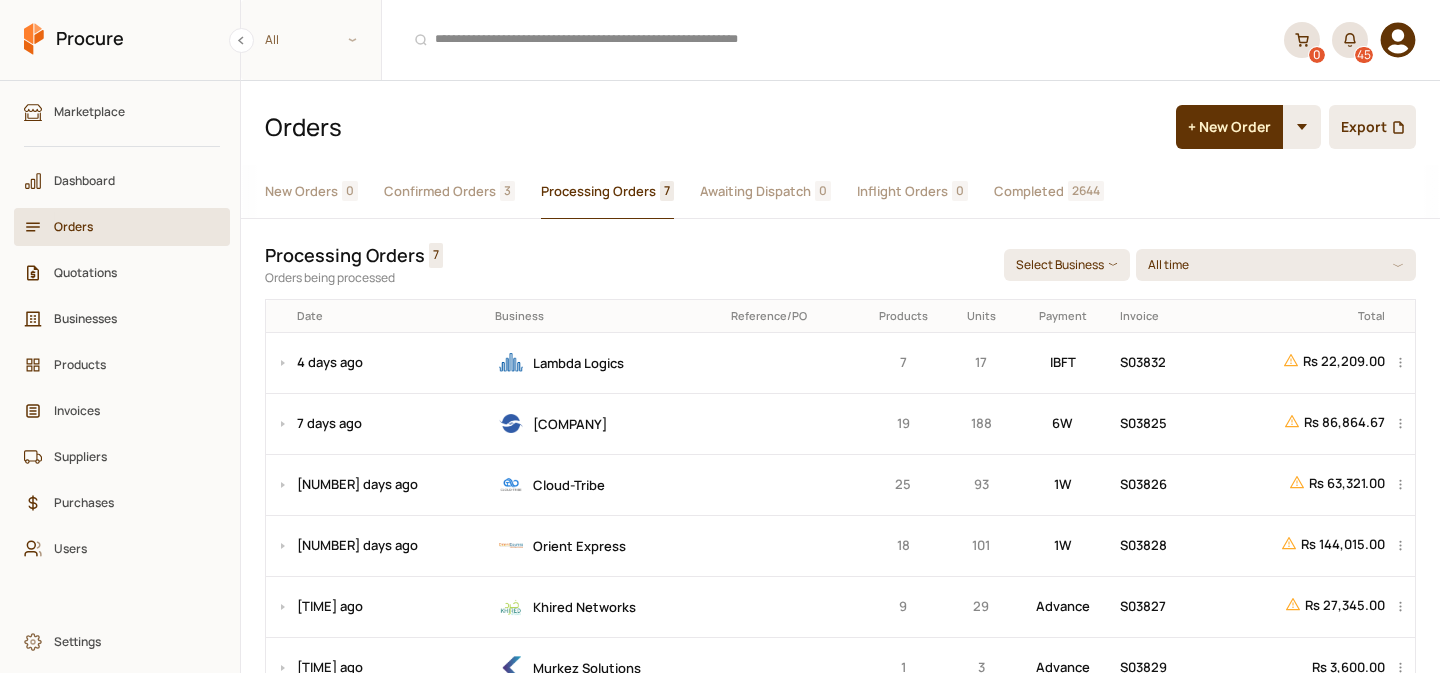 scroll, scrollTop: 134, scrollLeft: 0, axis: vertical 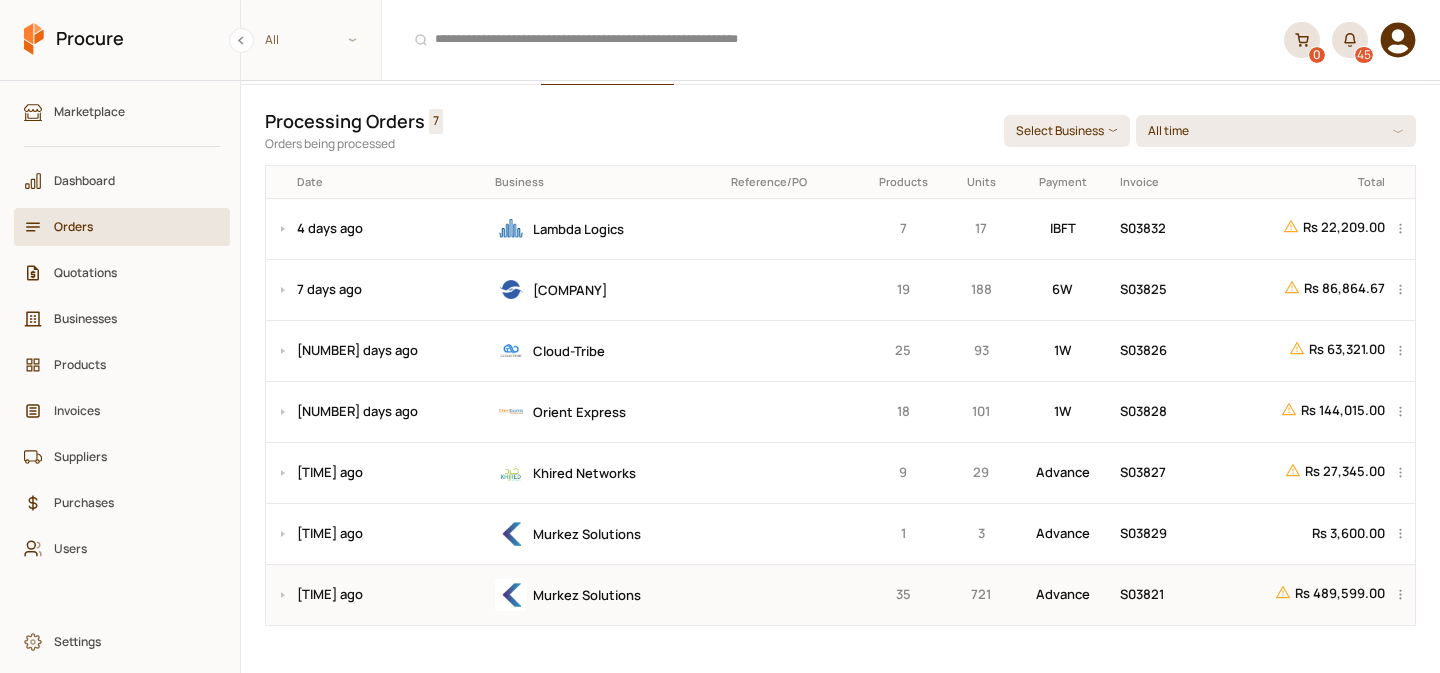 click on "Murkez Solutions" at bounding box center [606, 595] 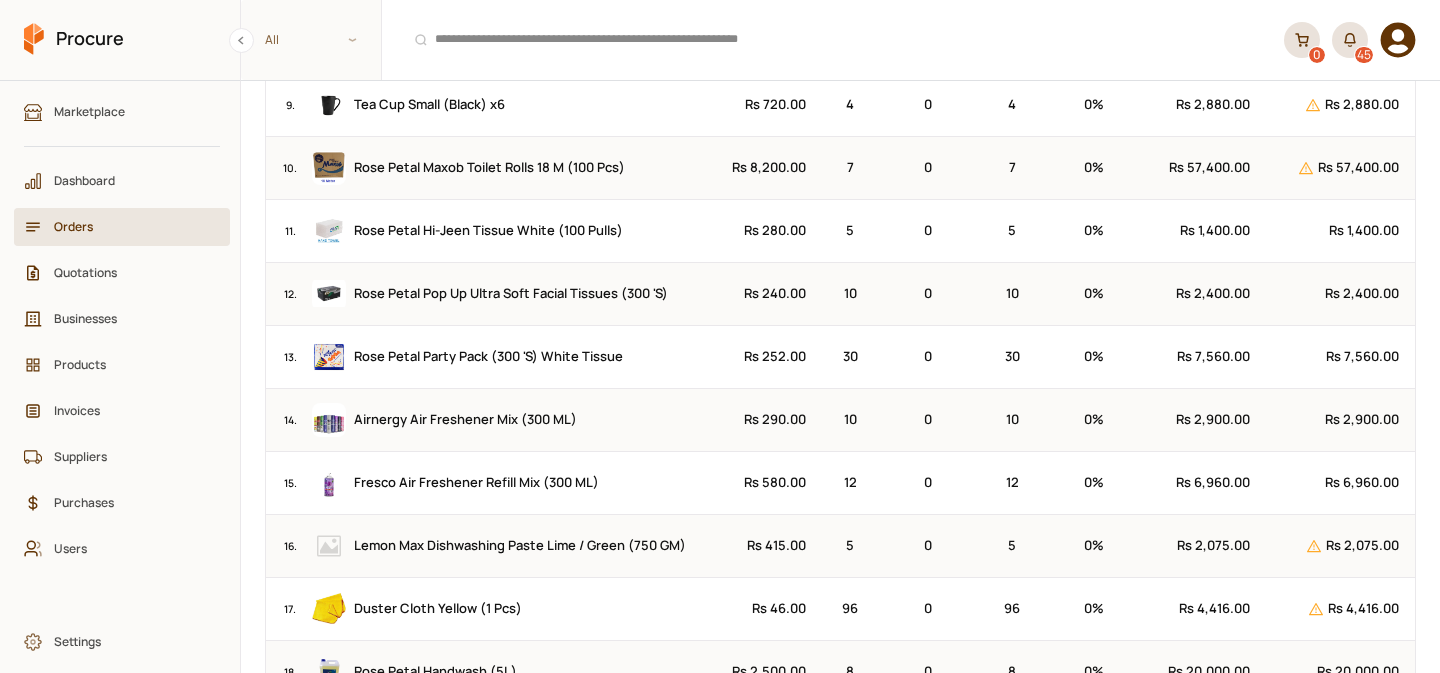 scroll, scrollTop: 1076, scrollLeft: 0, axis: vertical 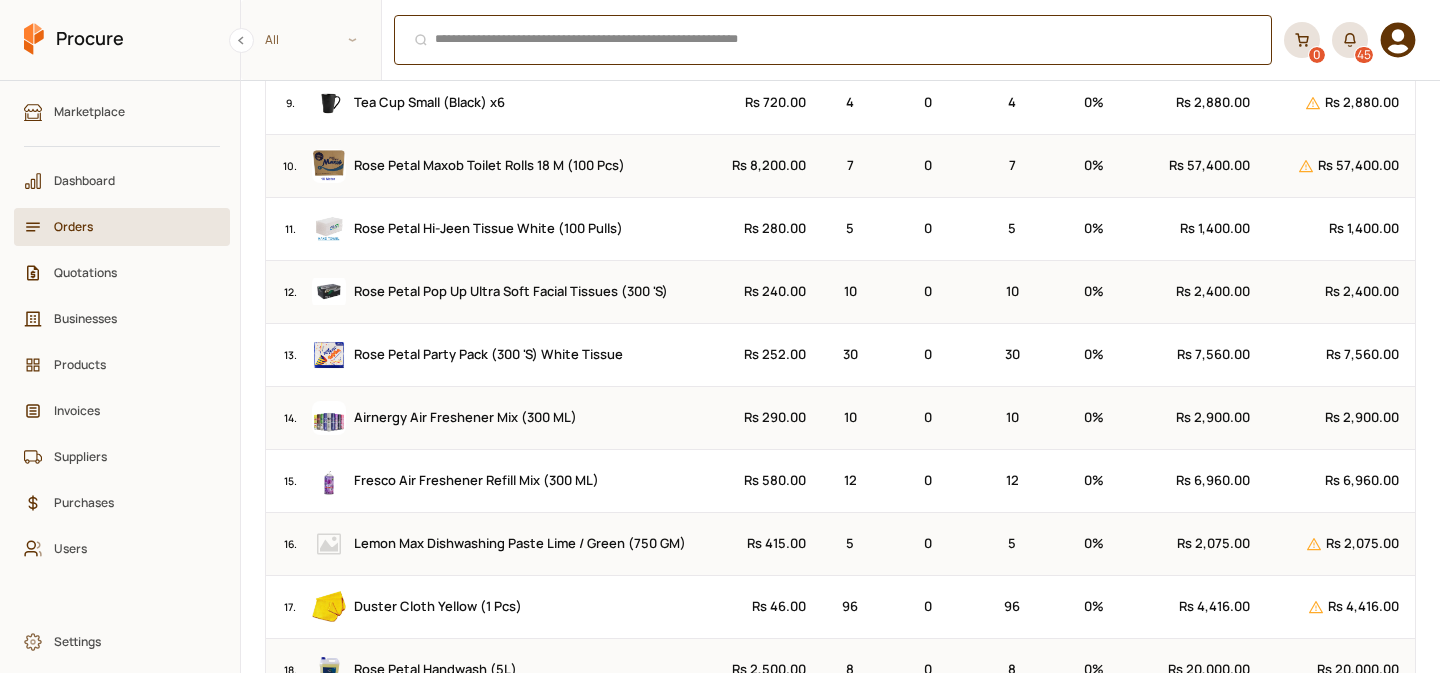 click on "⌘  + K" at bounding box center (833, 40) 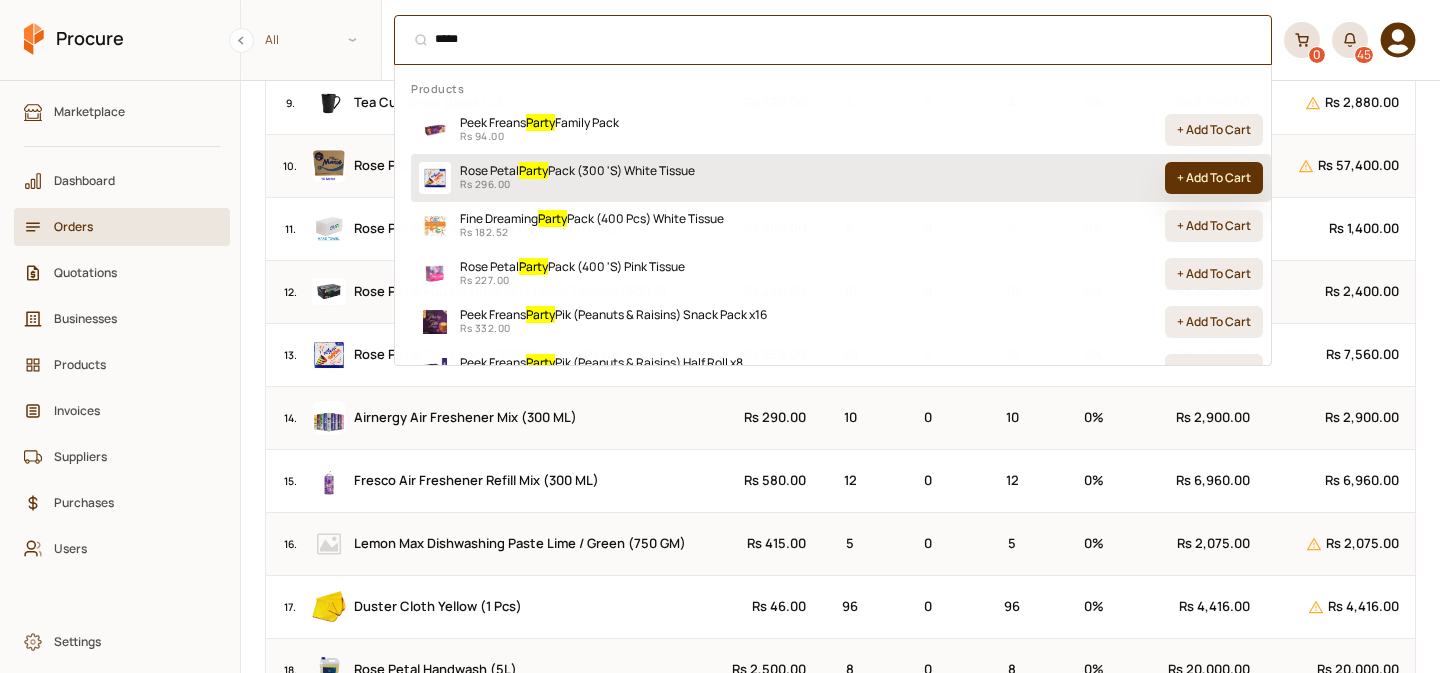type on "*****" 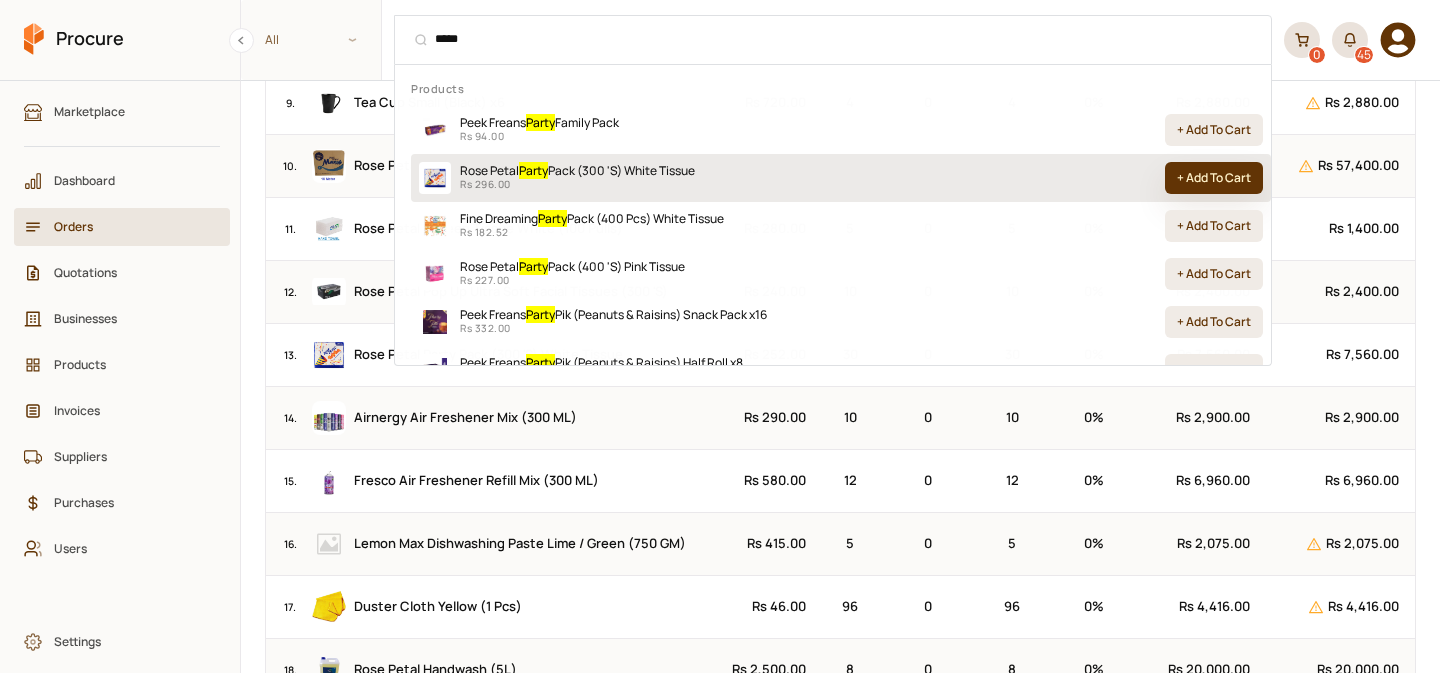 click on "+ Add To Cart" at bounding box center (1214, 178) 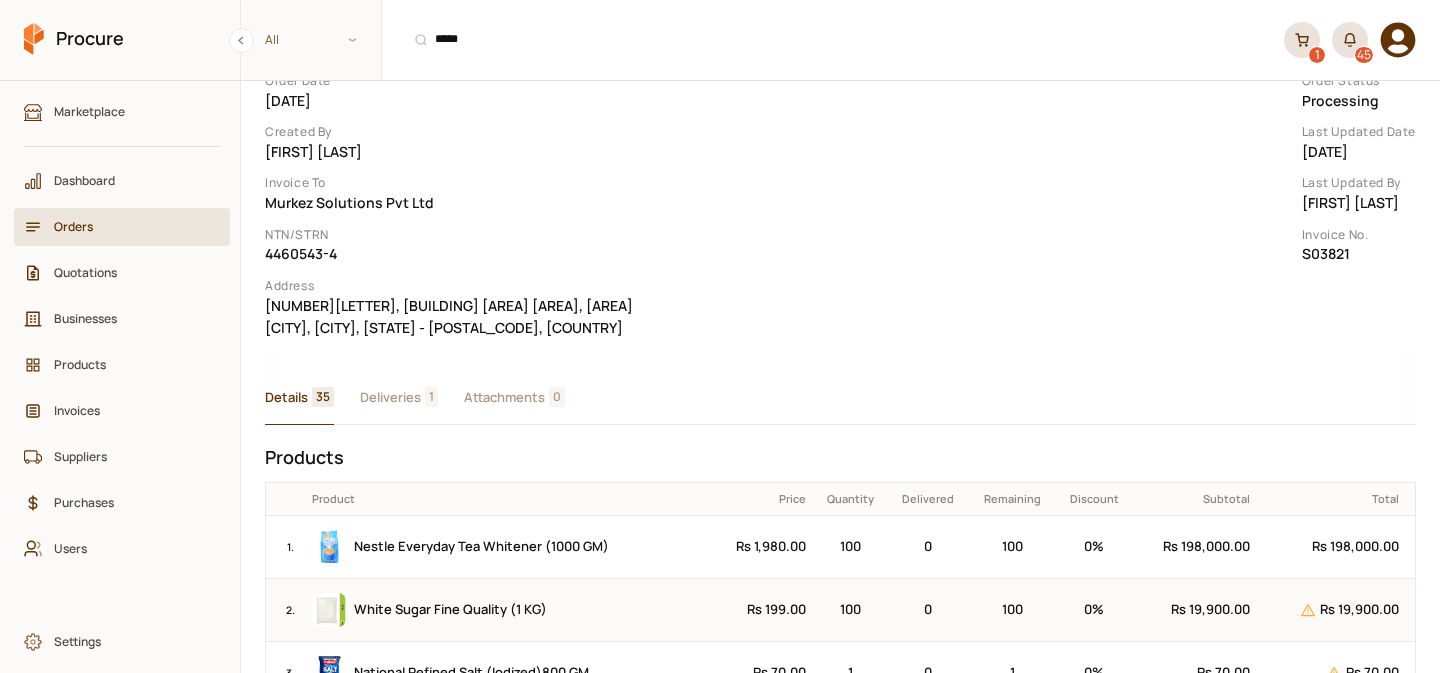 scroll, scrollTop: 0, scrollLeft: 0, axis: both 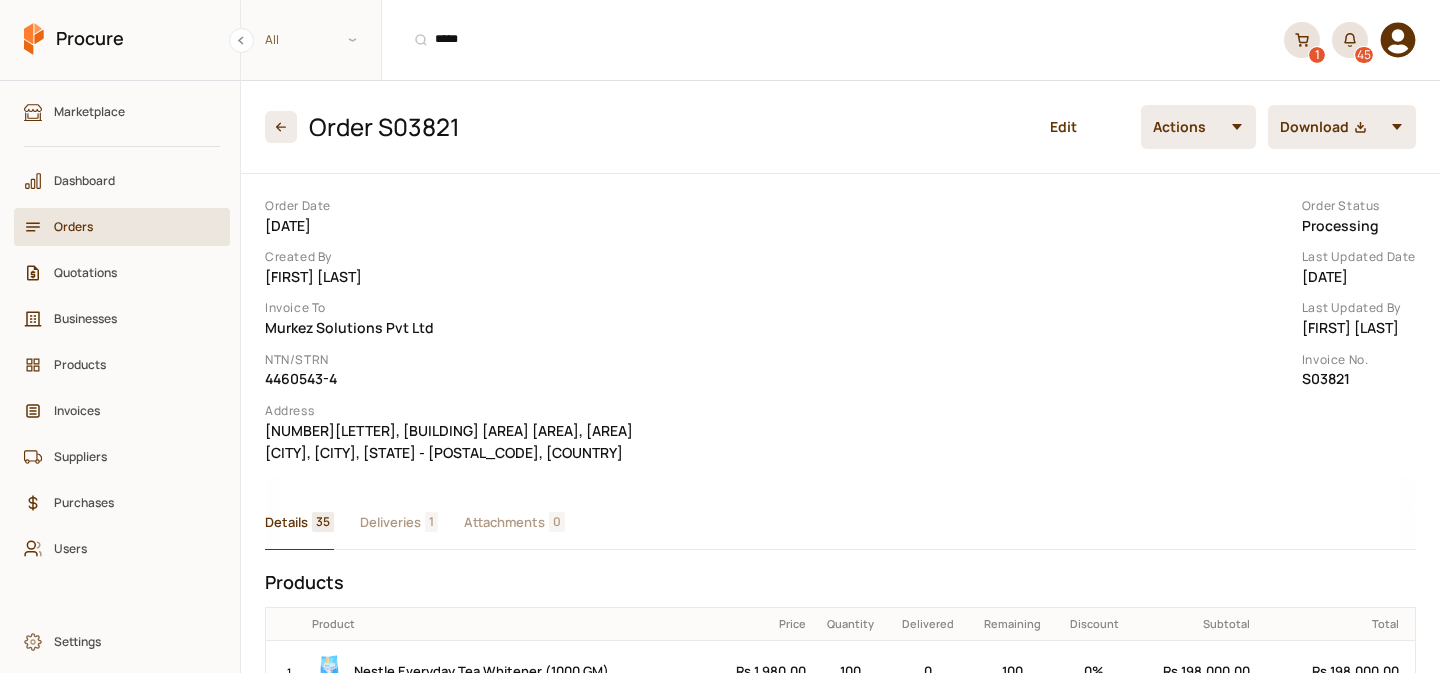 click 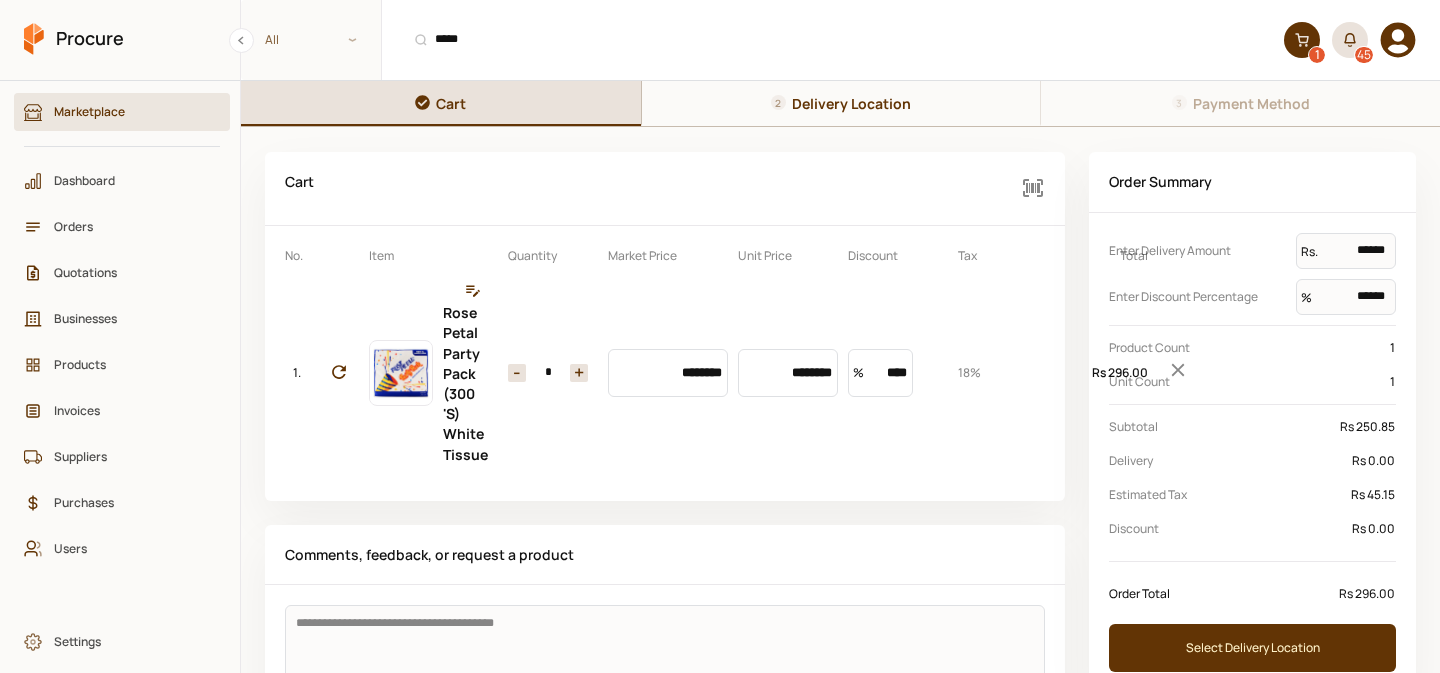 scroll, scrollTop: 132, scrollLeft: 0, axis: vertical 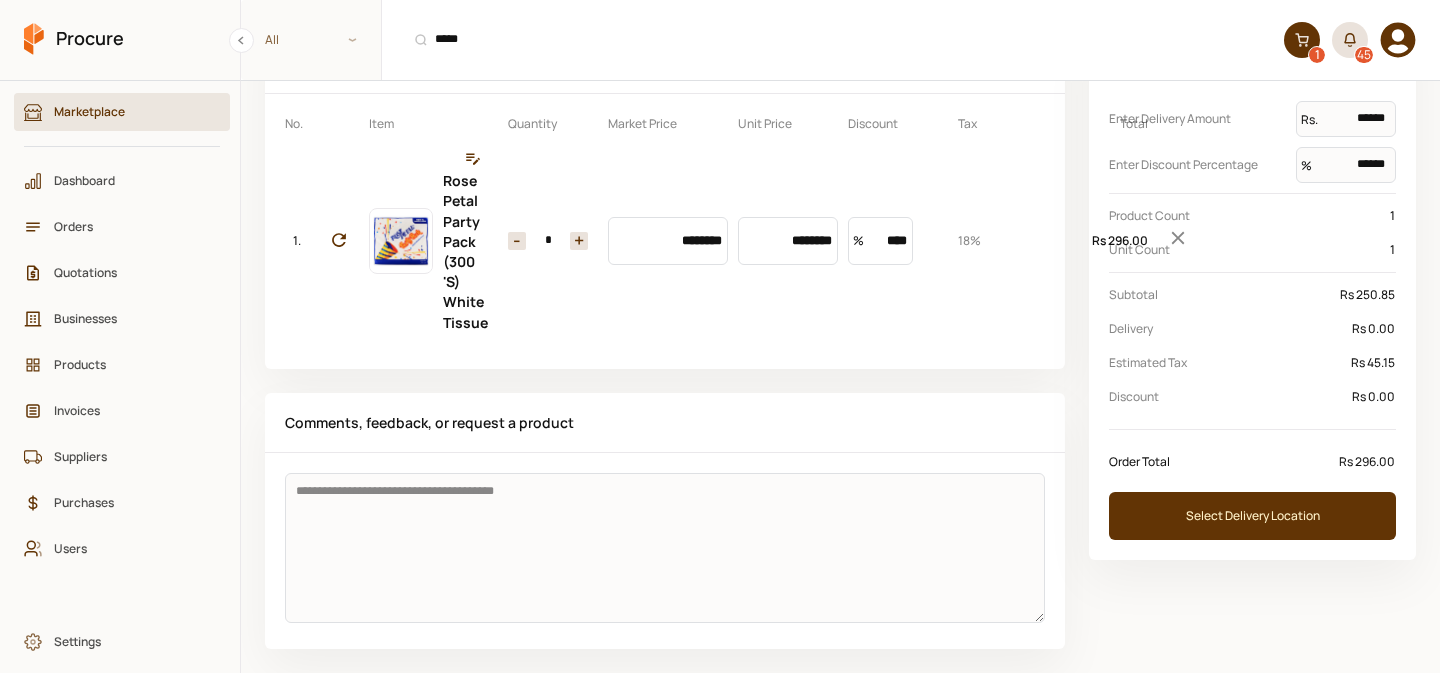 click 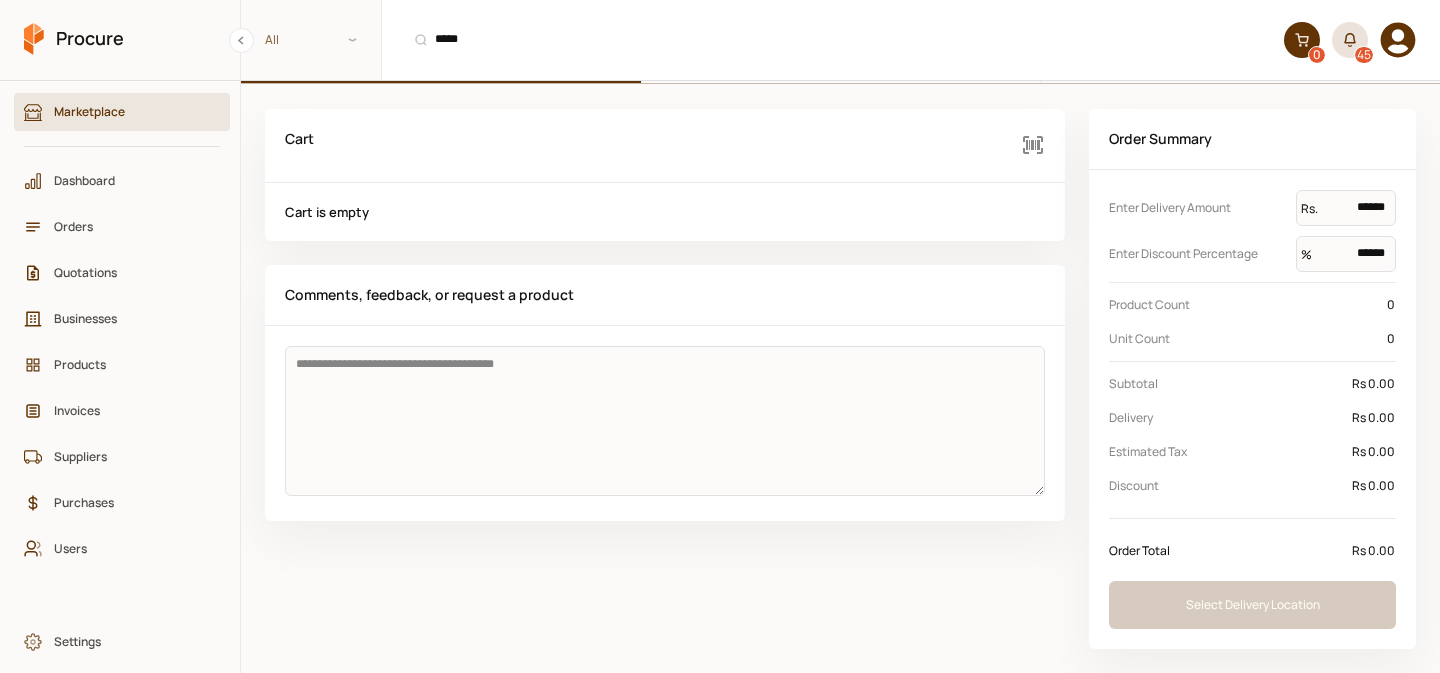 scroll, scrollTop: 42, scrollLeft: 0, axis: vertical 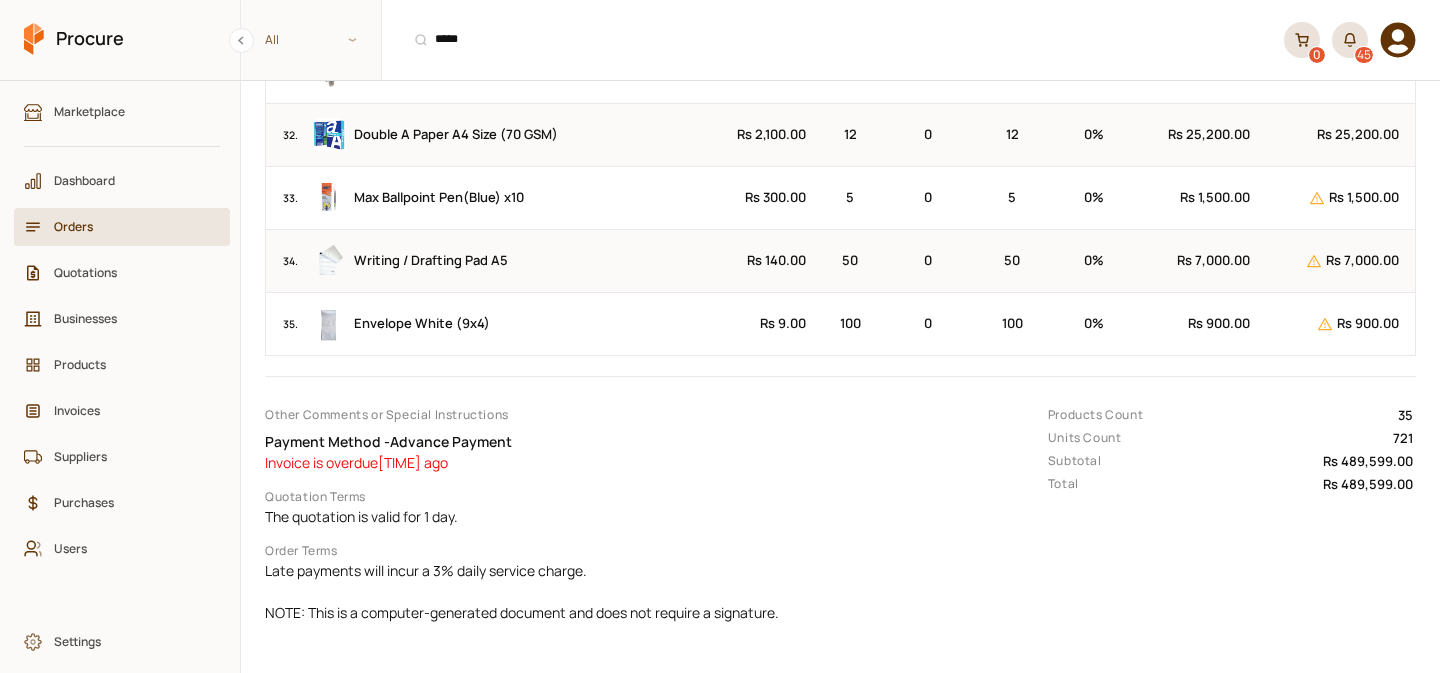 click on "Orders" at bounding box center [129, 226] 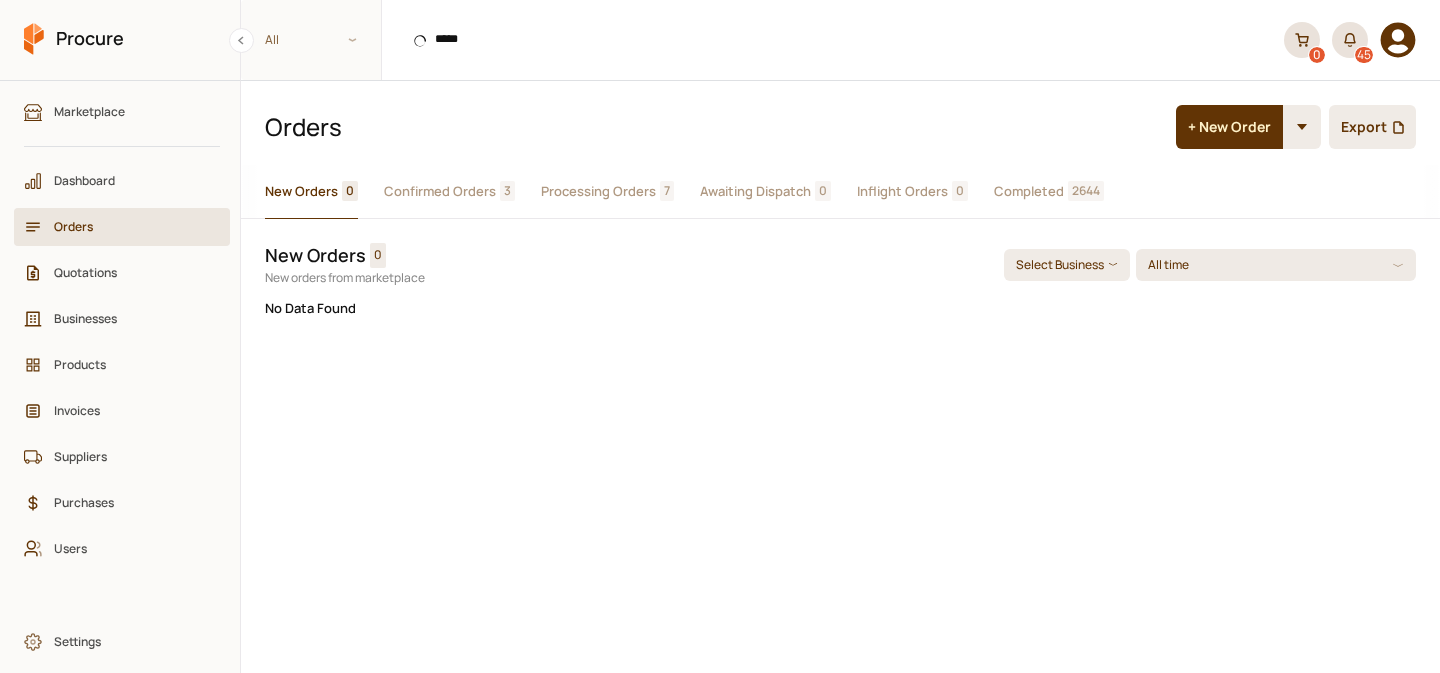 click on "Processing Orders" at bounding box center [598, 191] 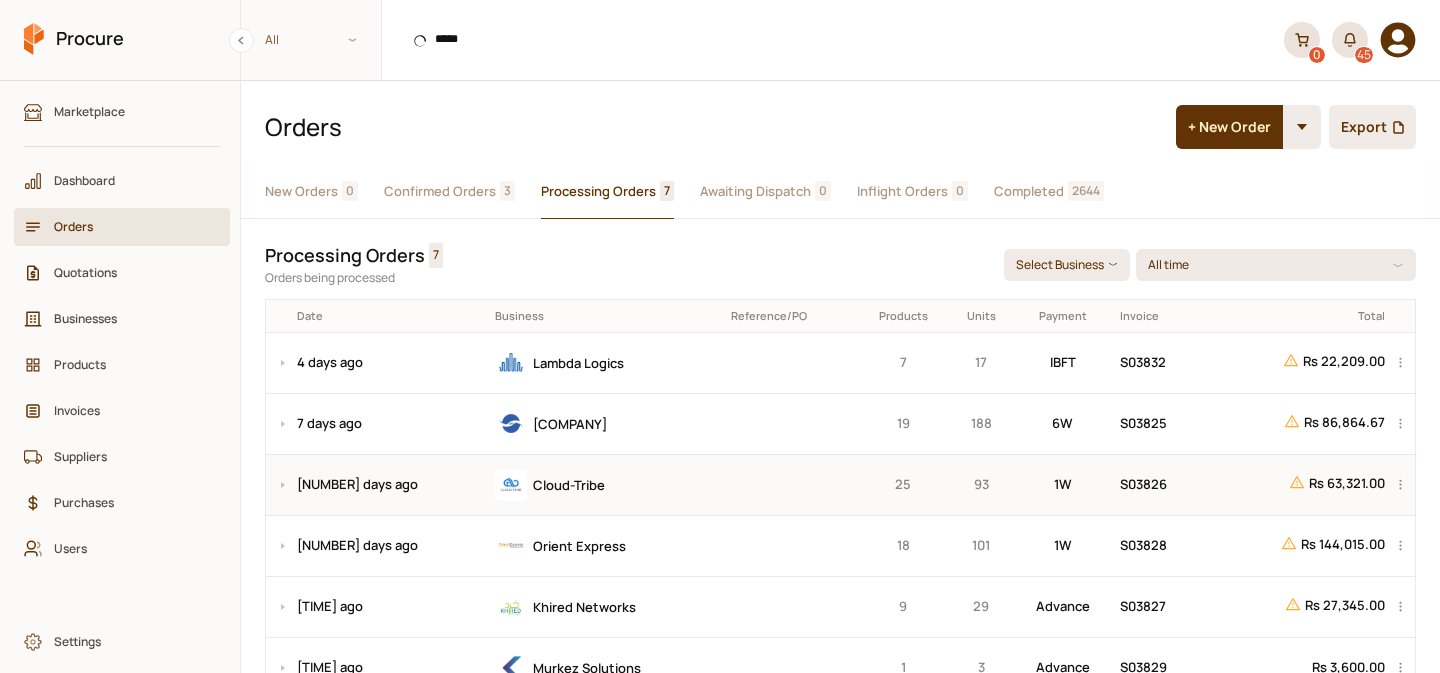 scroll, scrollTop: 134, scrollLeft: 0, axis: vertical 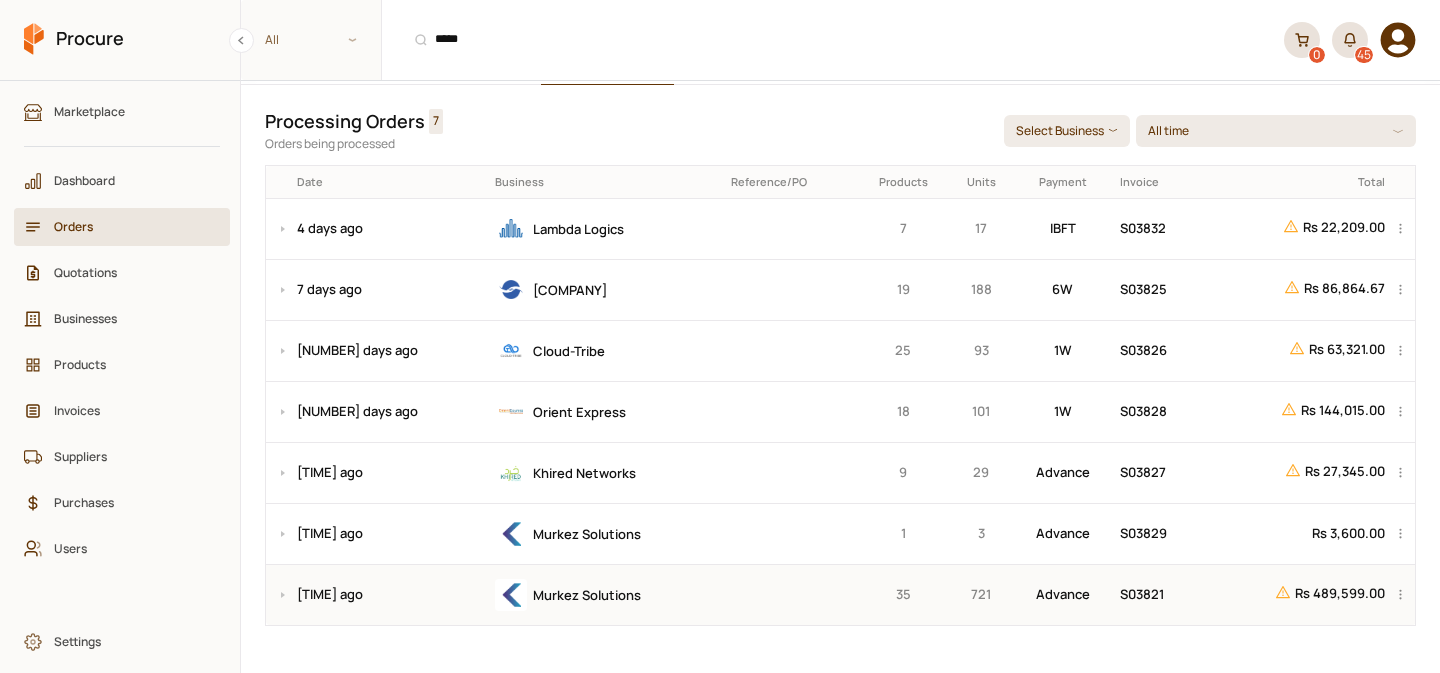 click on "Murkez Solutions" at bounding box center [606, 594] 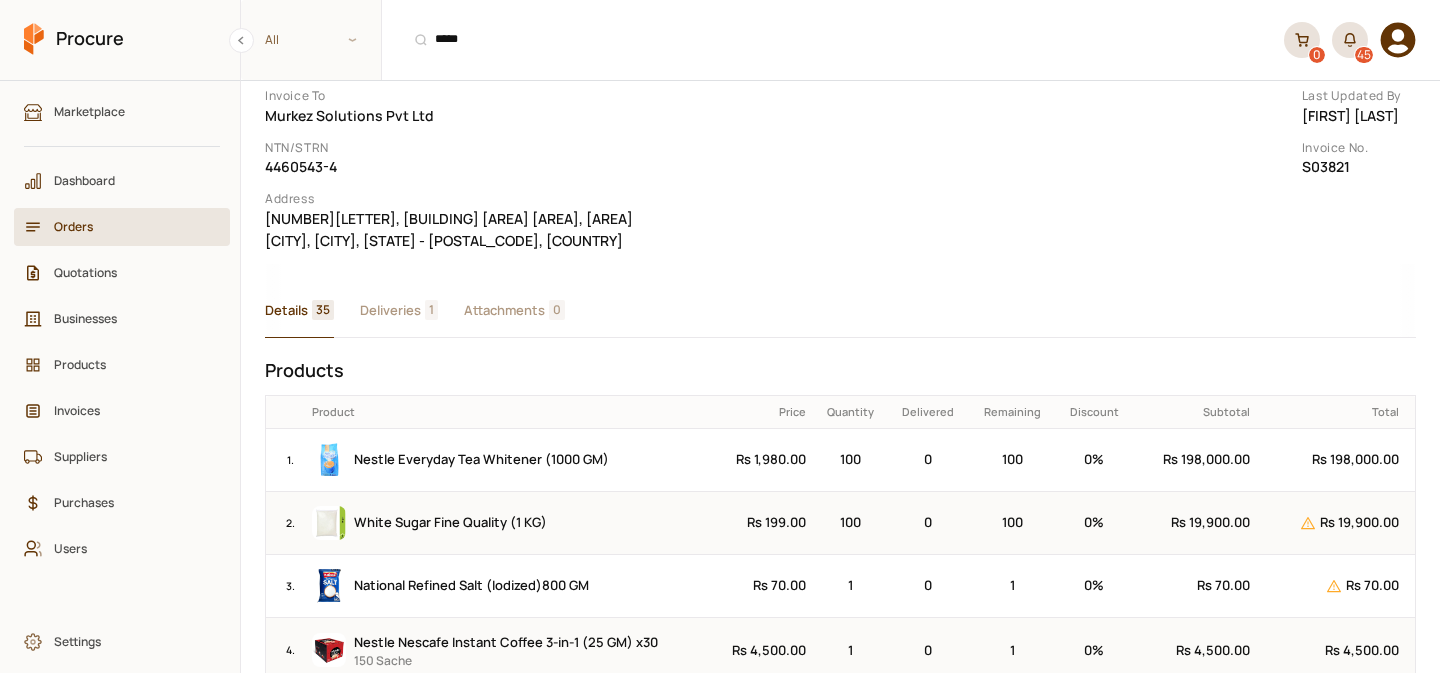 scroll, scrollTop: 0, scrollLeft: 0, axis: both 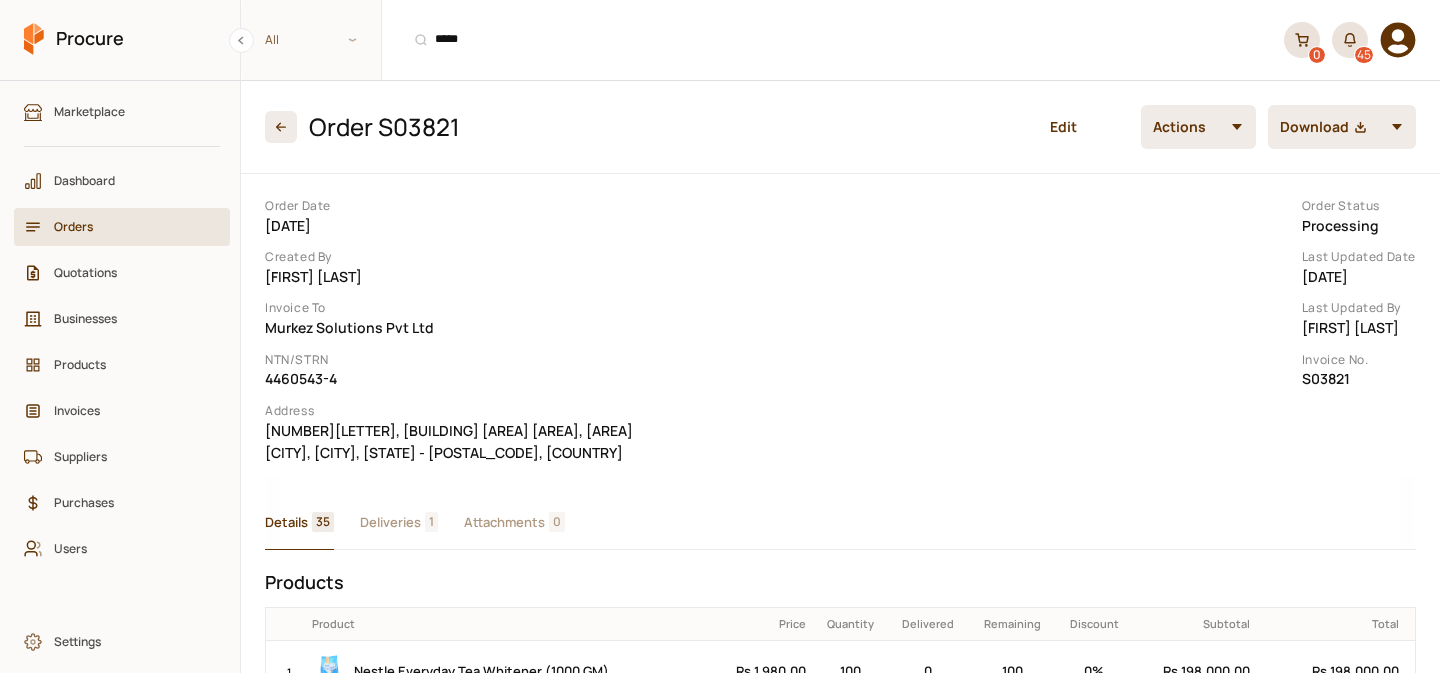 click on "Orders" at bounding box center (129, 226) 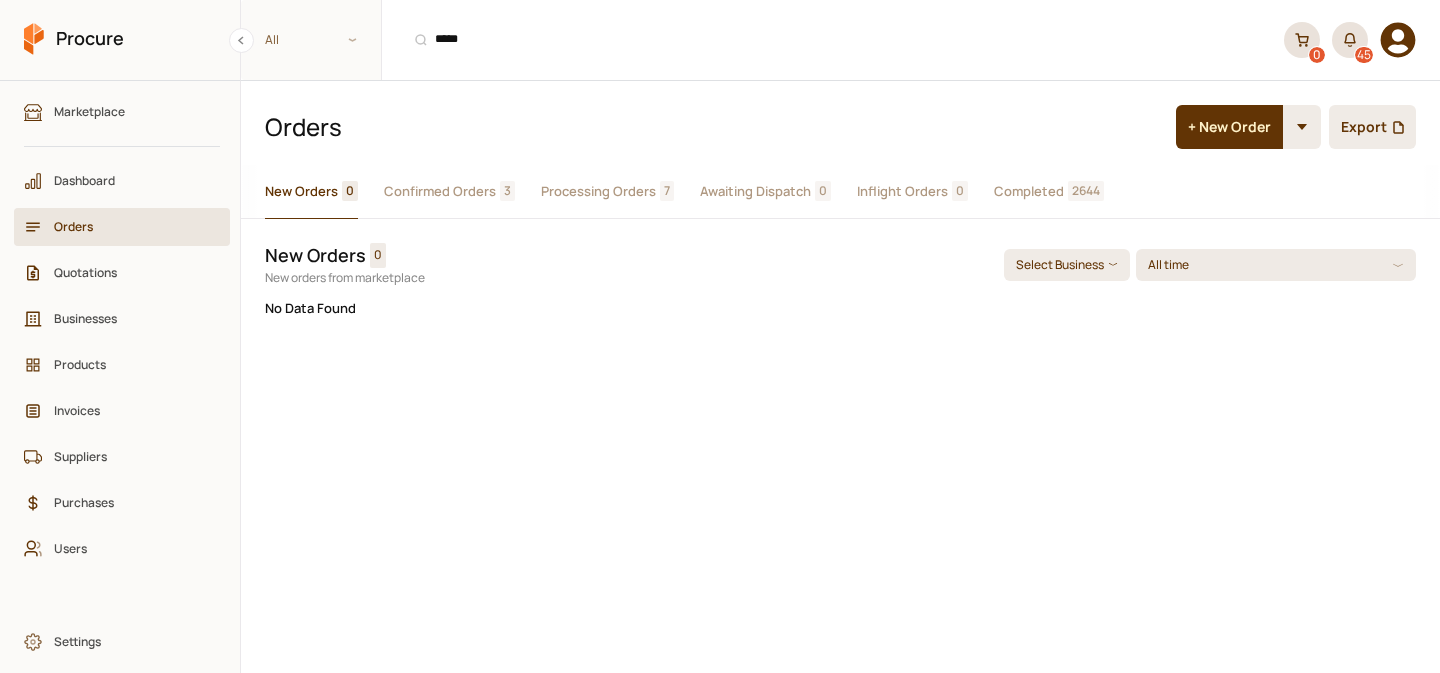 click on "Processing Orders" at bounding box center (598, 191) 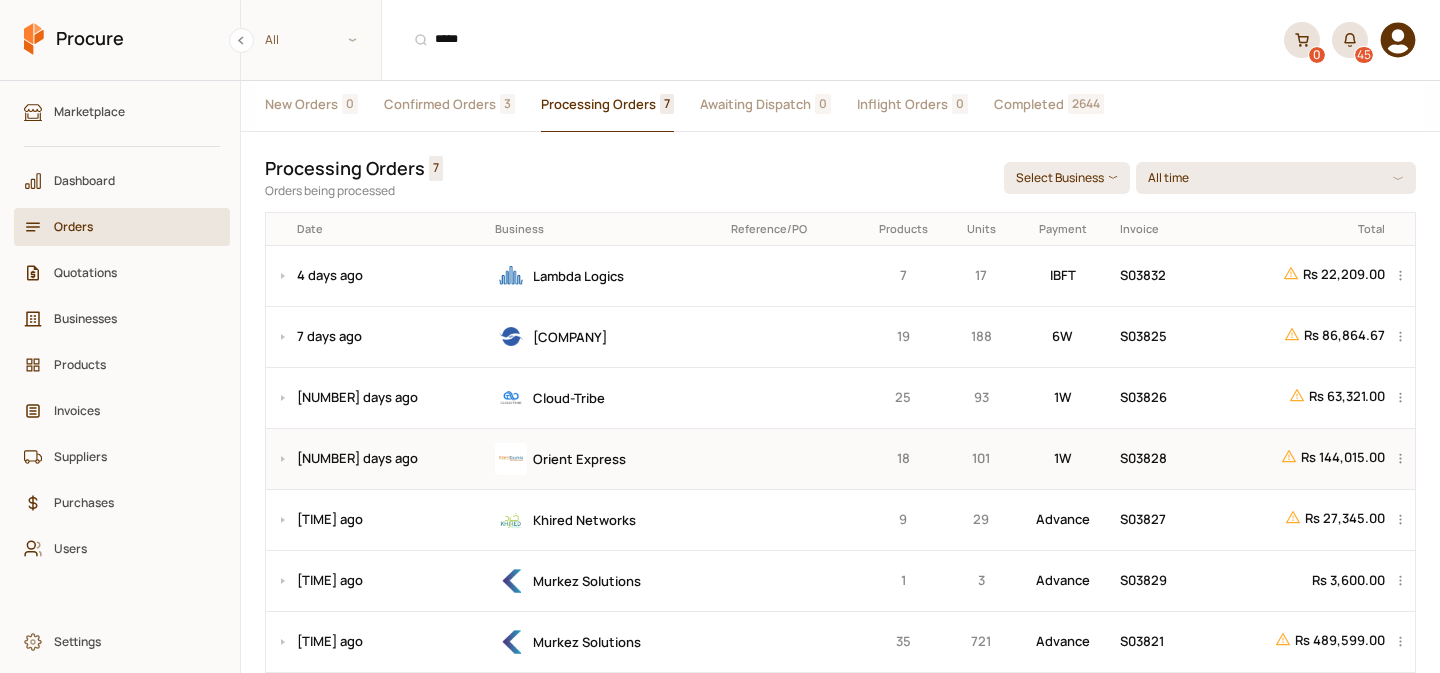 scroll, scrollTop: 124, scrollLeft: 0, axis: vertical 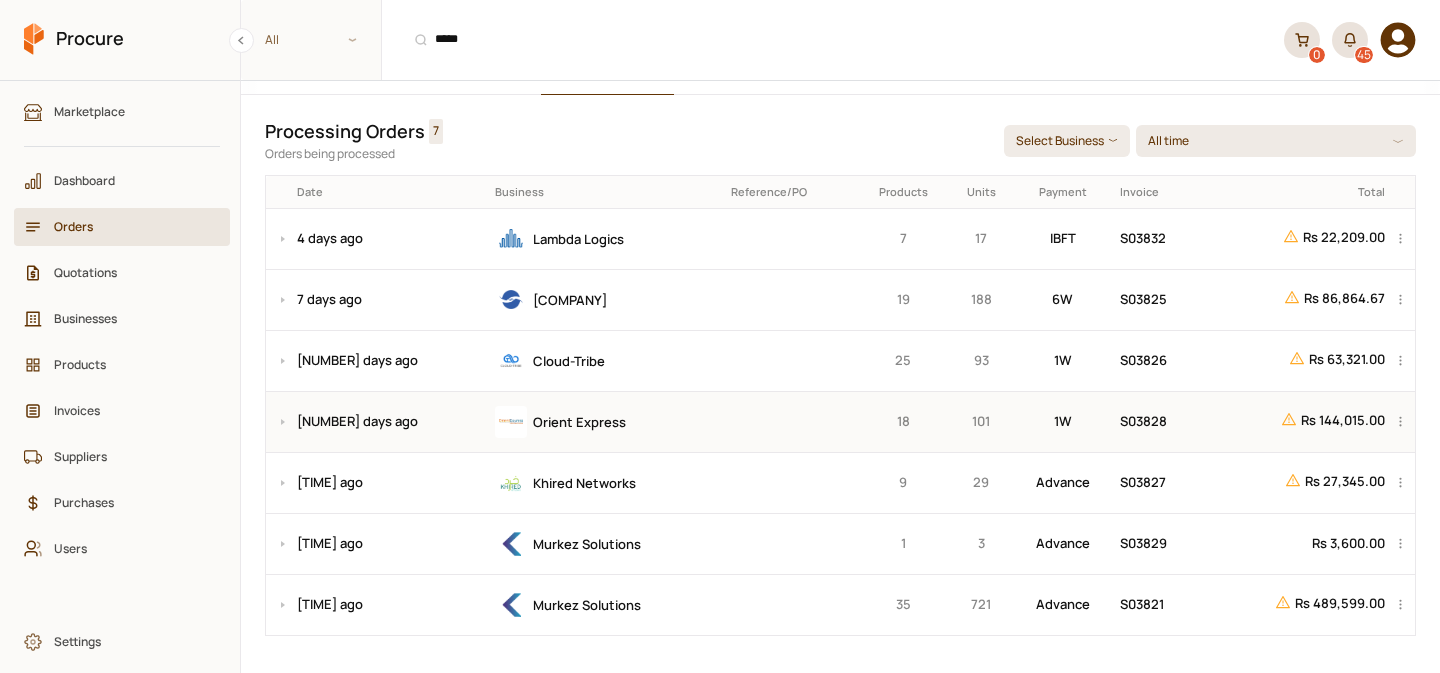 click on "Orient Express" at bounding box center (606, 422) 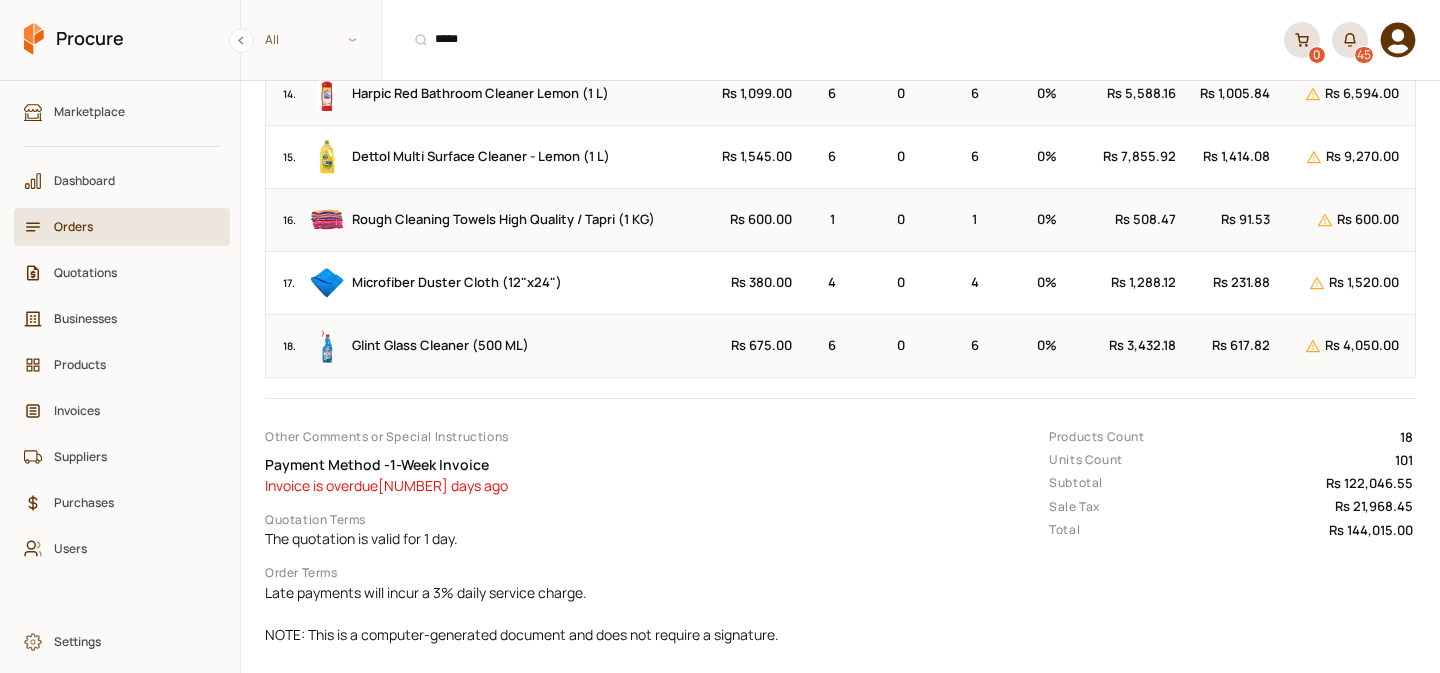 scroll, scrollTop: 0, scrollLeft: 0, axis: both 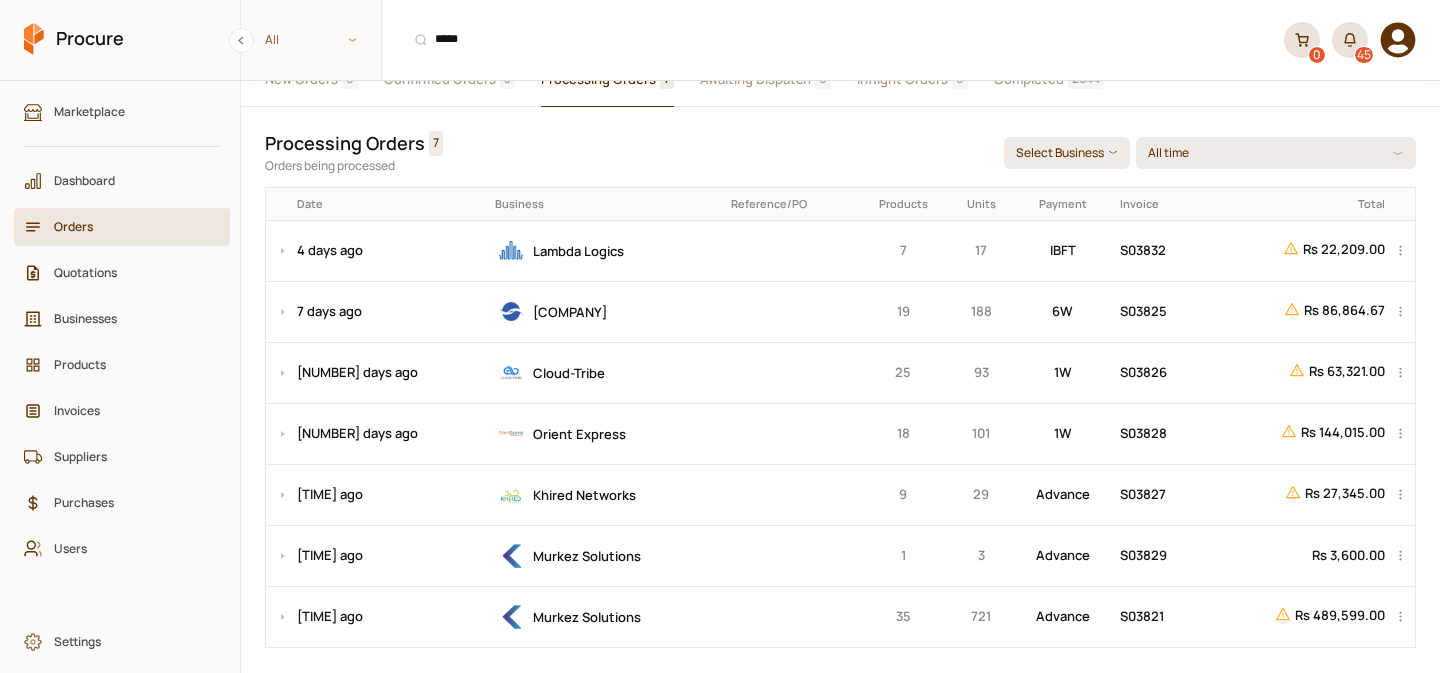 click on "Orders" at bounding box center (129, 226) 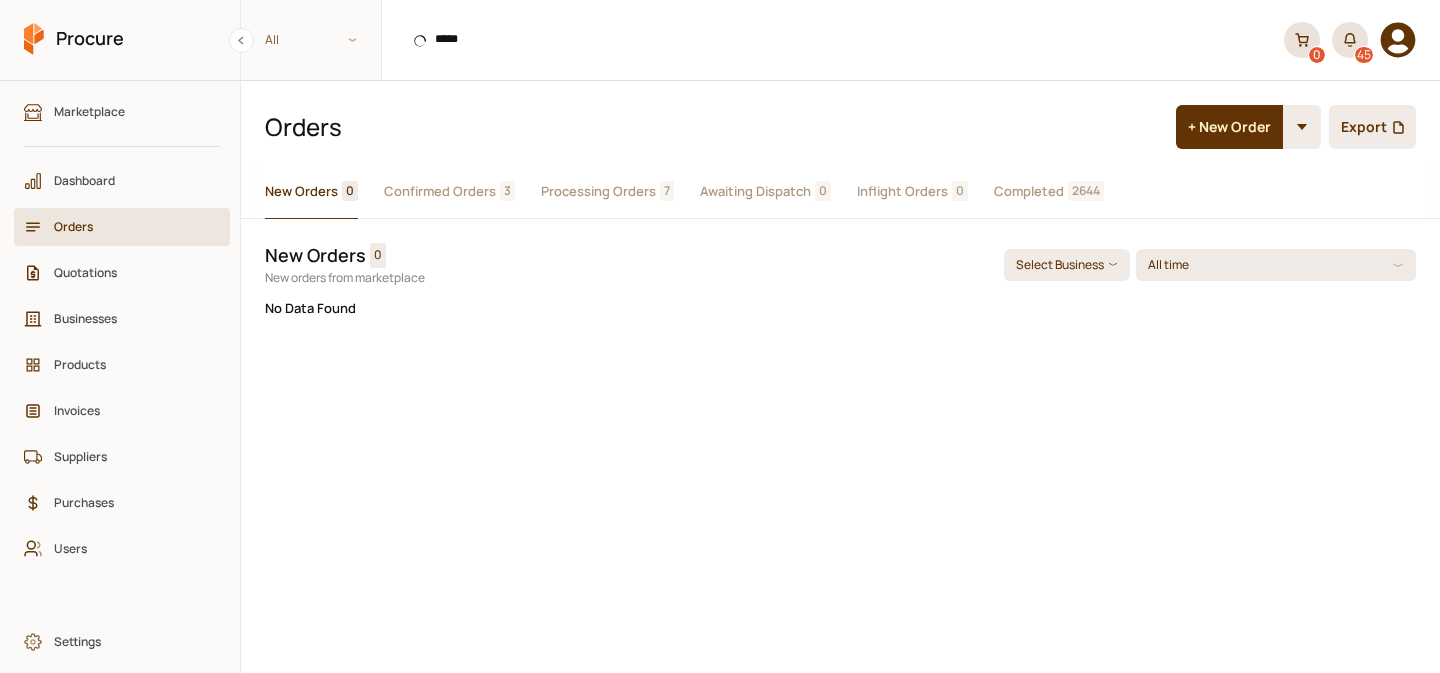 scroll, scrollTop: 0, scrollLeft: 0, axis: both 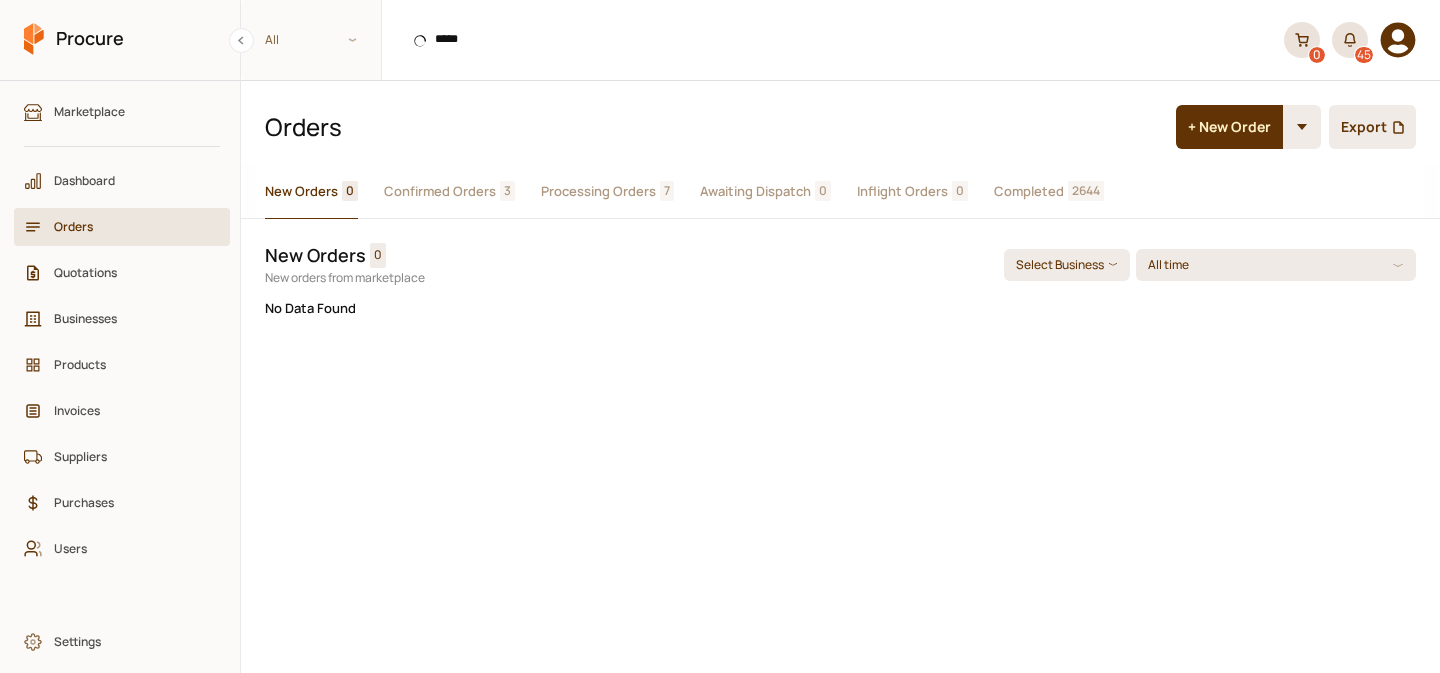 click on "Processing Orders" at bounding box center [598, 191] 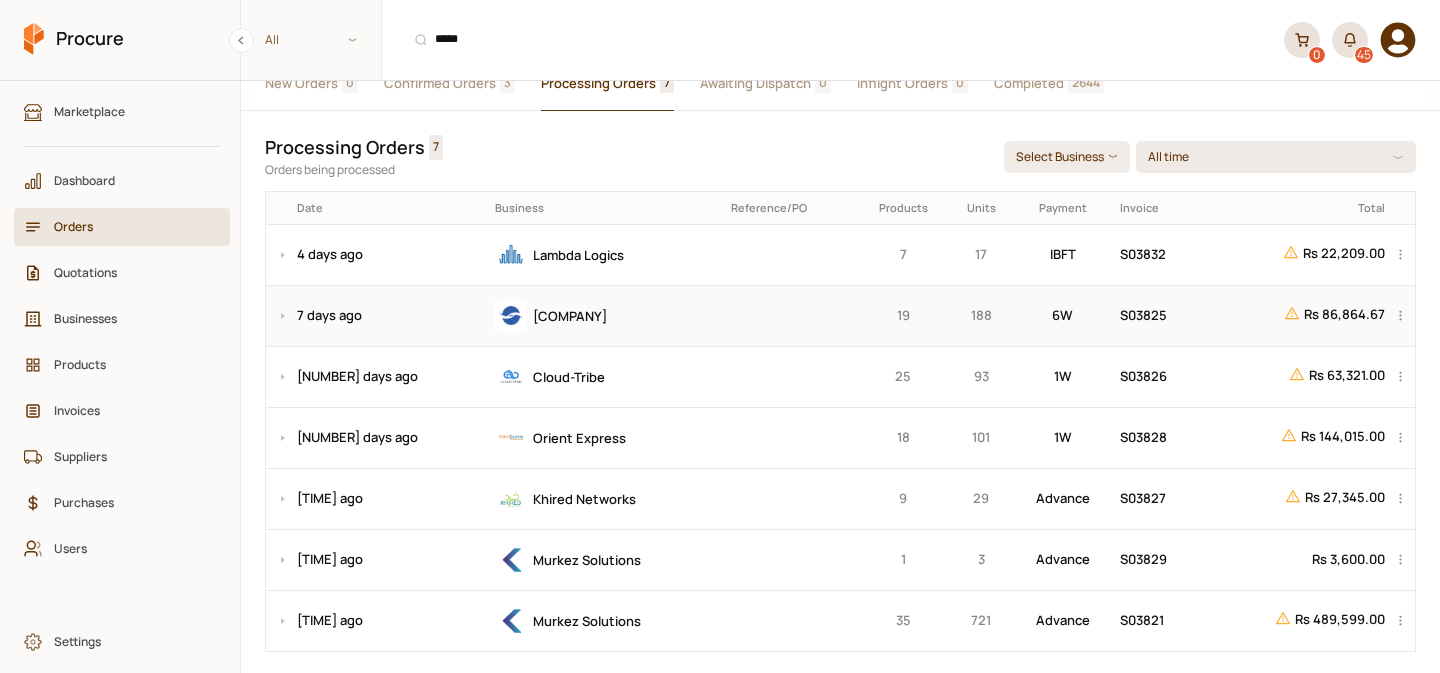 scroll, scrollTop: 134, scrollLeft: 0, axis: vertical 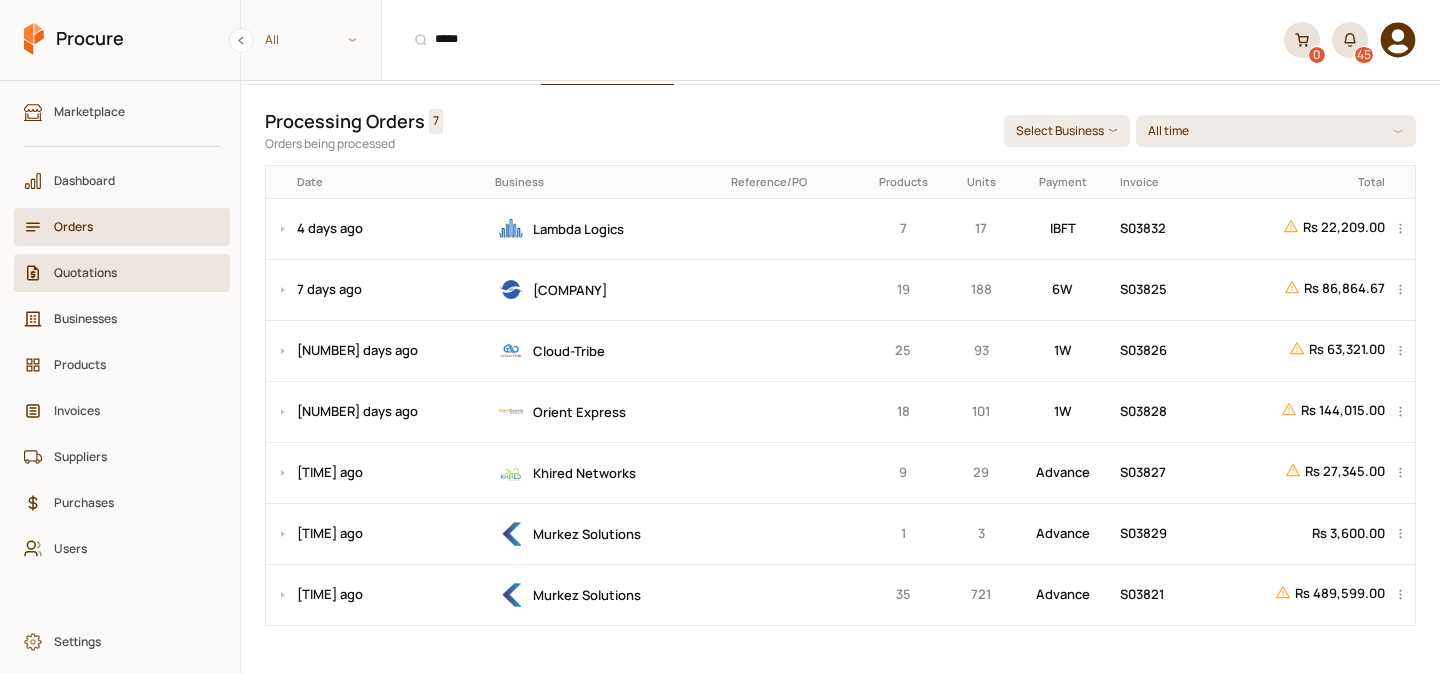 click on "Quotations" at bounding box center [129, 272] 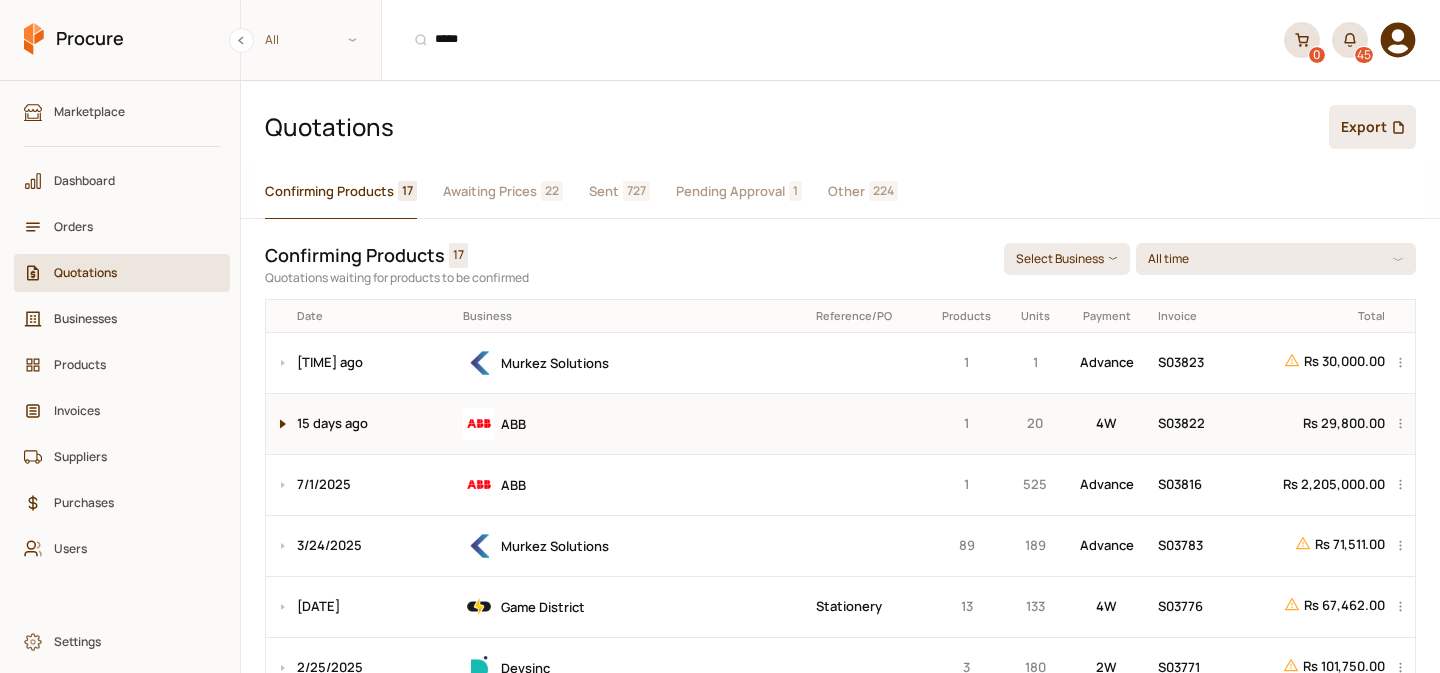 click at bounding box center [278, 424] 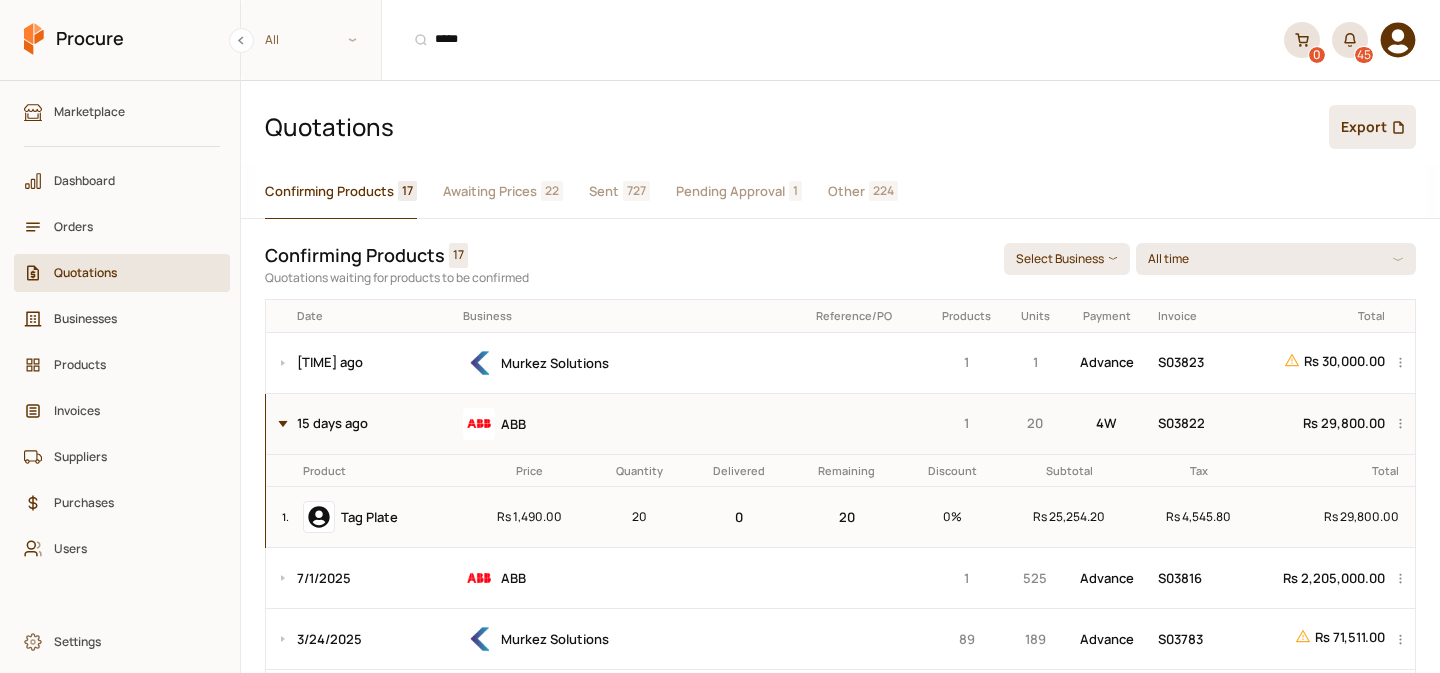 click at bounding box center [278, 424] 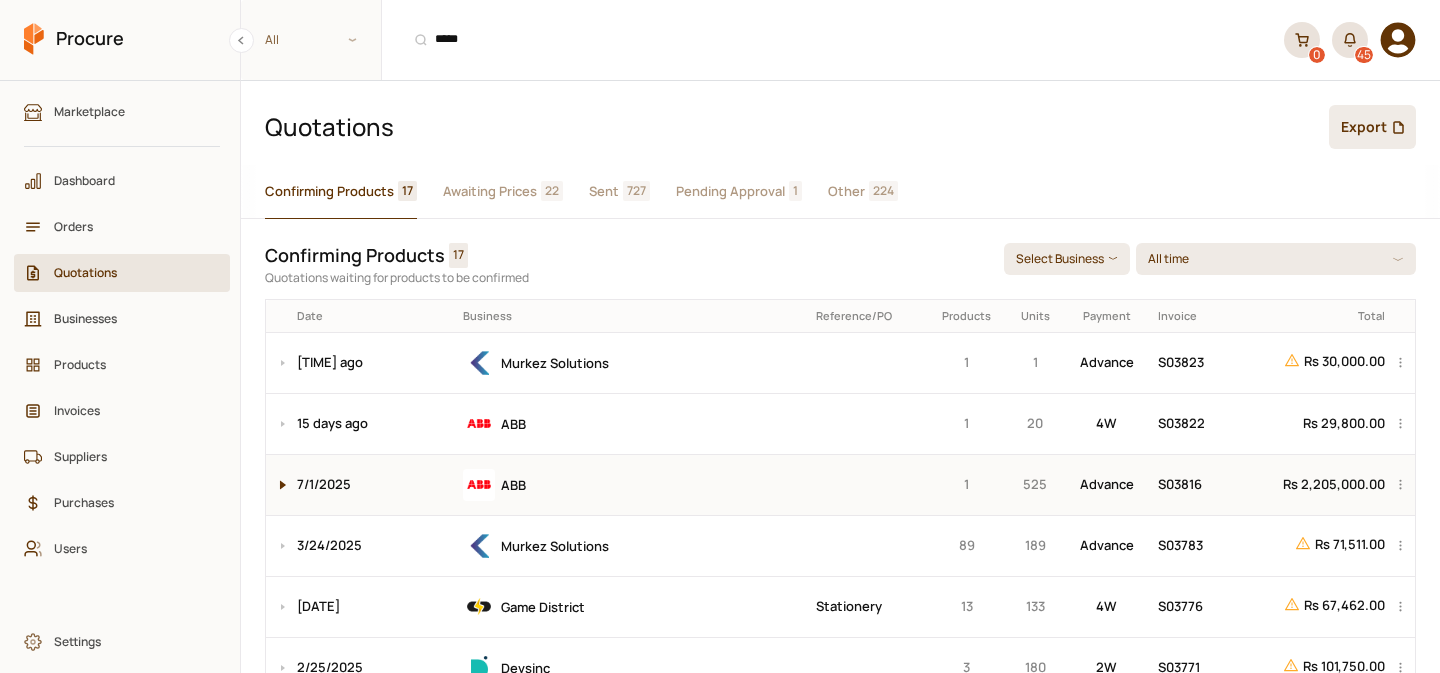 click at bounding box center [278, 485] 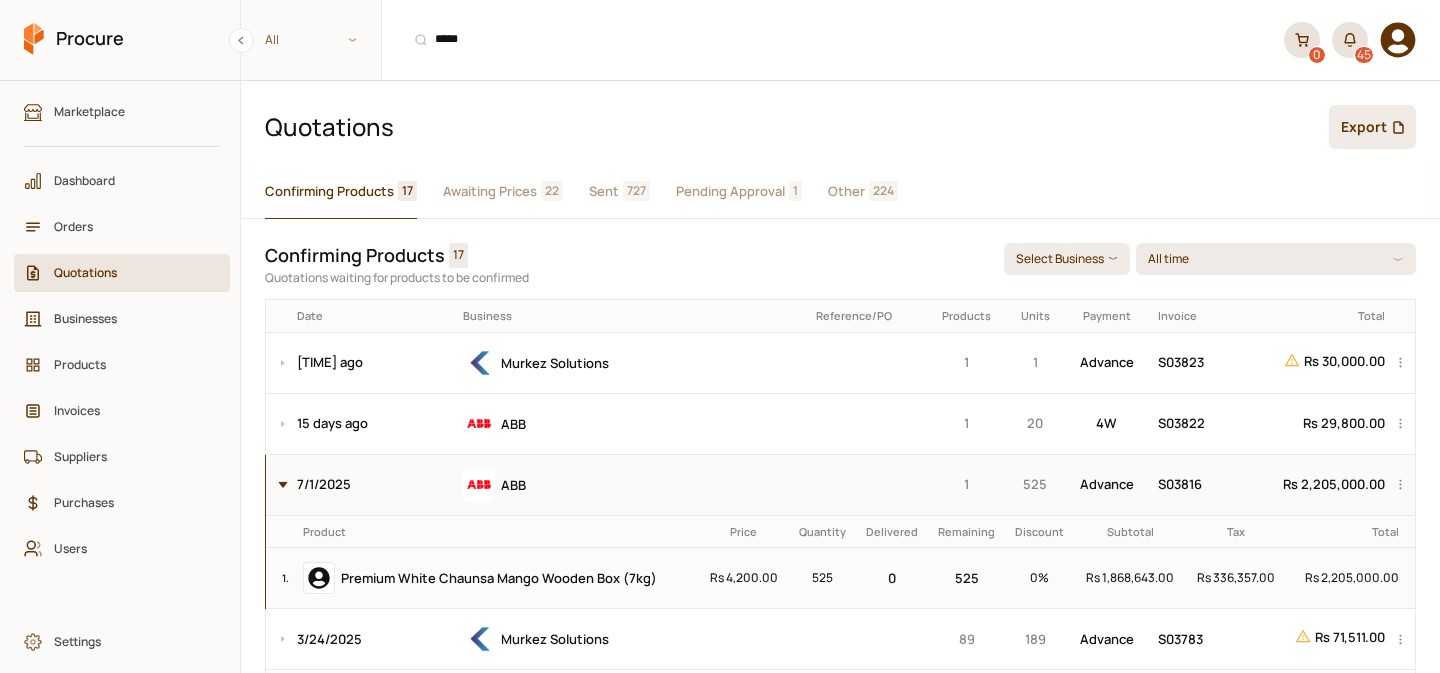 click at bounding box center (278, 485) 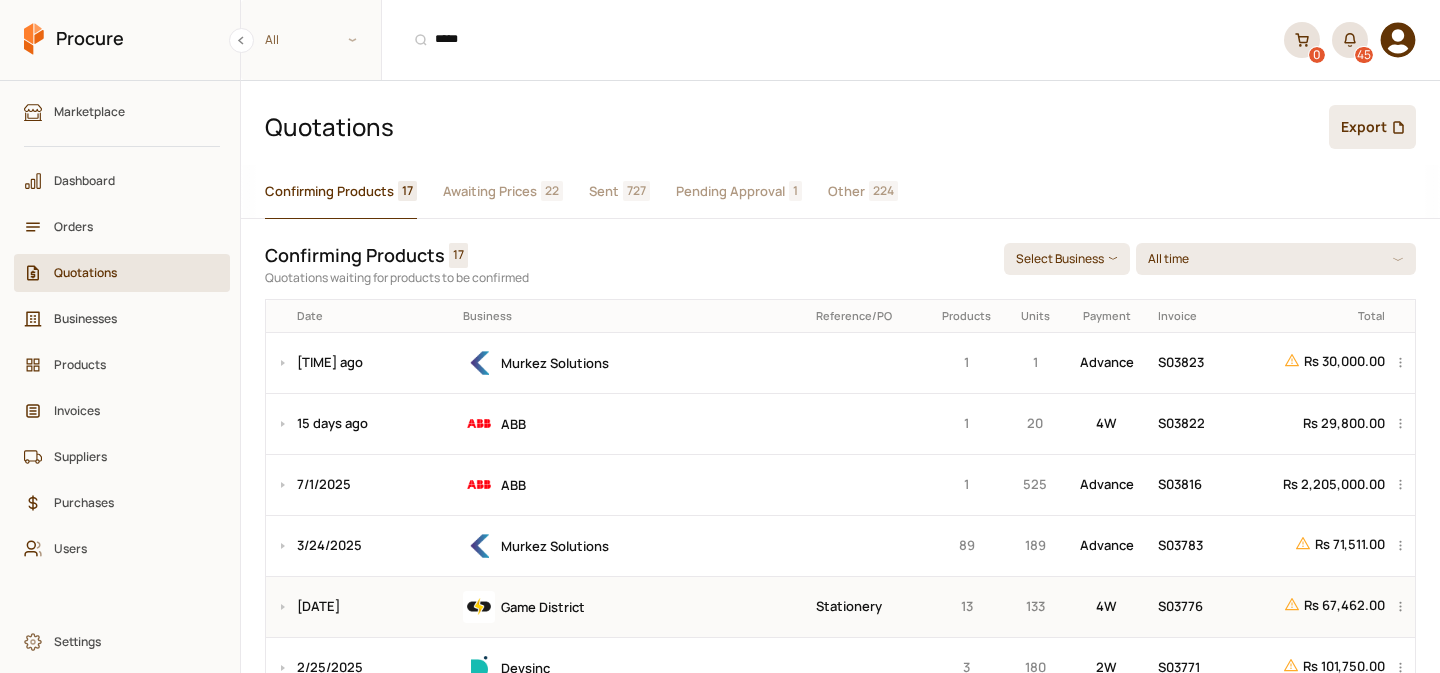 click on "13" at bounding box center (966, 606) 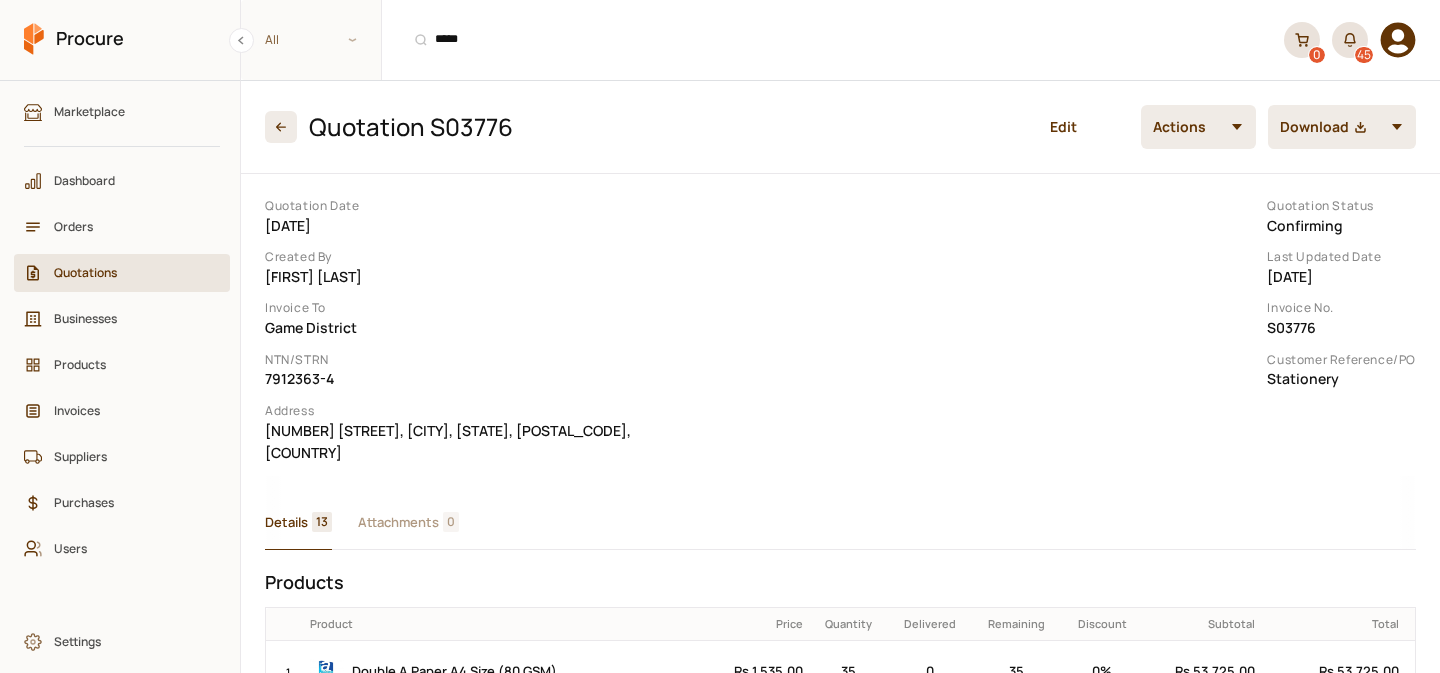 click on "Quotation Date [DATE]/6/[YEAR] Created By [FIRST] [LAST] Invoice To Game District NTN/STRN [SSN] Address [NUMBER] [STREET], [CITY], [STATE] - [POSTAL_CODE], PAKISTAN Quotation Status Confirming Last Updated Date [DATE]/6/[YEAR] Invoice No. S03776 Customer Reference/PO Stationery Details 13 Attachments 0 Products Product Price Quantity Delivered Remaining Discount Subtotal Total 1 . Double A Paper A4 Size (80 GSM) Rs 1,535.00 35 0 35 0 % Rs 53,725.00 Rs 53,725.00 2 . Cover Brief / Management File A4 Size  x12 Rs 768.00 5 0 5 0 % Rs 3,840.00 Rs 3,840.00 3 . Dollar BP-3 Ballpoint (Blue) x10 Rs 250.00 12 0 12 0 % Rs 3,000.00 Rs 3,000.00 4 . Self Sticky Note yellow(3x3) Rs 80.00 12 0 12 0 % Rs 960.00 Rs 960.00 5 . Paper Separator A4 A-Z Size 1-10 Rs 200.00 12 0 12 0 % Rs 2,400.00 Rs 2,400.00 6 . Binder Clip 1-1/4" (32mm) x12 Rs 140.00 1 0 1 0 % Rs 140.00 Rs 140.00 7 . Dollar Stapler Pins 24/6 Rs 100.00 1 0 1 0 % Rs 100.00 Rs 100.00 8 . Thumb Pin Colored (hard-box) Rs 110.00 1 0 1 0 % Rs 110.00" at bounding box center (840, 945) 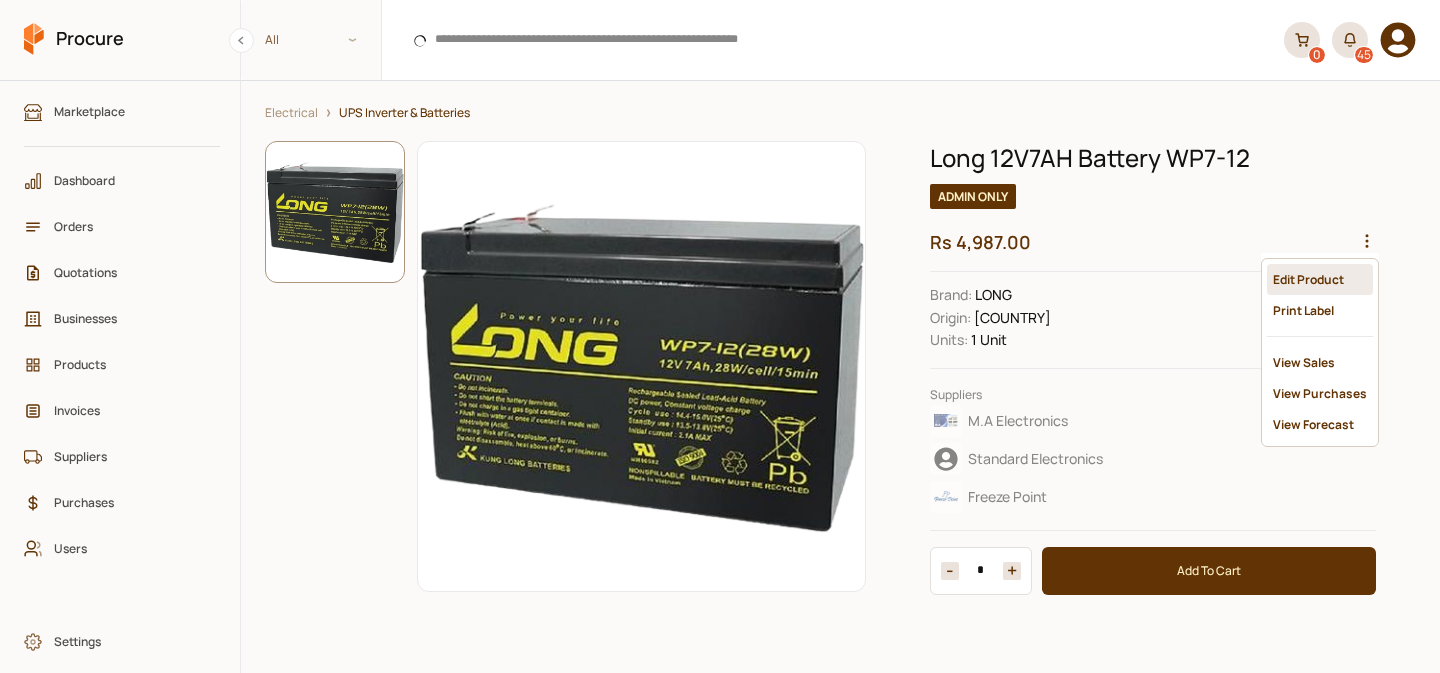 scroll, scrollTop: 0, scrollLeft: 0, axis: both 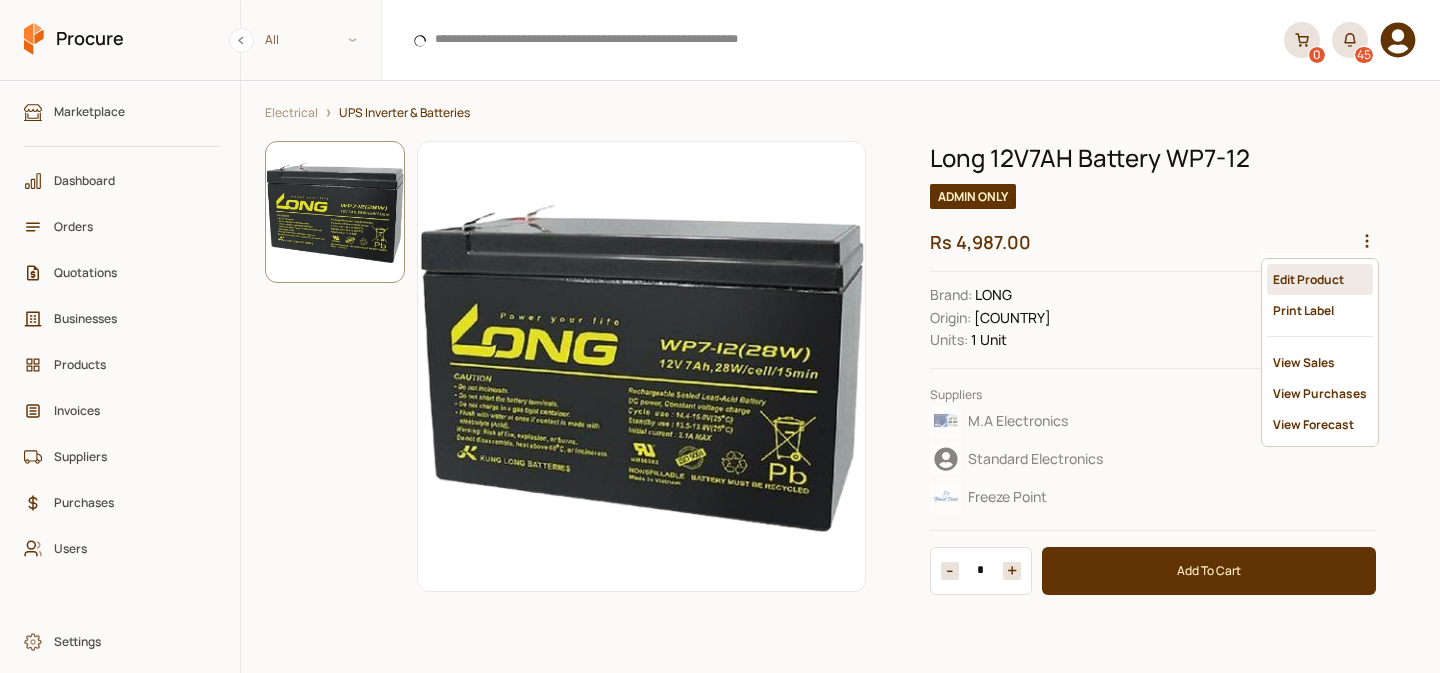 click on "Edit Product" at bounding box center (1320, 279) 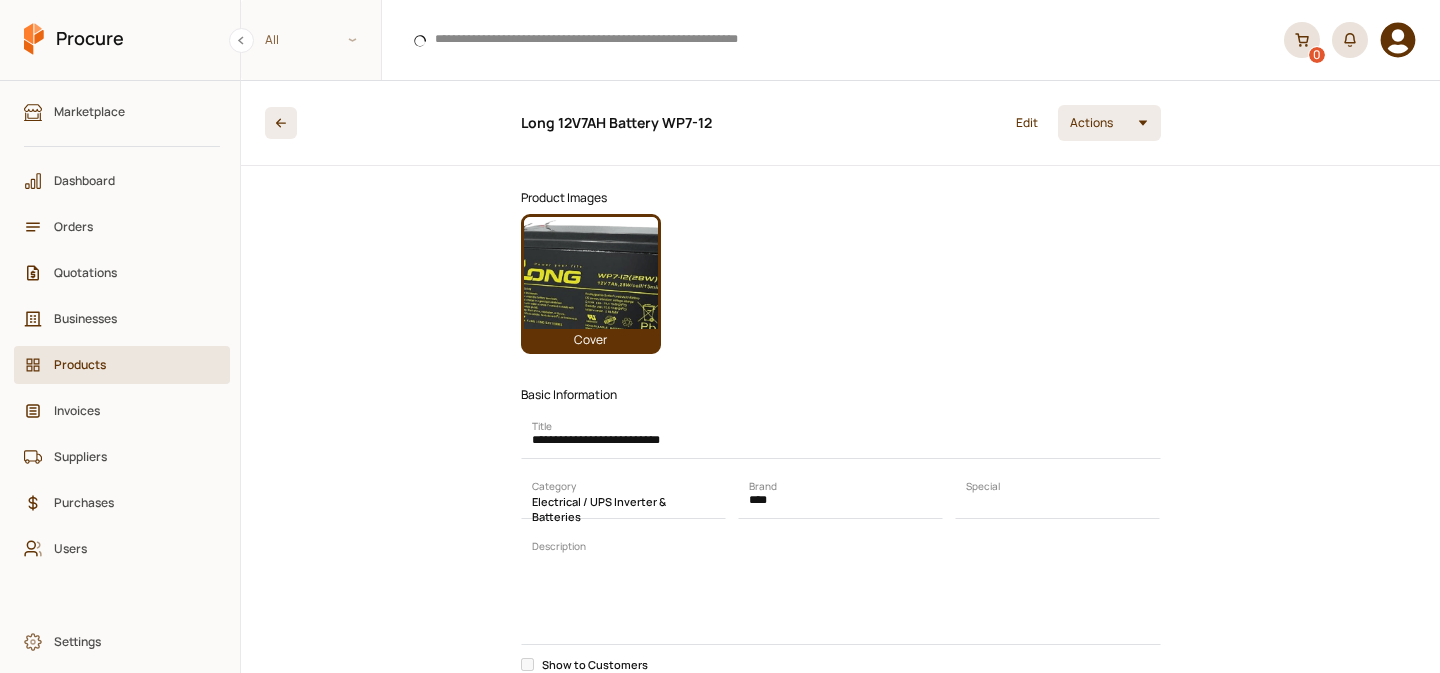 select on "*****" 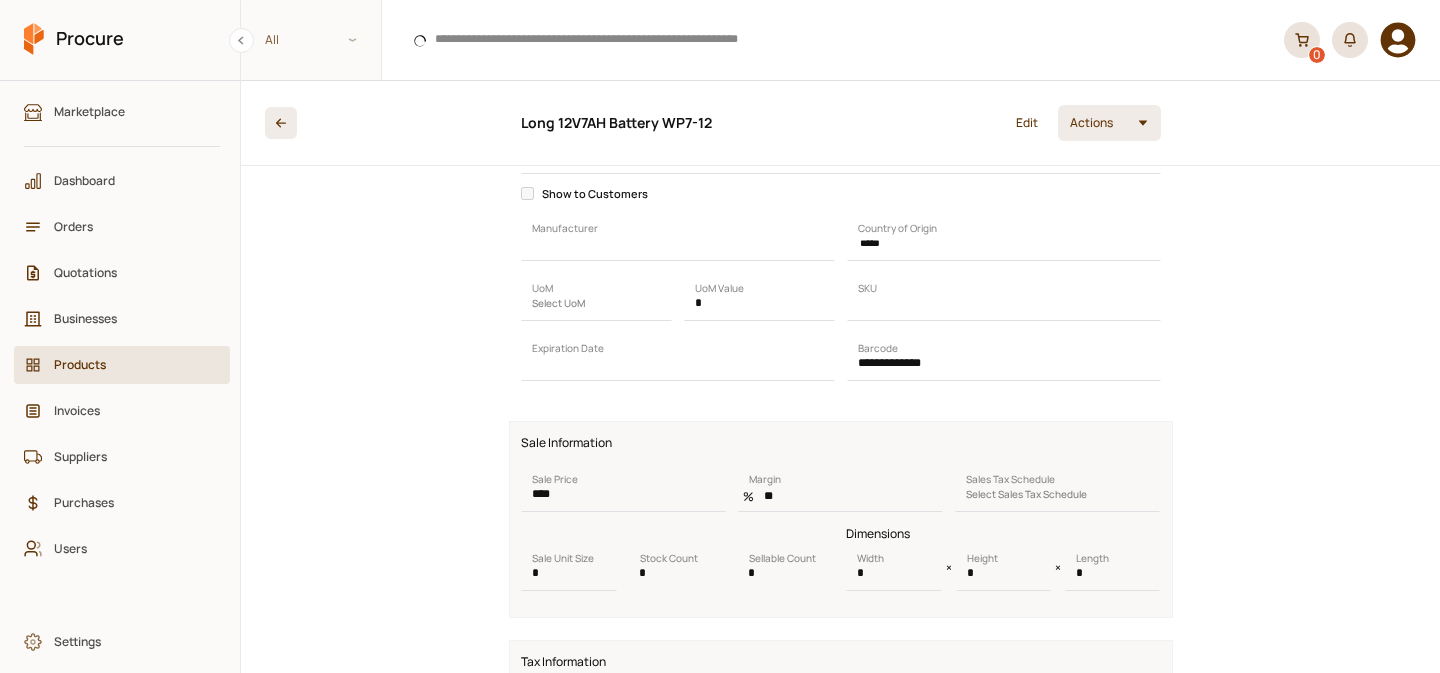 scroll, scrollTop: 0, scrollLeft: 0, axis: both 